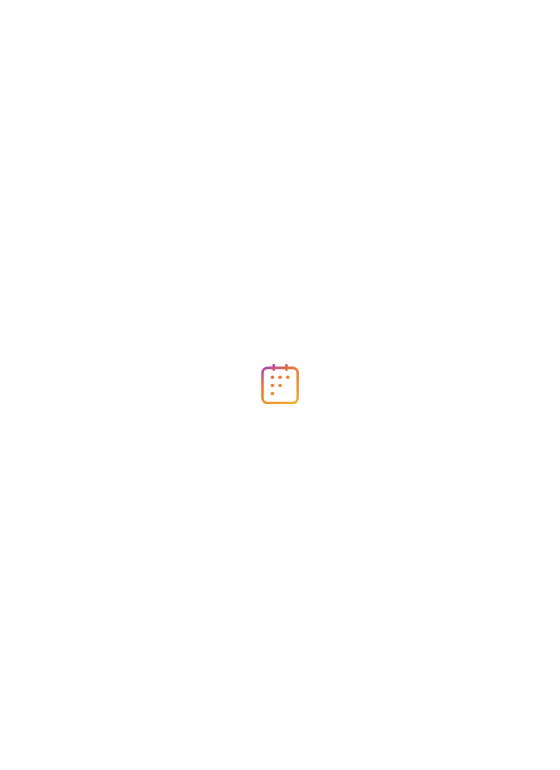 scroll, scrollTop: 0, scrollLeft: 0, axis: both 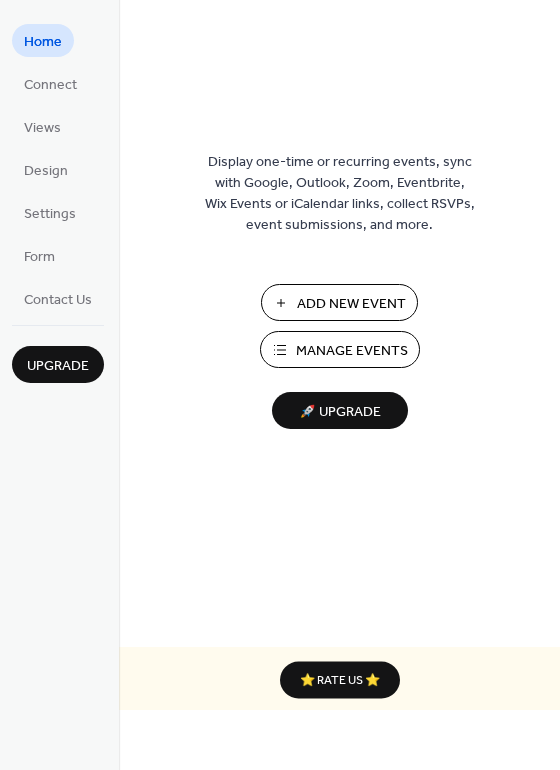 click on "Add New Event" at bounding box center (351, 304) 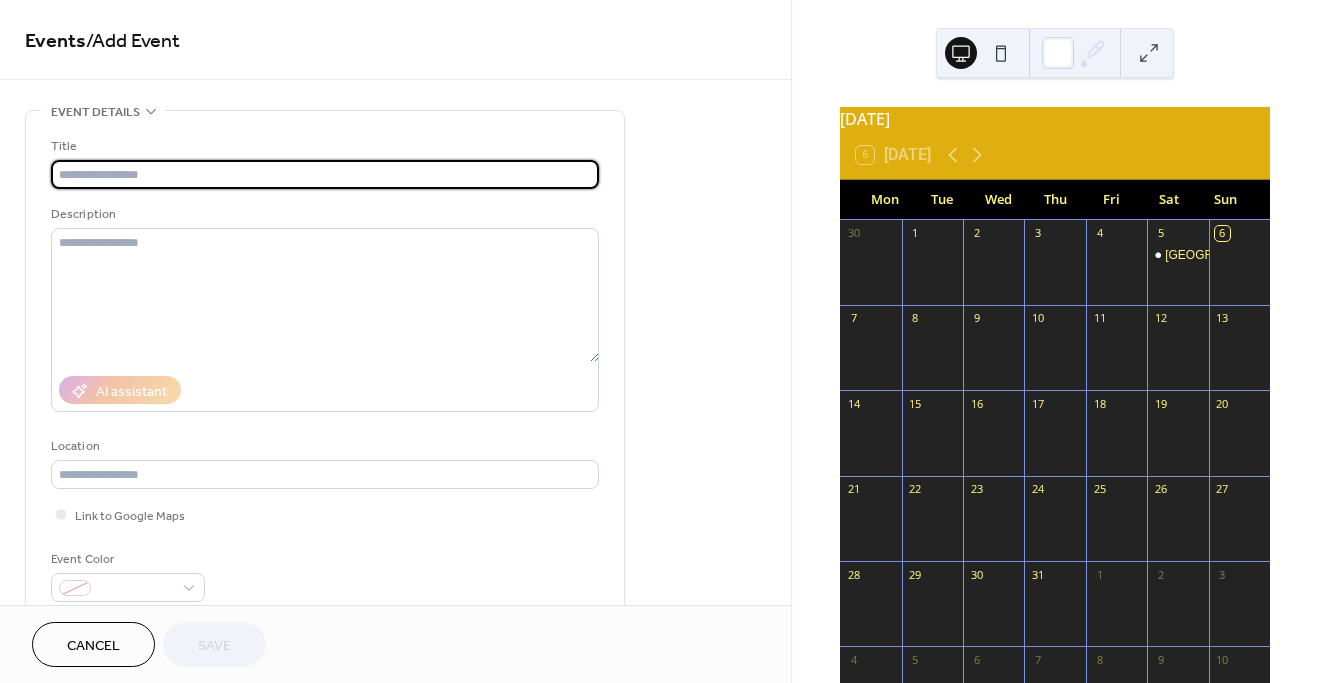 scroll, scrollTop: 0, scrollLeft: 0, axis: both 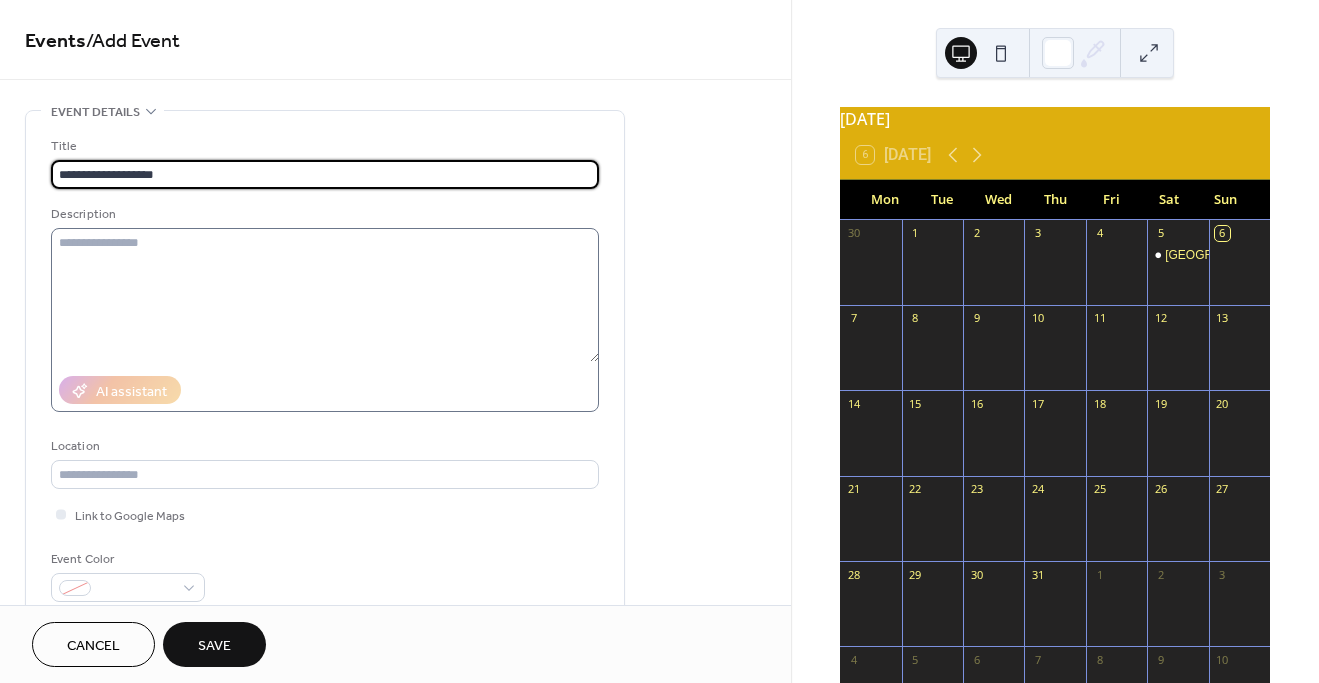 type on "**********" 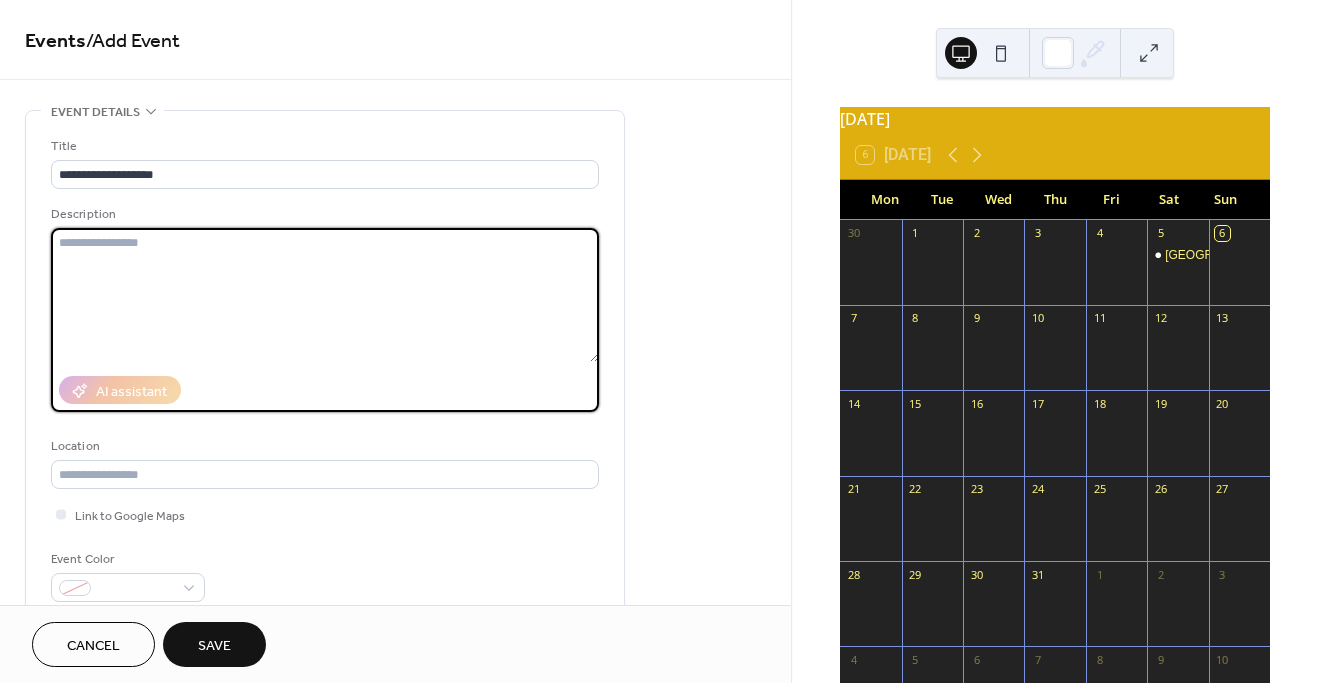 click at bounding box center [325, 295] 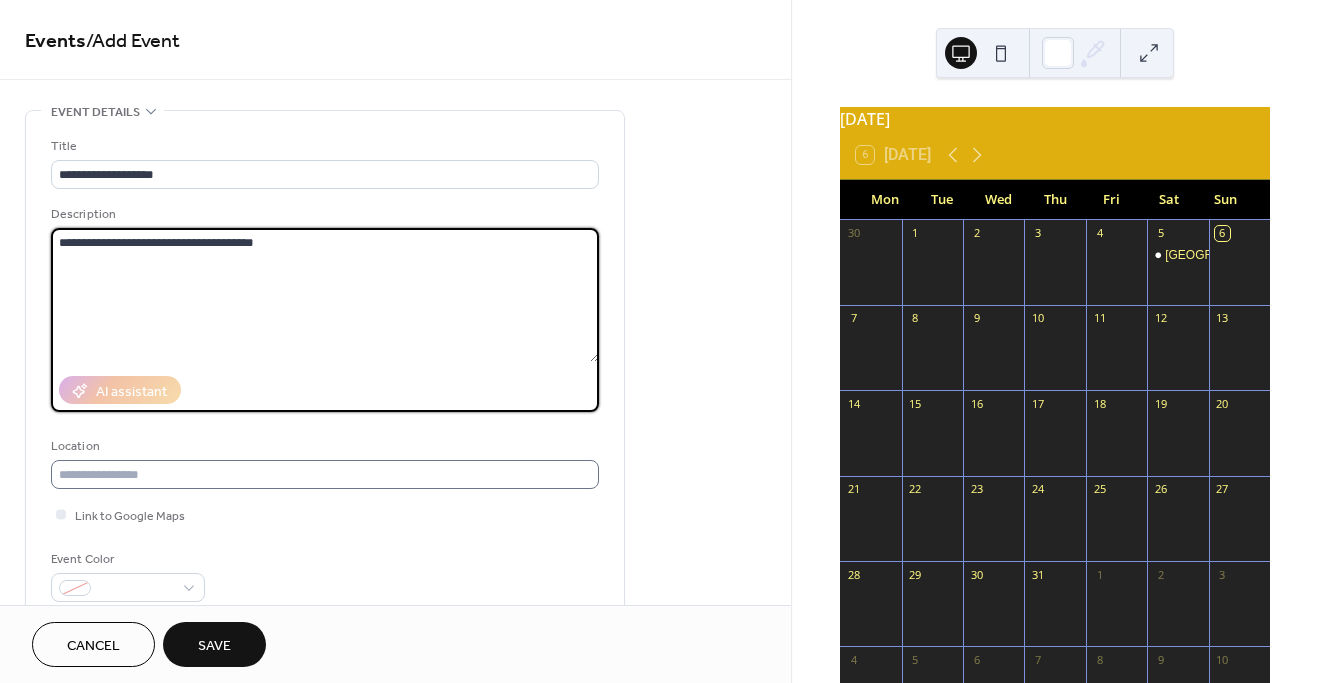 type on "**********" 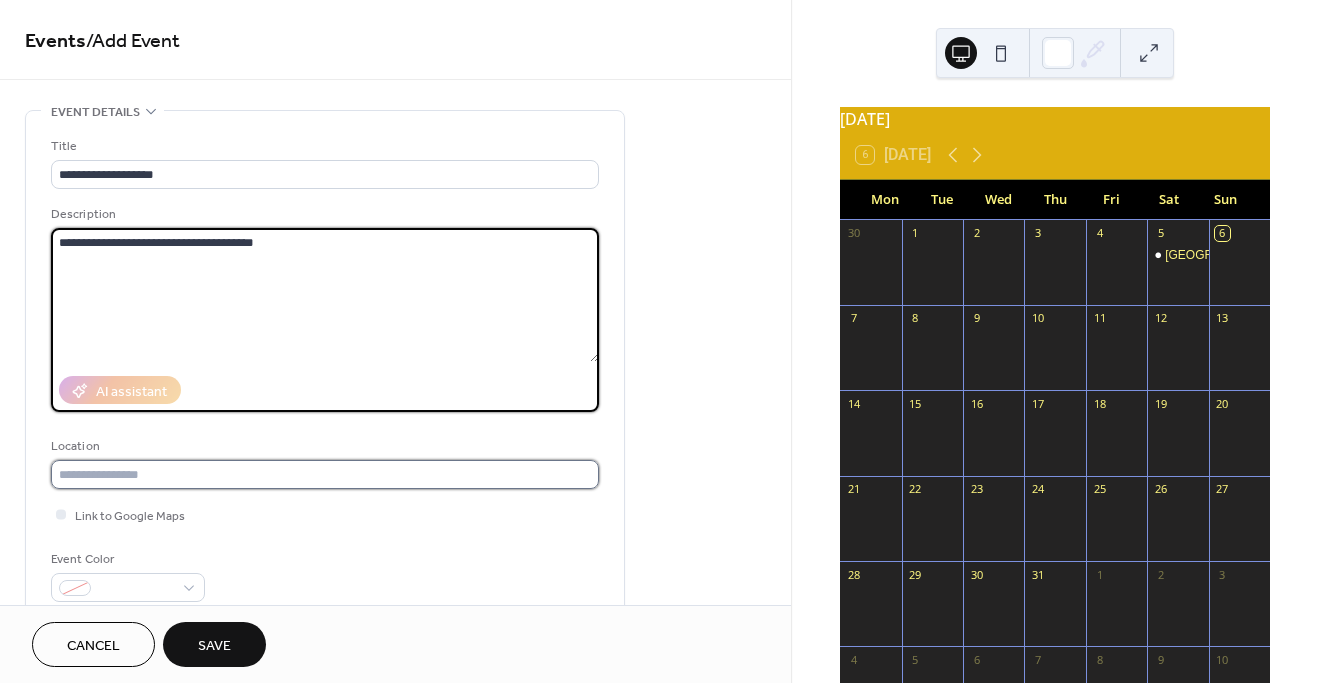 click at bounding box center (325, 474) 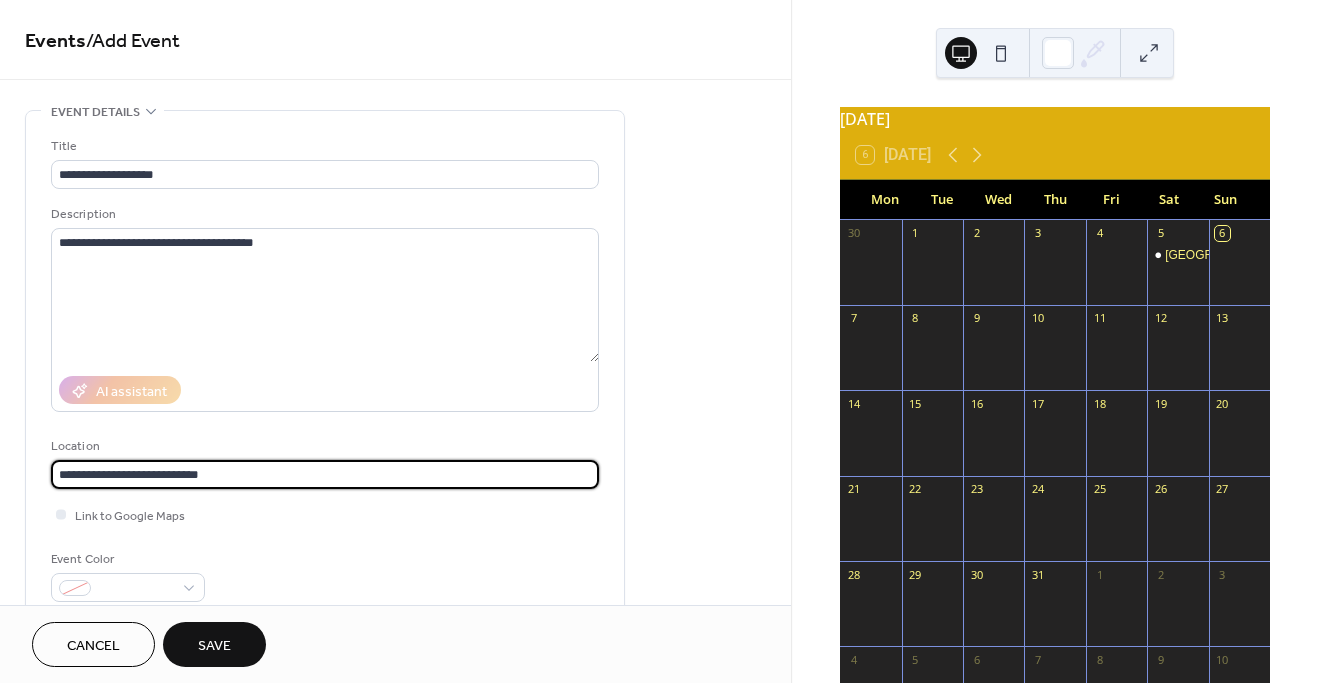 paste on "**********" 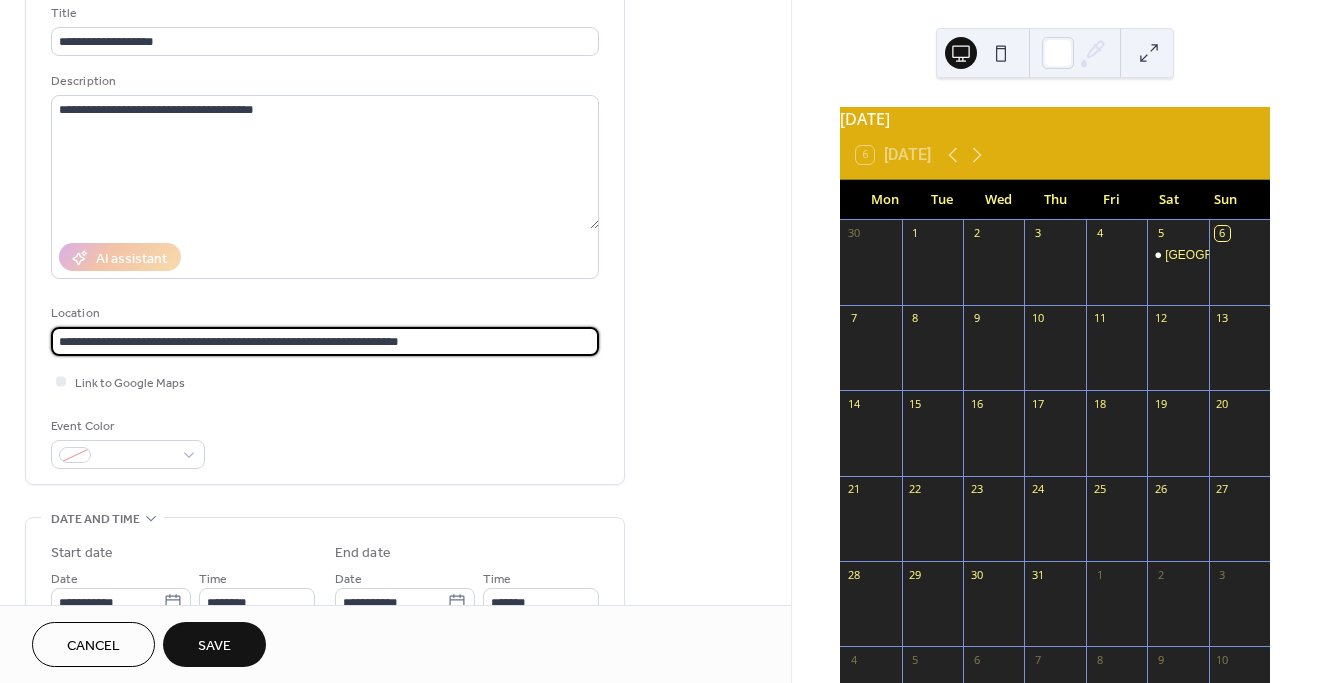scroll, scrollTop: 145, scrollLeft: 0, axis: vertical 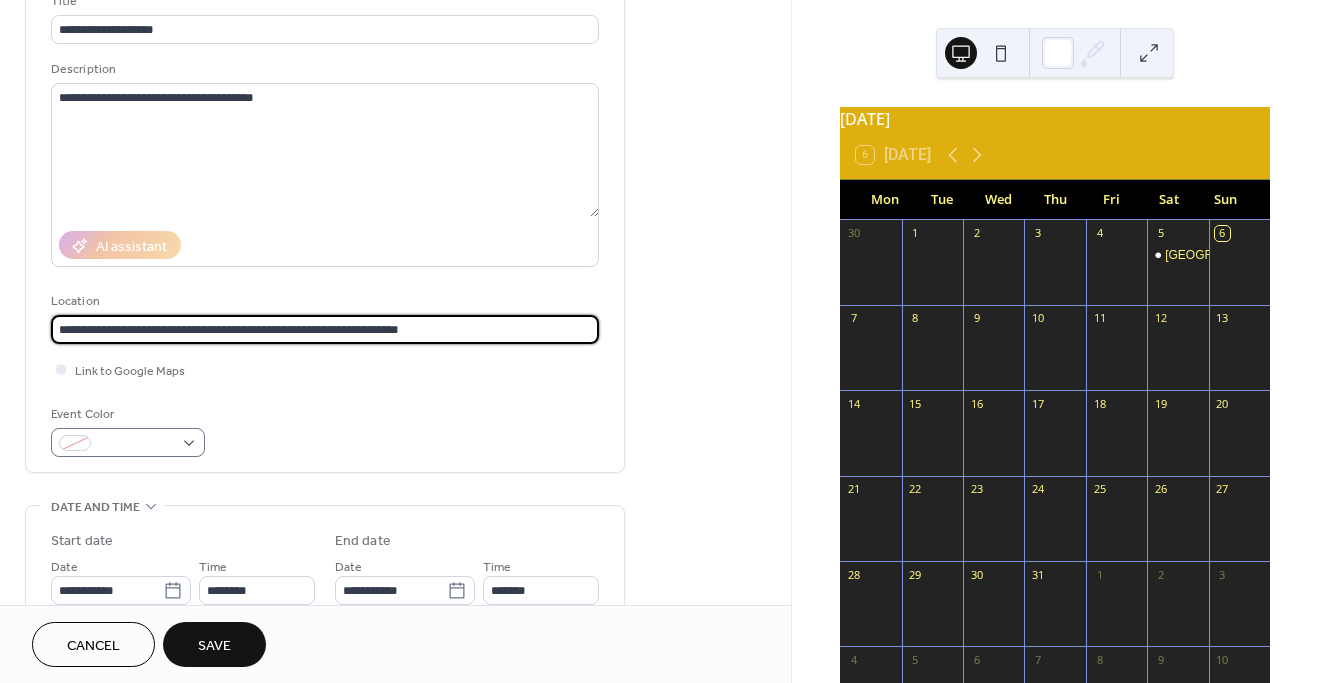 type on "**********" 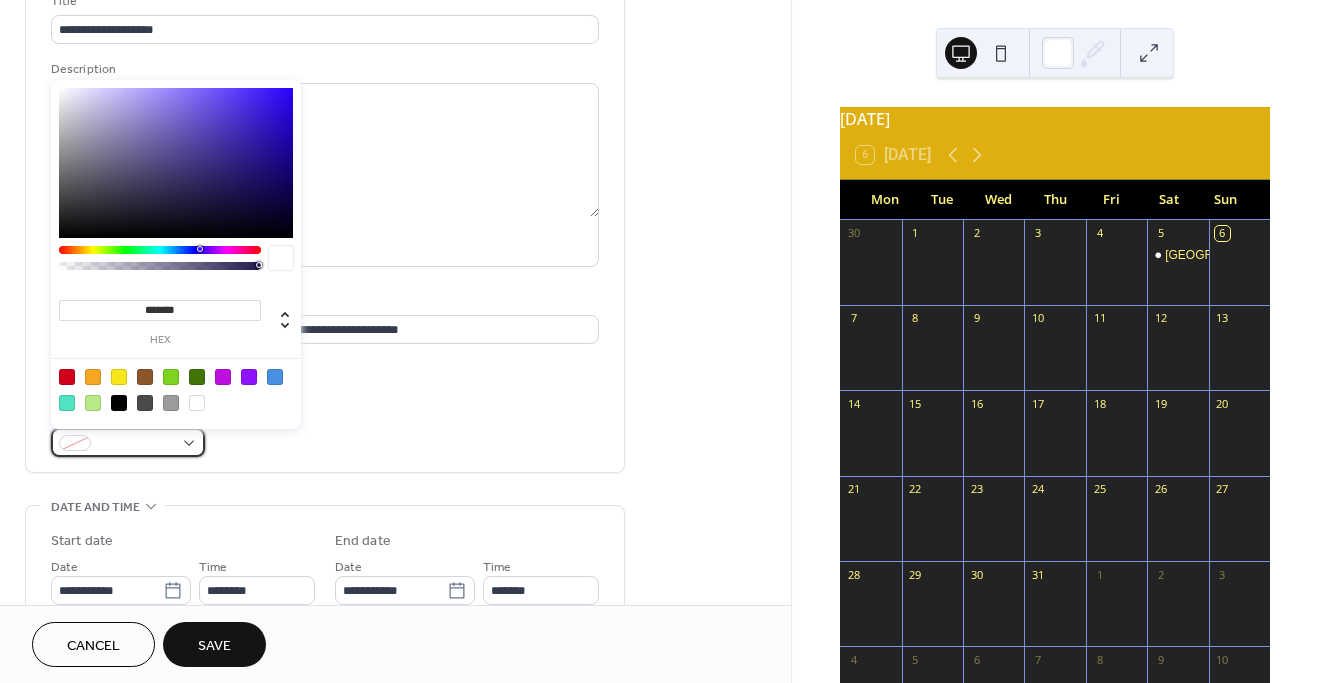 click at bounding box center [128, 442] 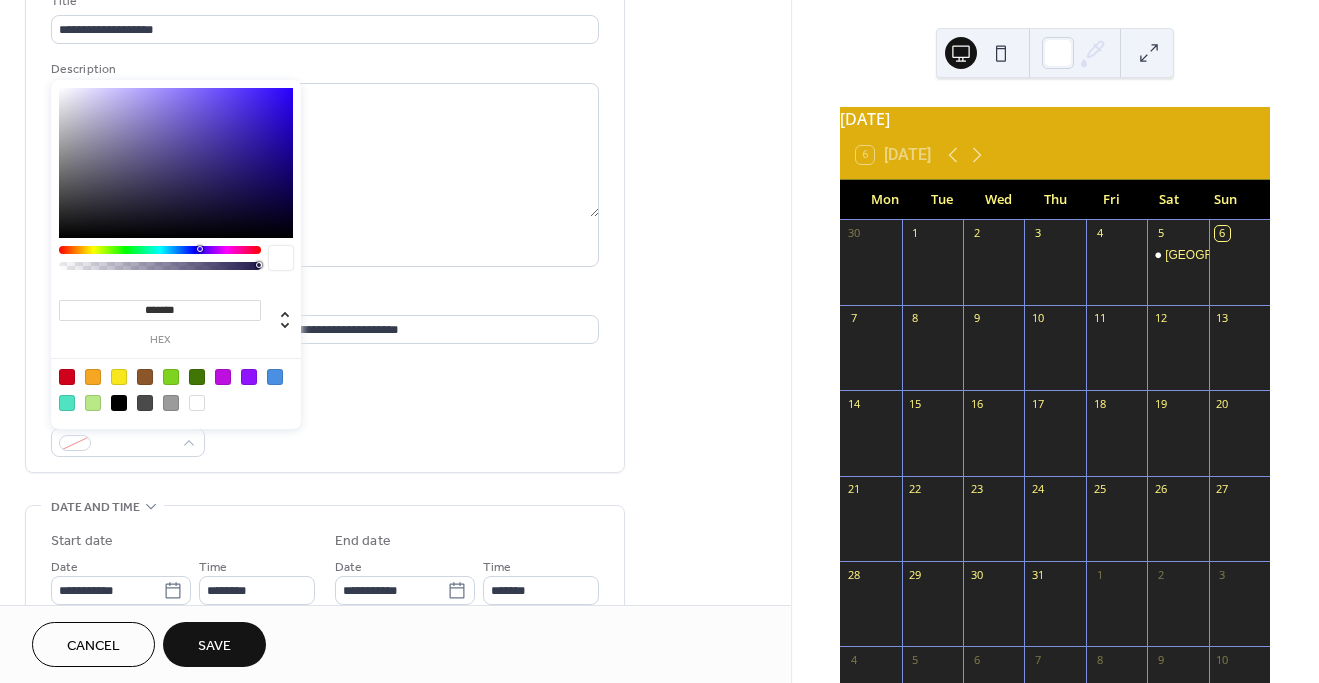 click at bounding box center [197, 403] 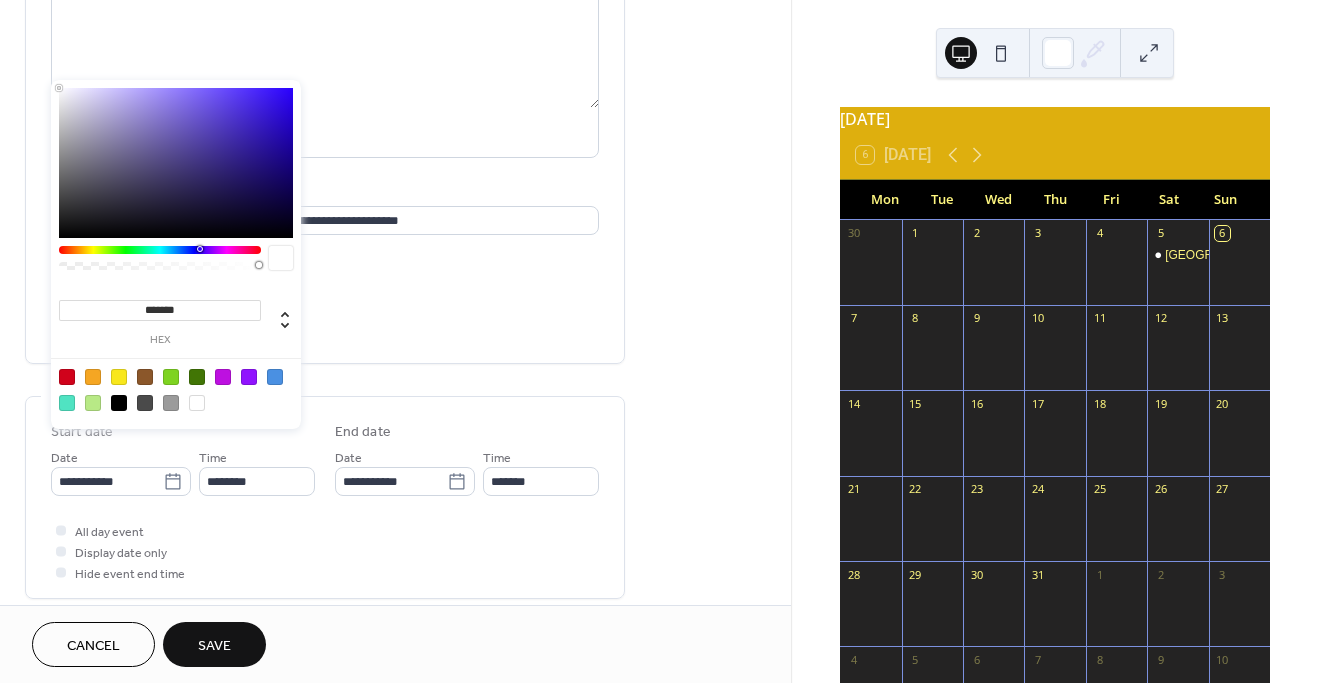 scroll, scrollTop: 279, scrollLeft: 0, axis: vertical 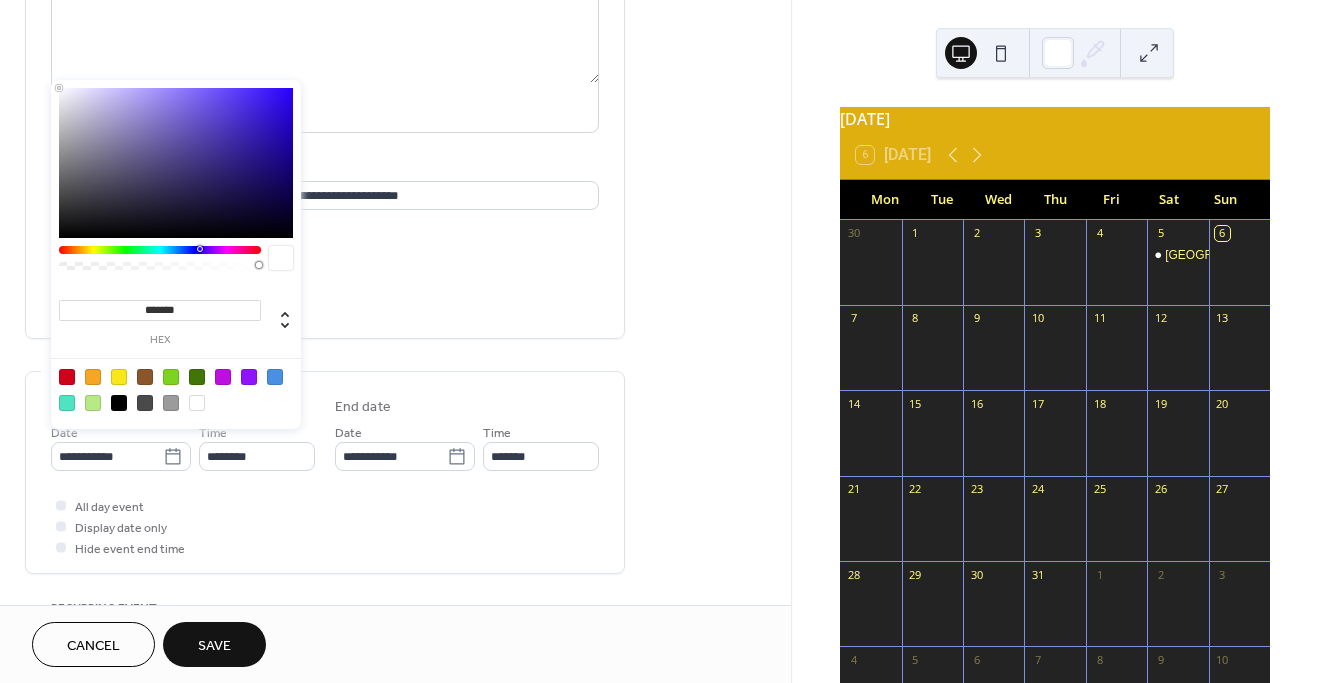click on "**********" at bounding box center (325, 508) 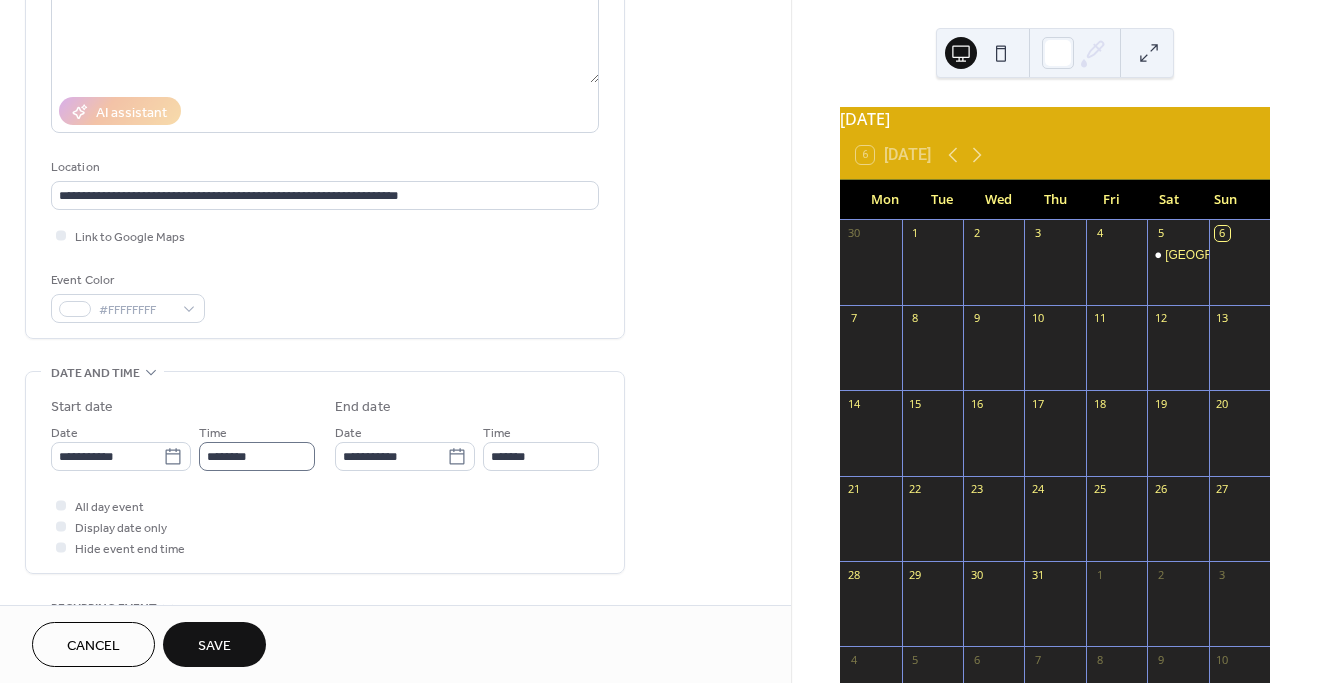 scroll, scrollTop: 1, scrollLeft: 0, axis: vertical 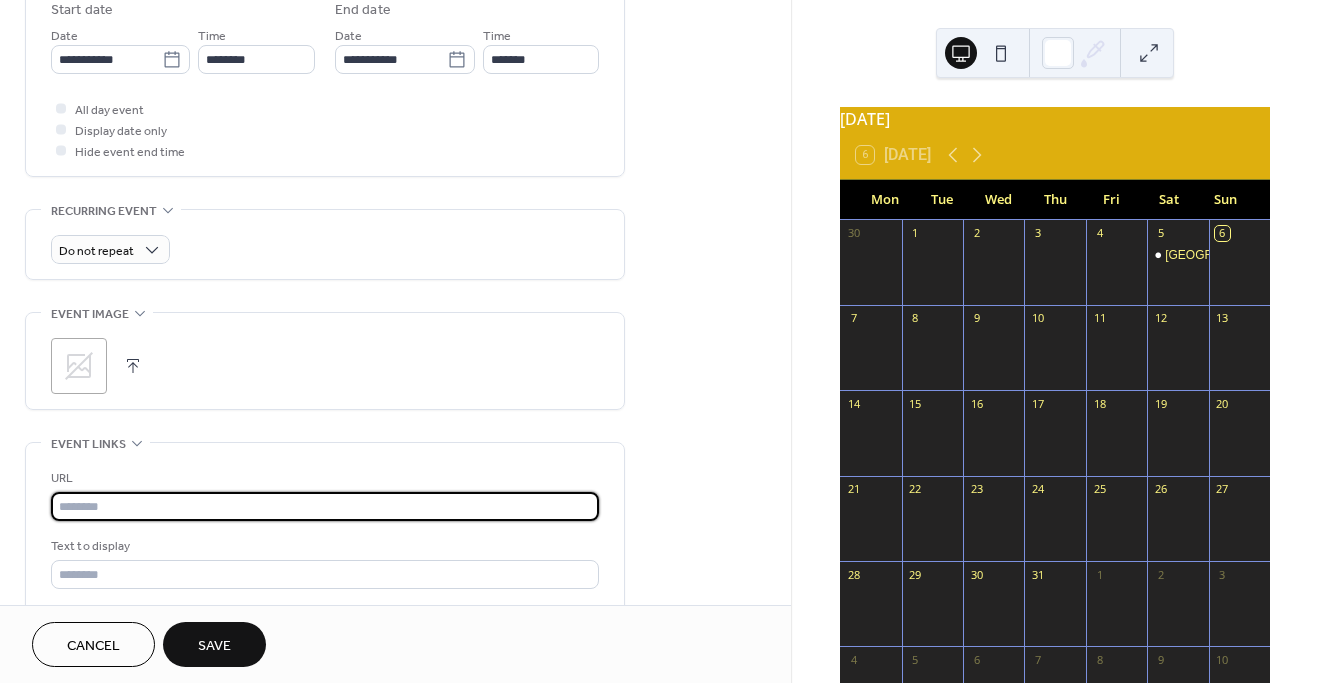 click at bounding box center [325, 506] 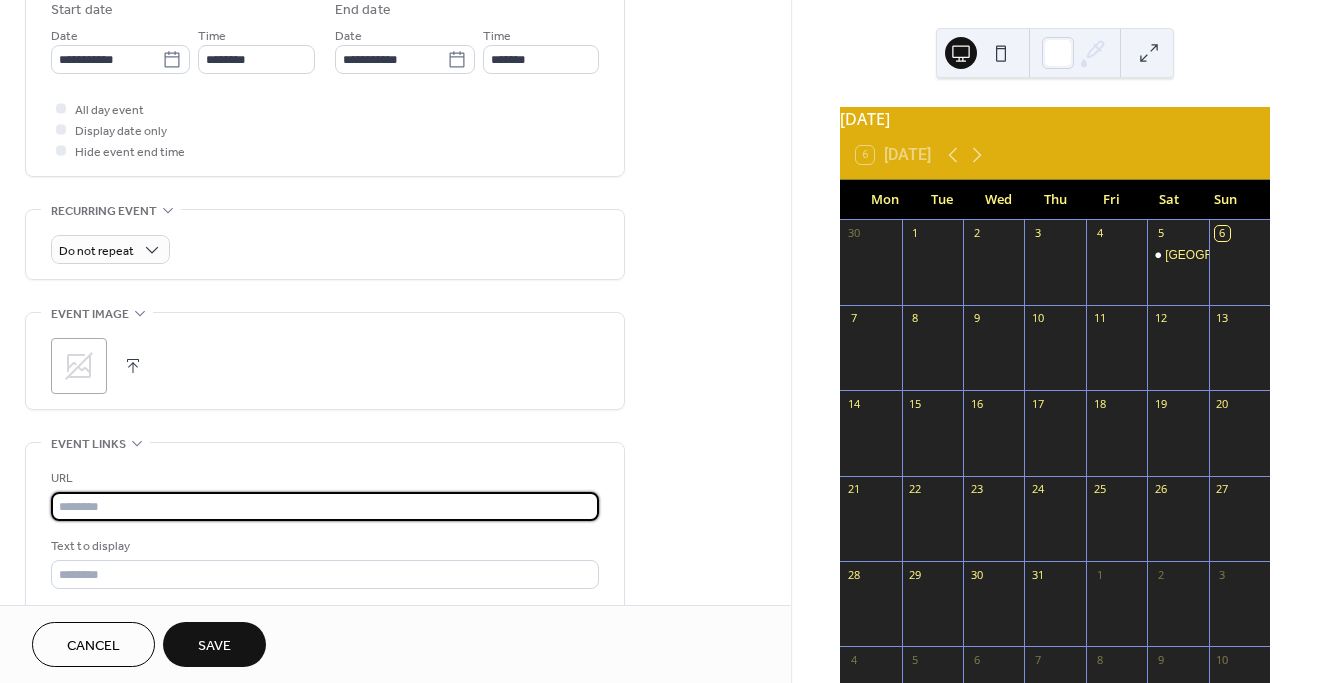 paste on "**********" 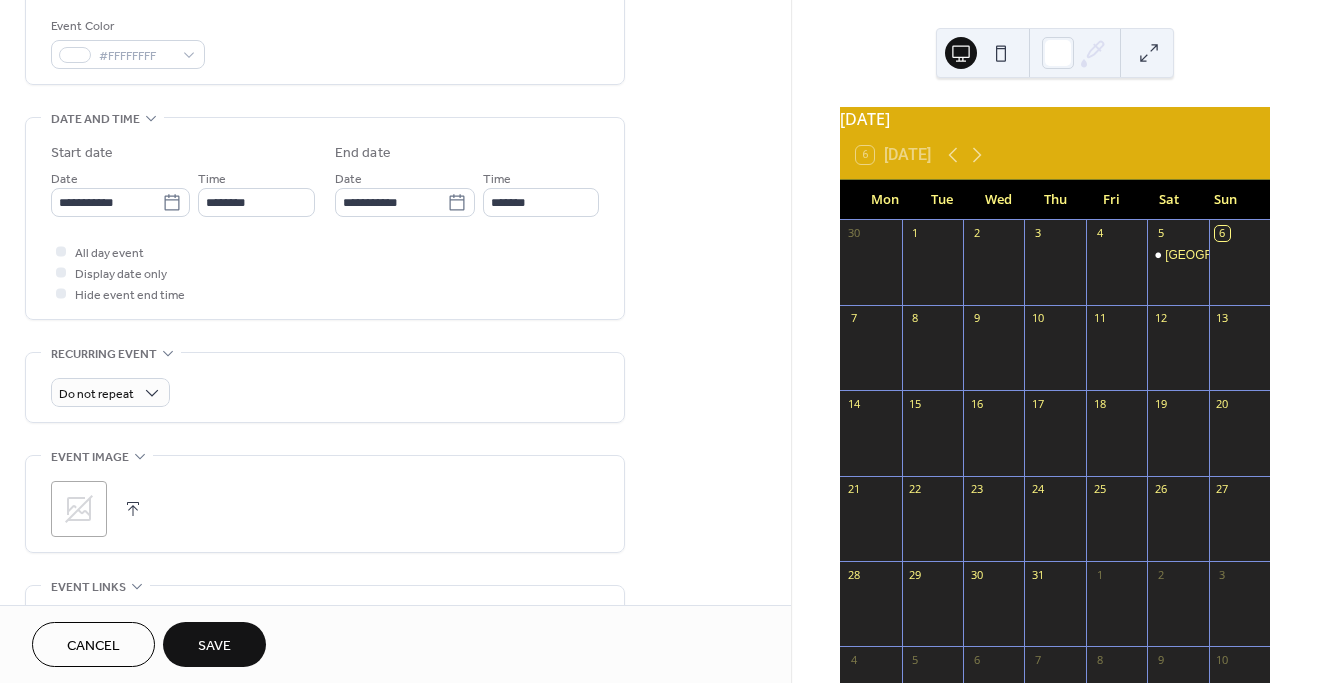 scroll, scrollTop: 531, scrollLeft: 0, axis: vertical 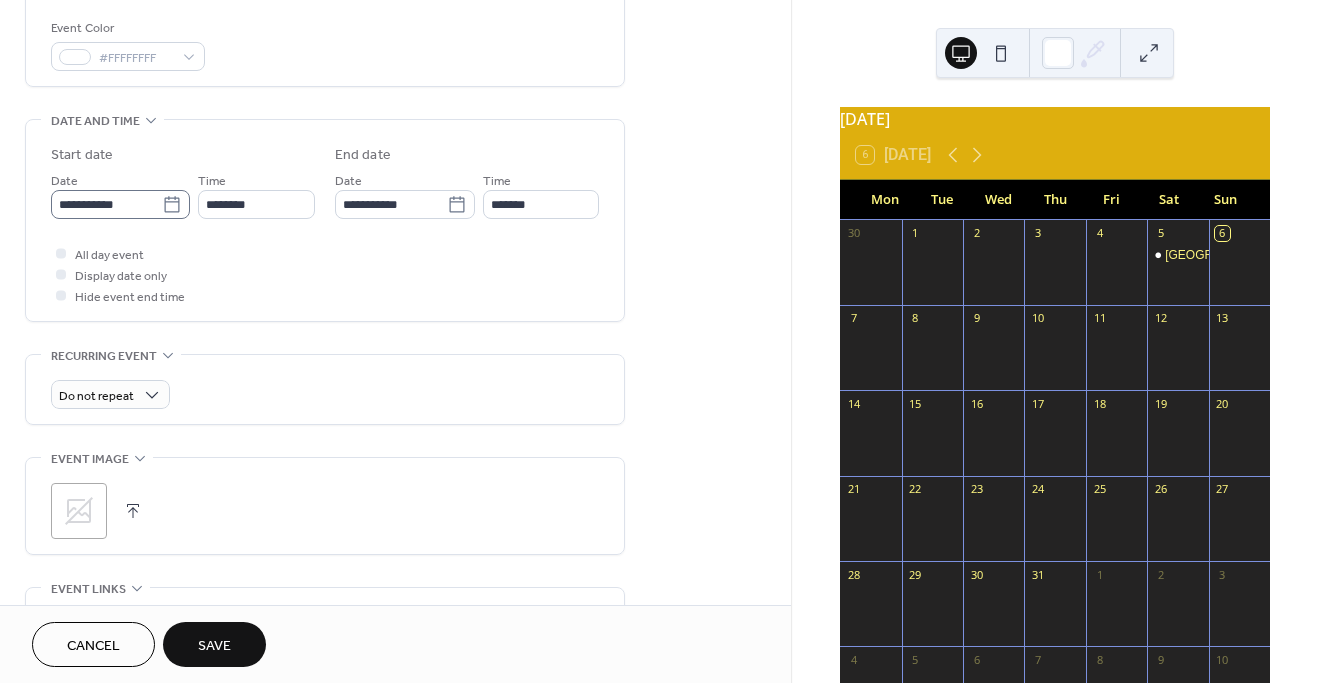 type on "**********" 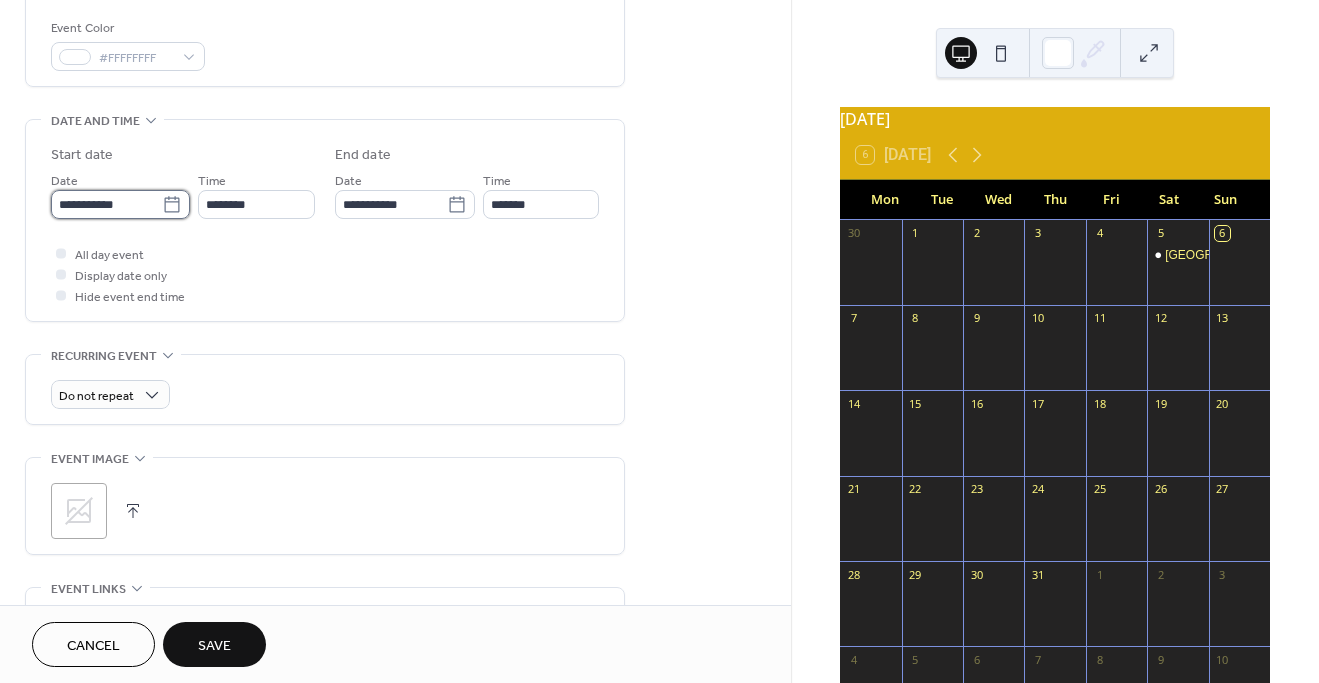 click on "**********" at bounding box center (106, 204) 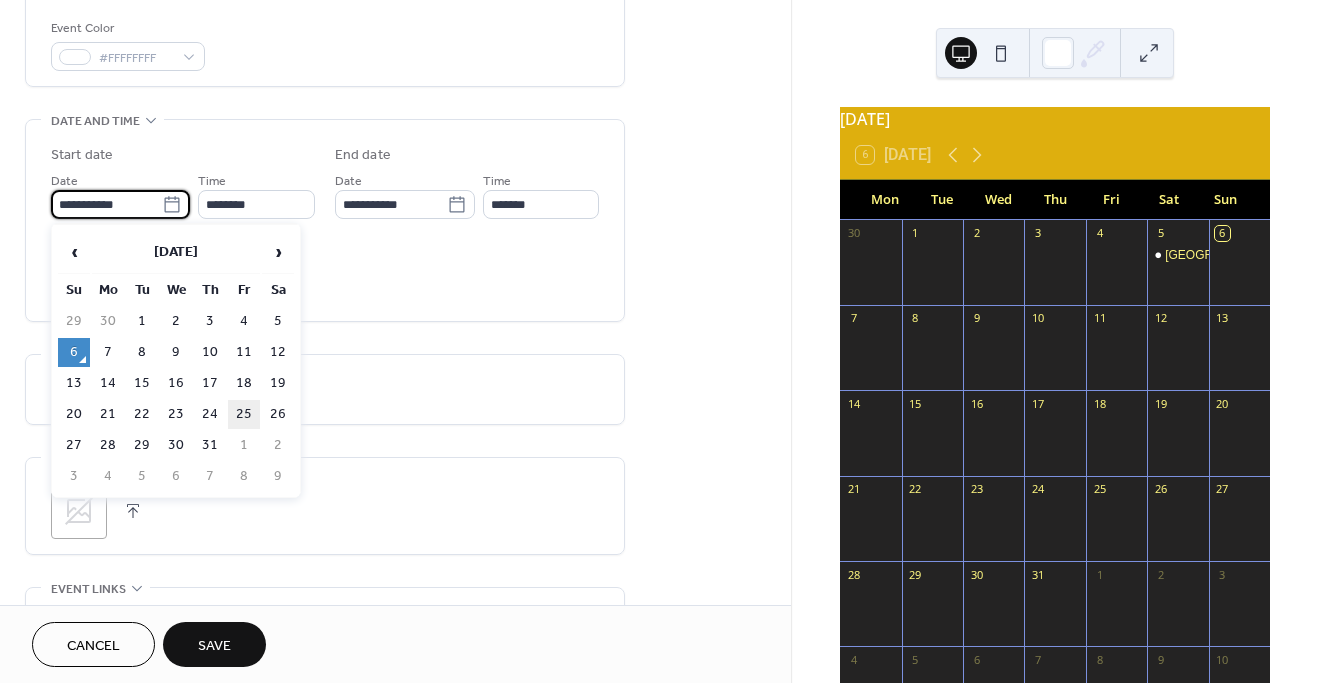 click on "25" at bounding box center [244, 414] 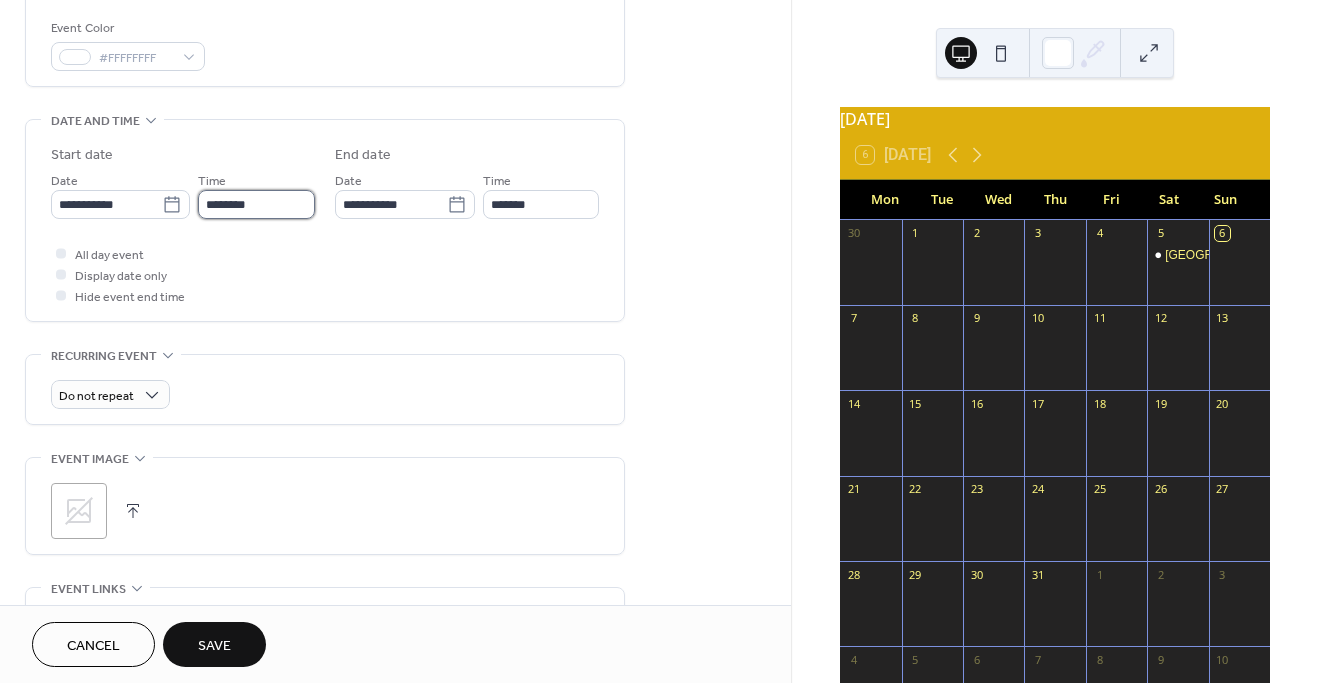 click on "********" at bounding box center [256, 204] 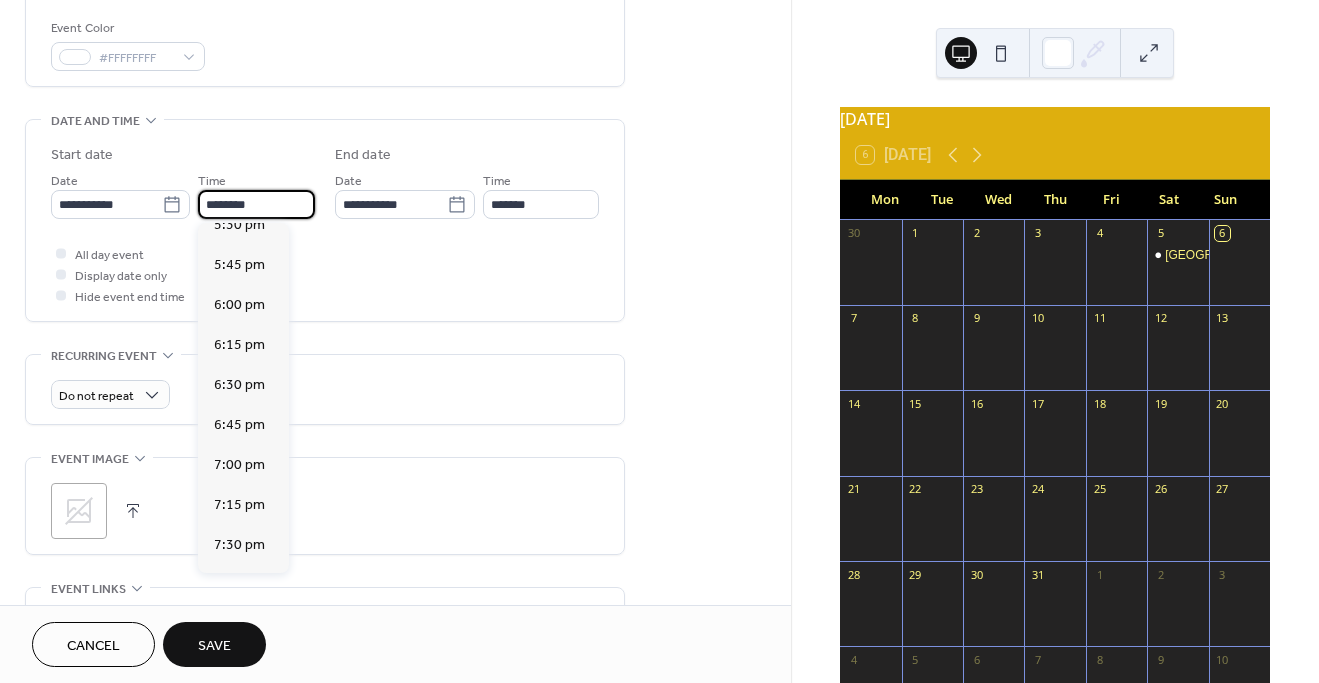 scroll, scrollTop: 2819, scrollLeft: 0, axis: vertical 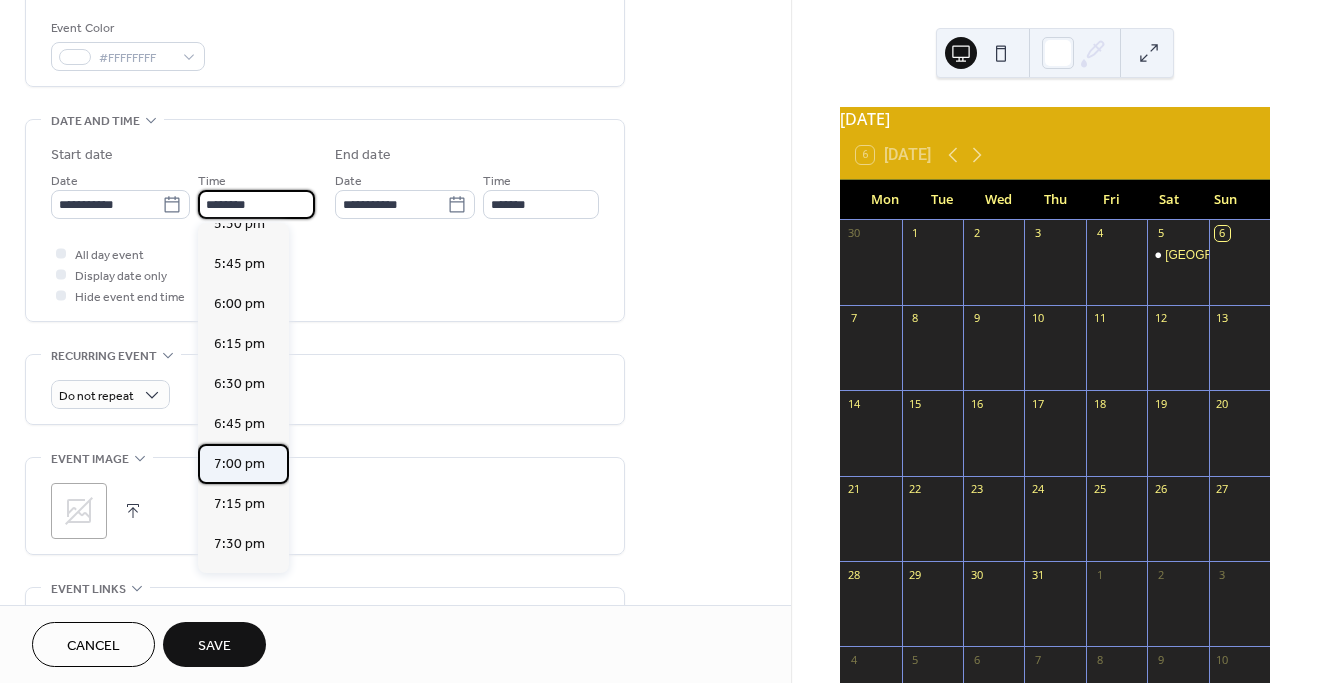 click on "7:00 pm" at bounding box center [239, 464] 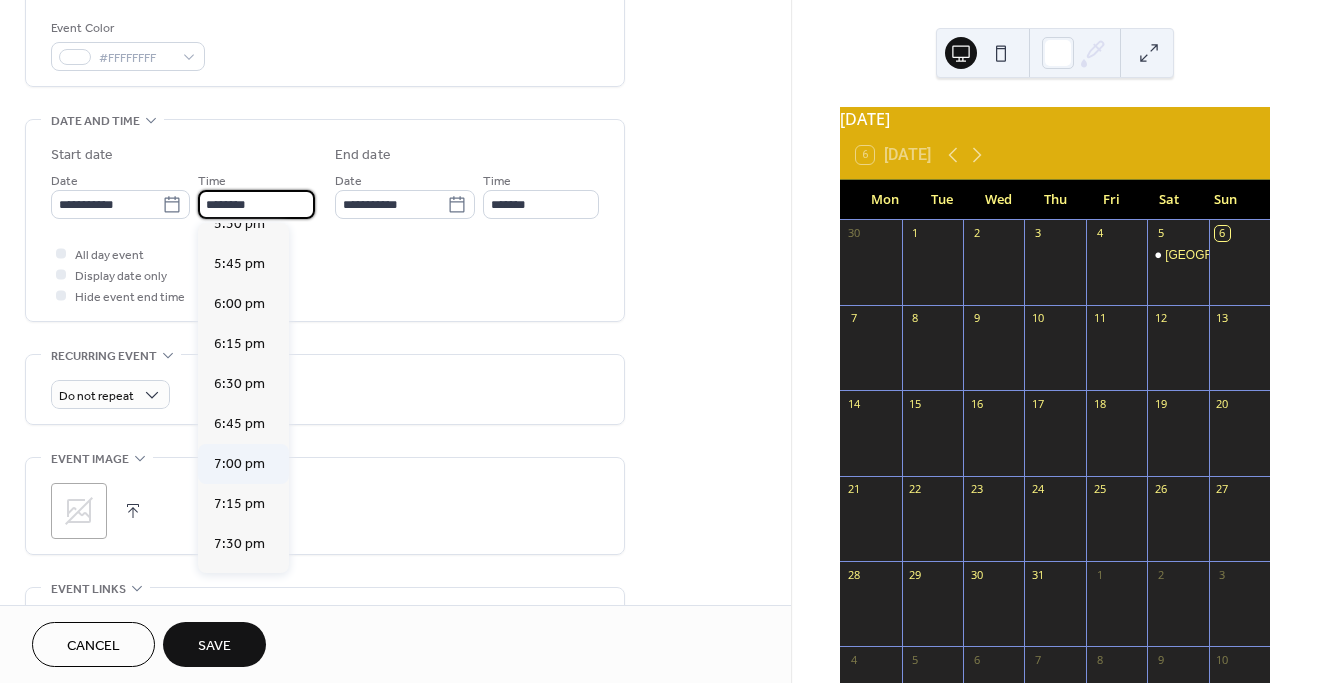 type on "*******" 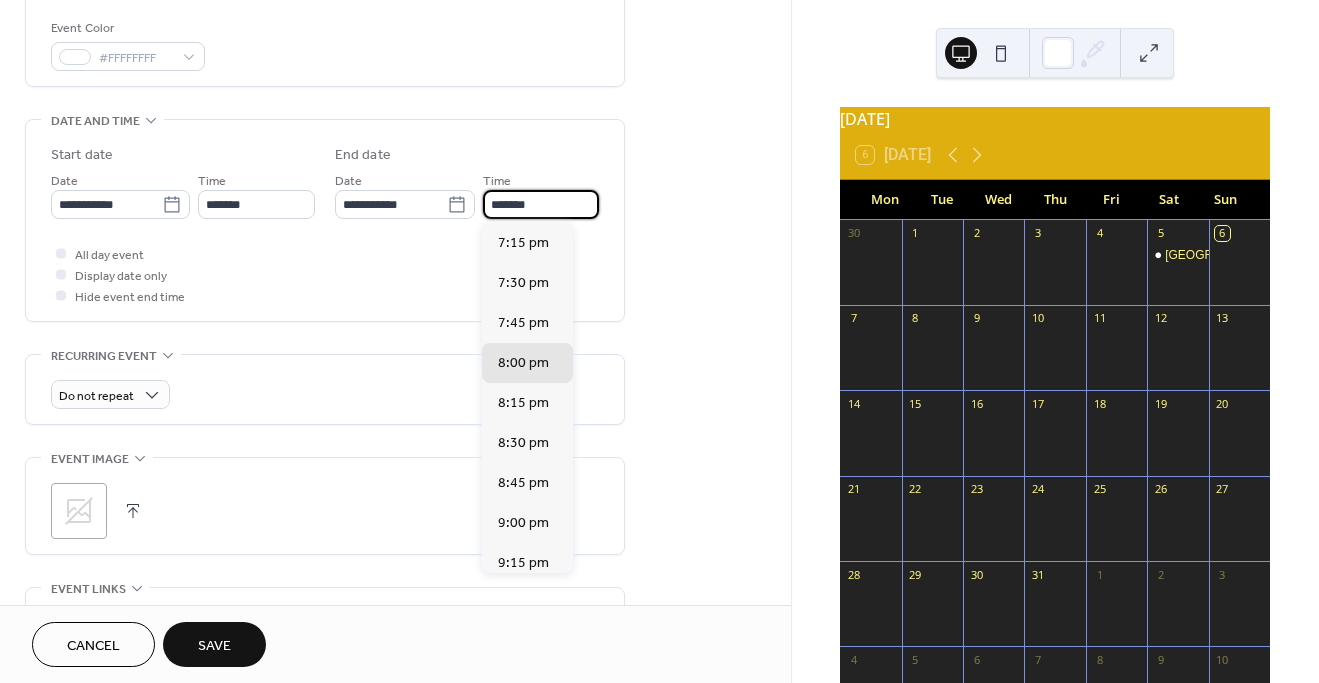 click on "*******" at bounding box center [541, 204] 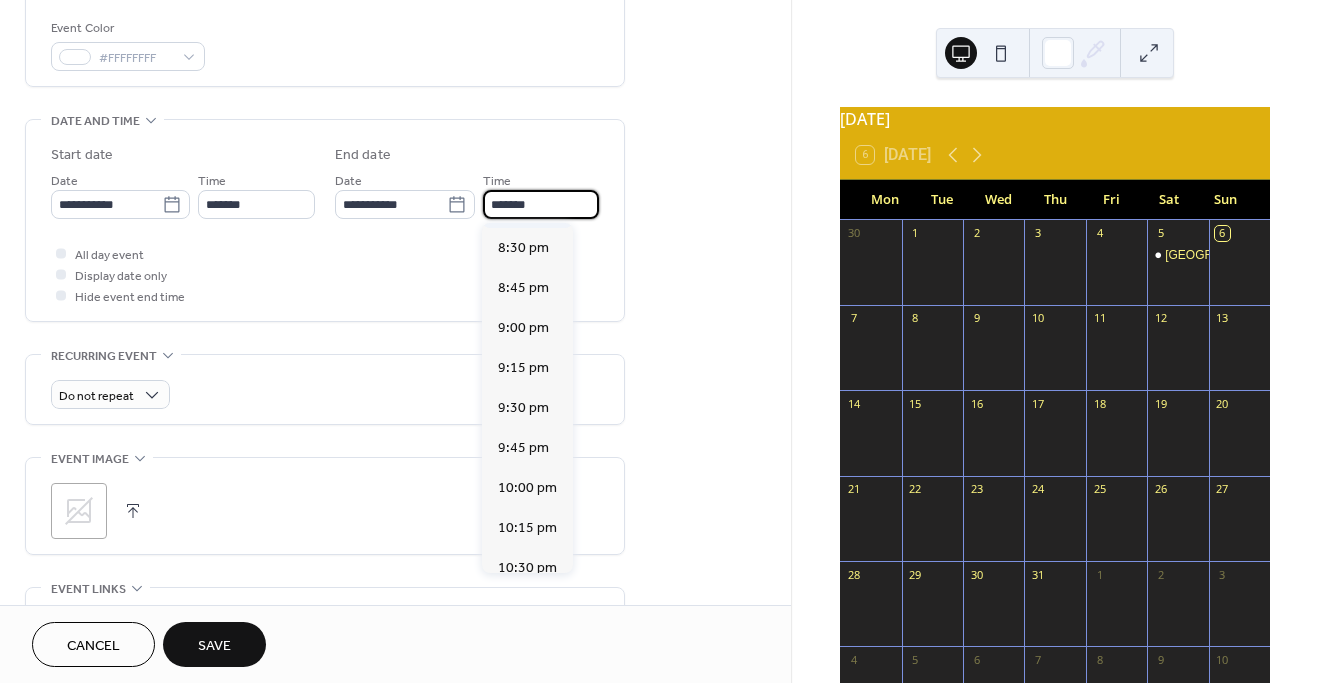 scroll, scrollTop: 206, scrollLeft: 0, axis: vertical 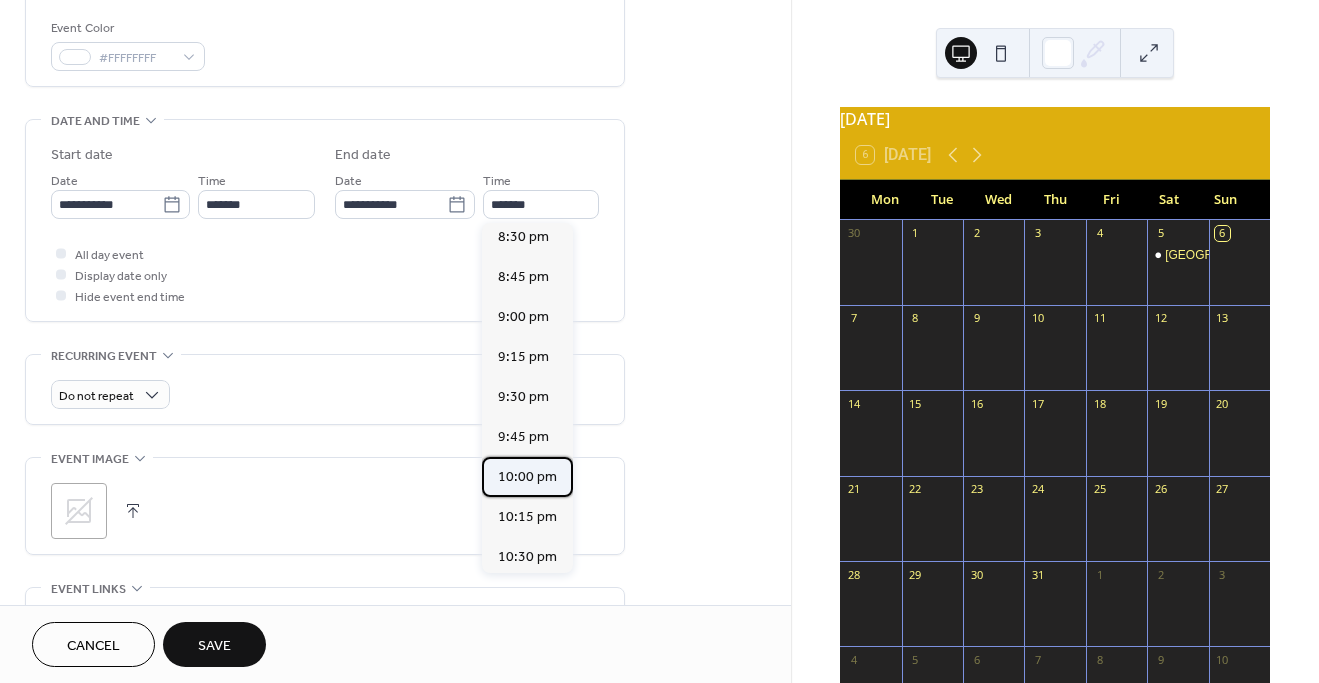 click on "10:00 pm" at bounding box center [527, 477] 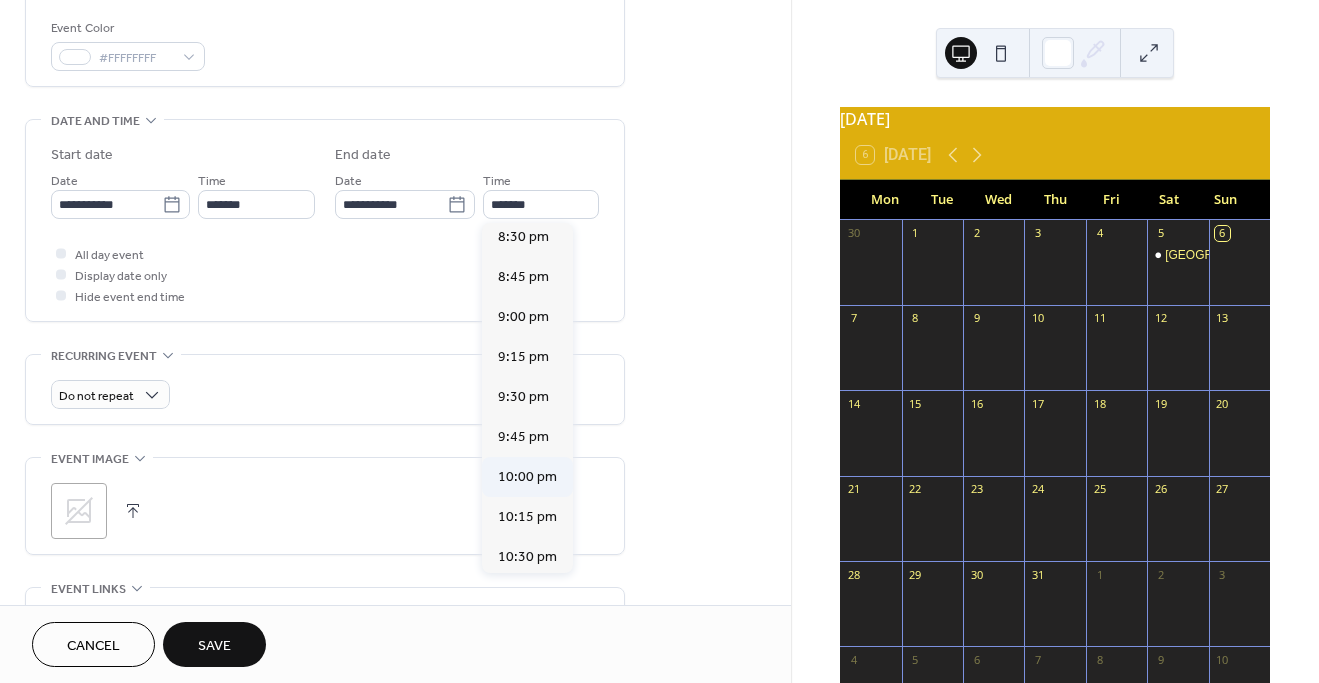 type on "********" 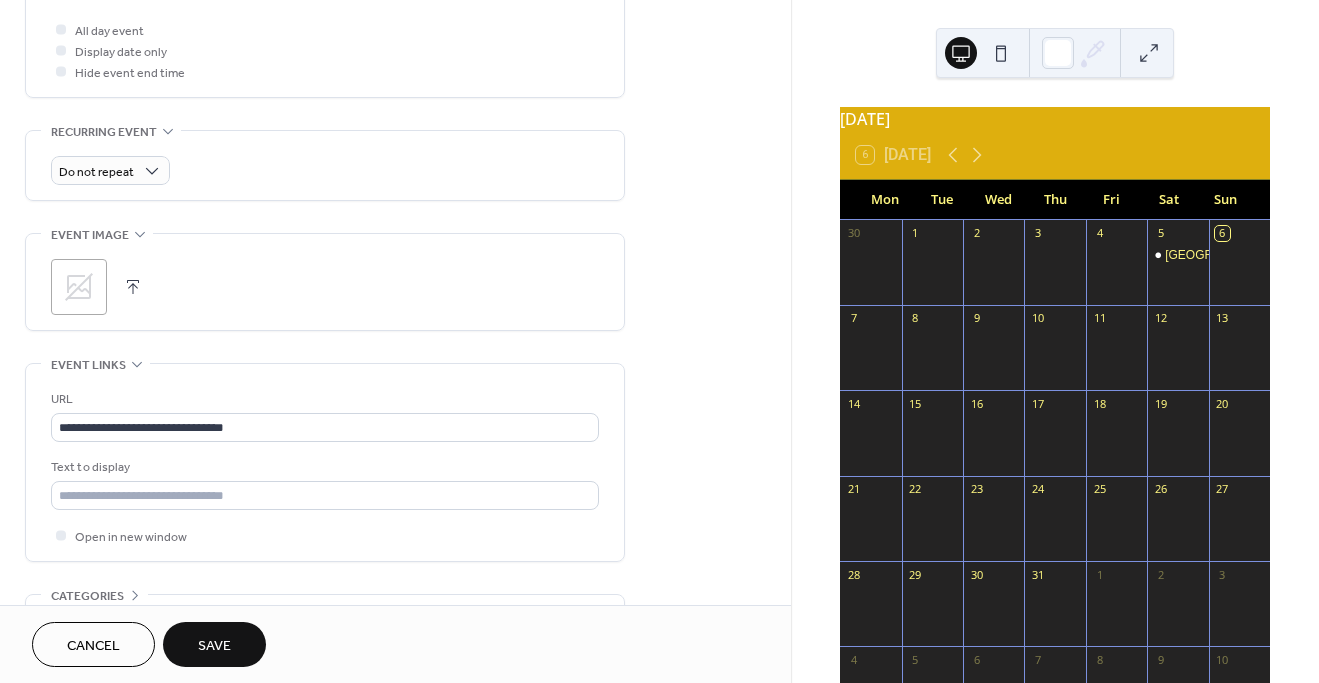 scroll, scrollTop: 766, scrollLeft: 0, axis: vertical 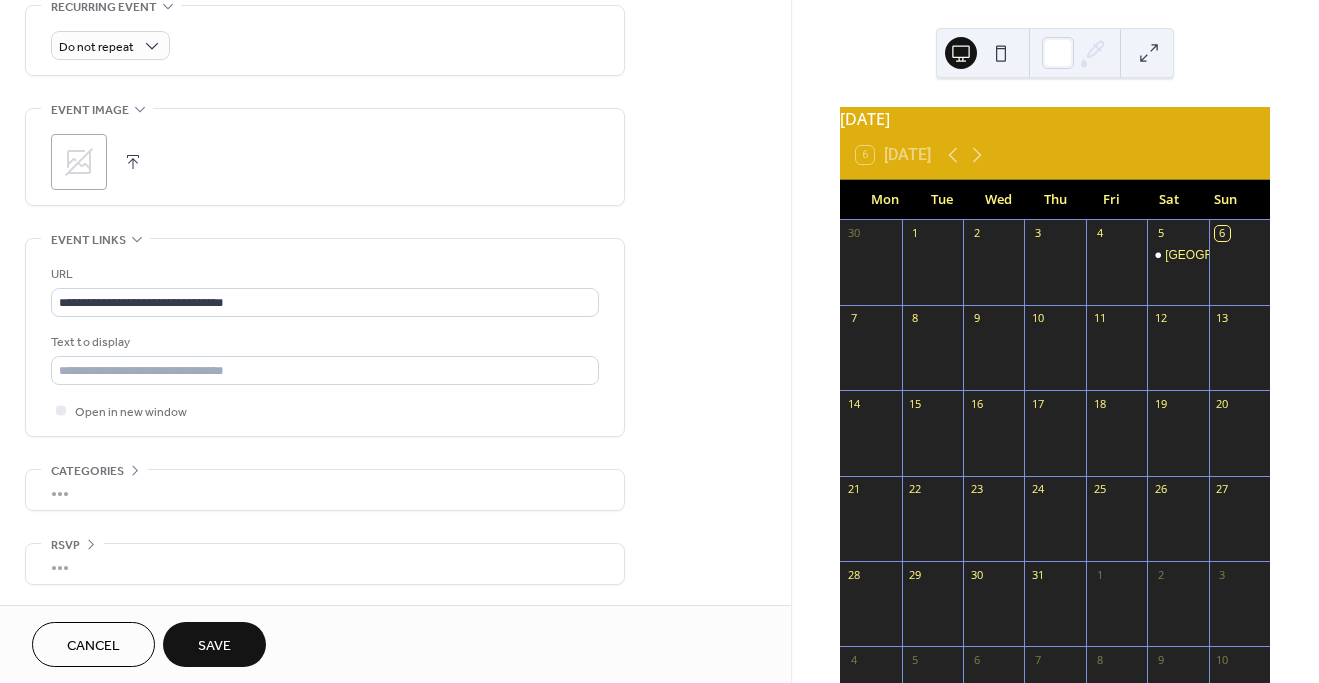 click on "Save" at bounding box center (214, 644) 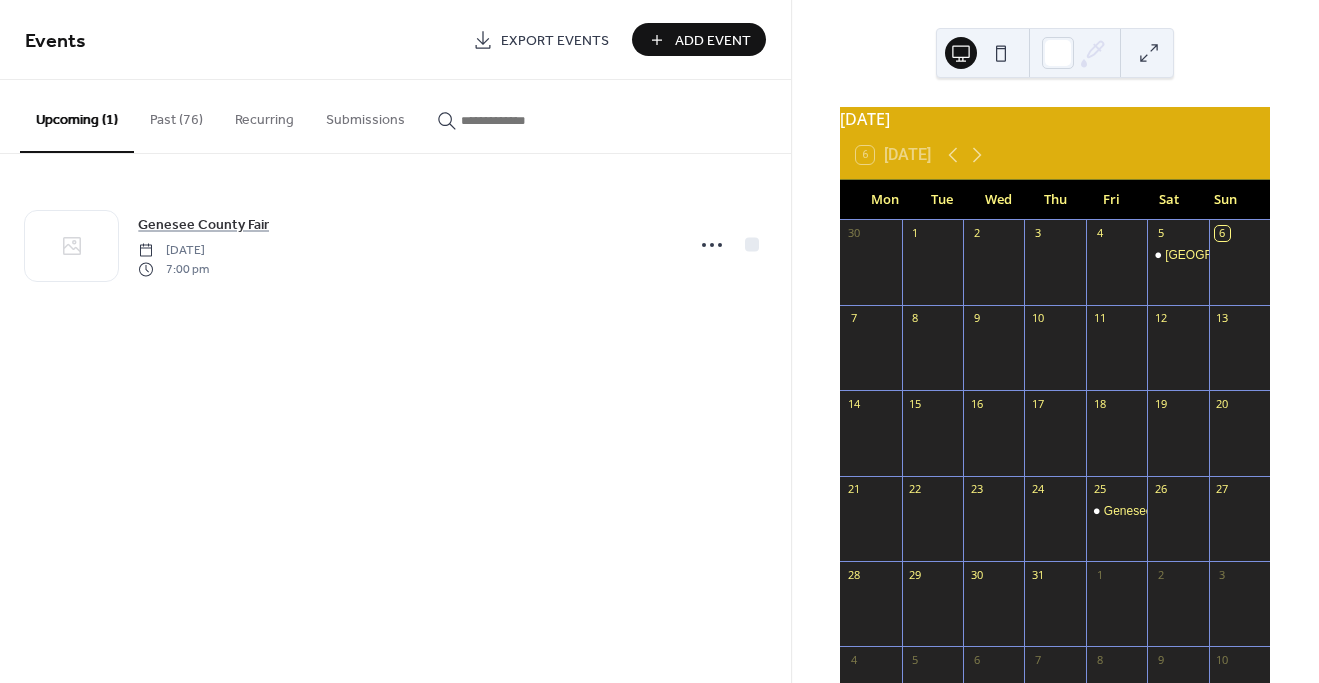 click on "Add Event" at bounding box center (713, 41) 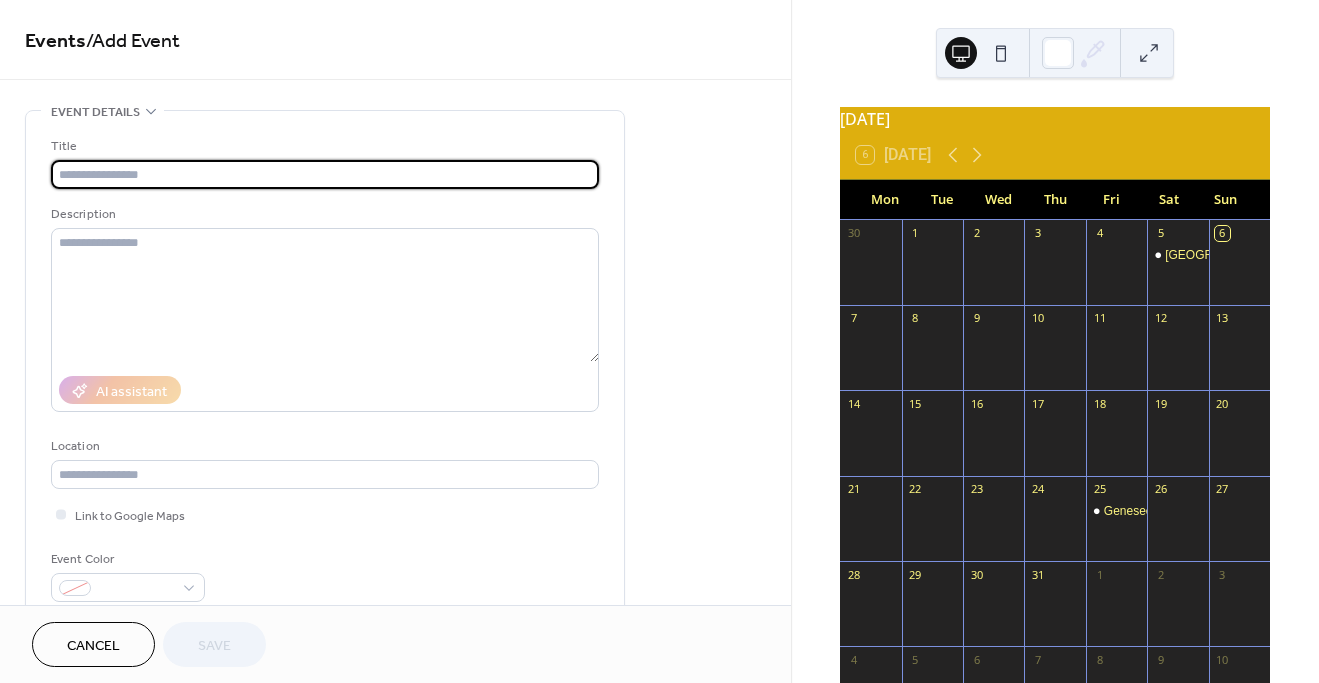 click at bounding box center [325, 174] 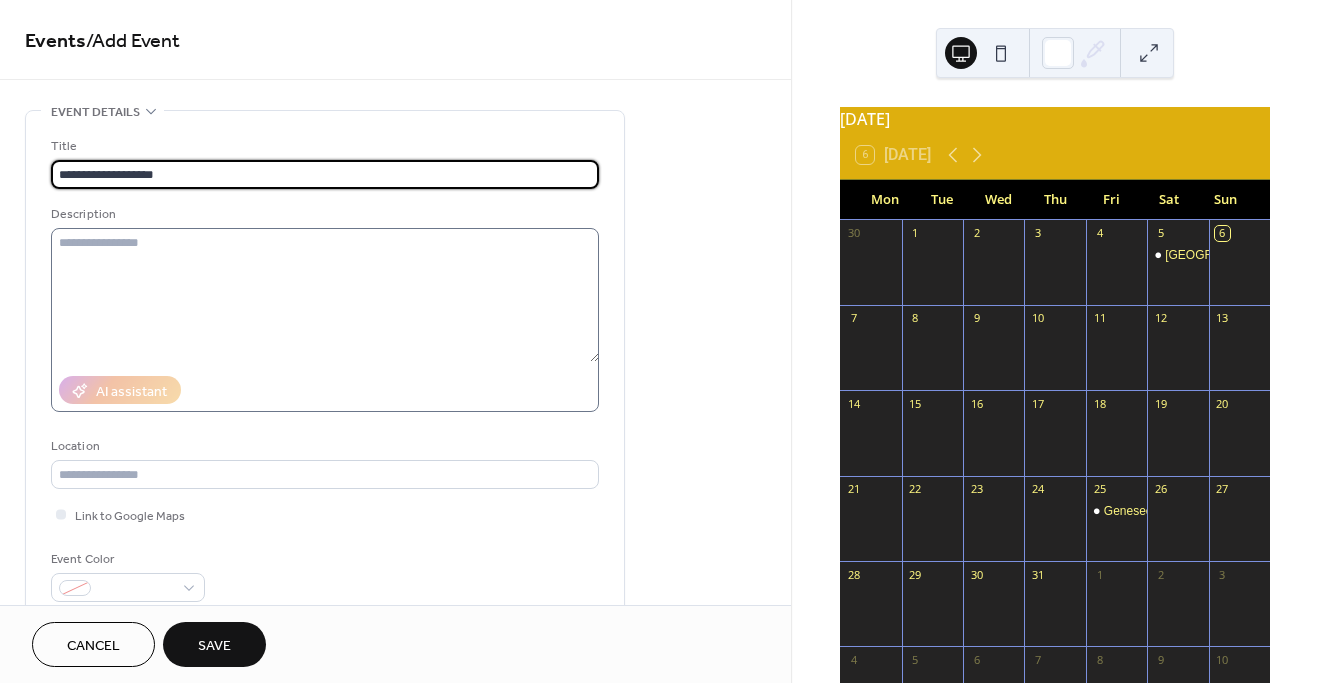 type on "**********" 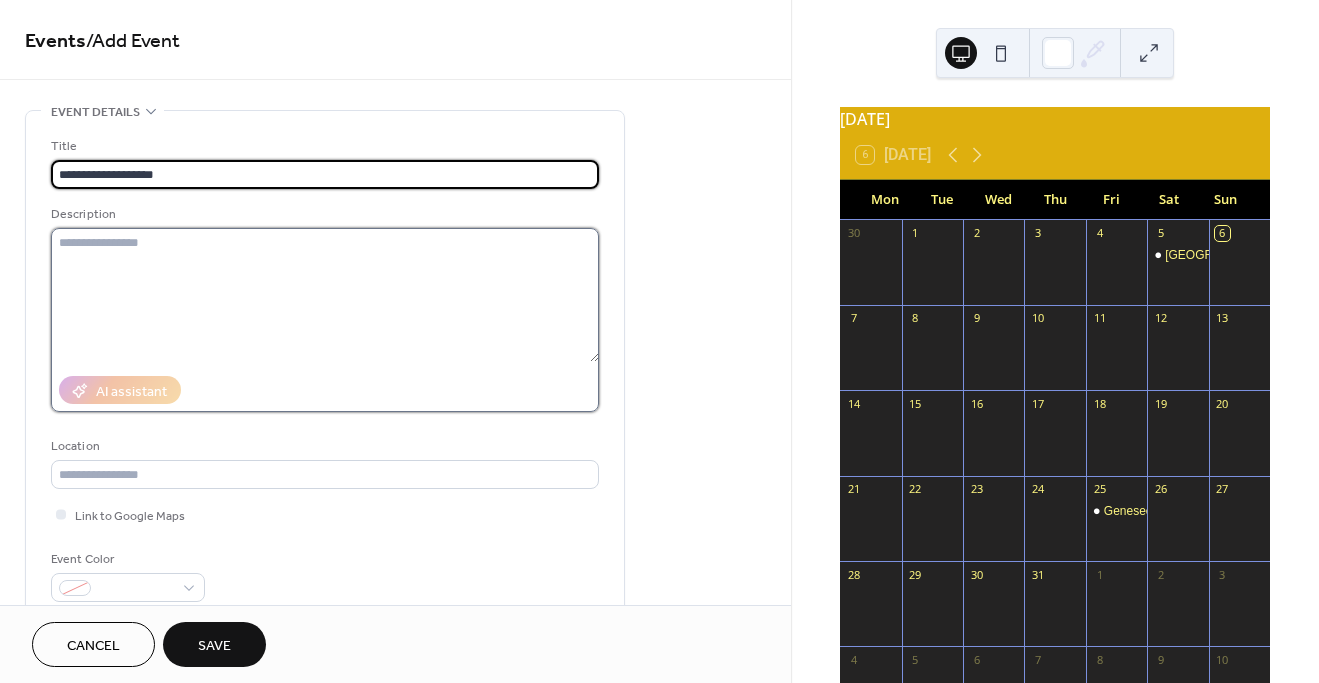 click at bounding box center [325, 295] 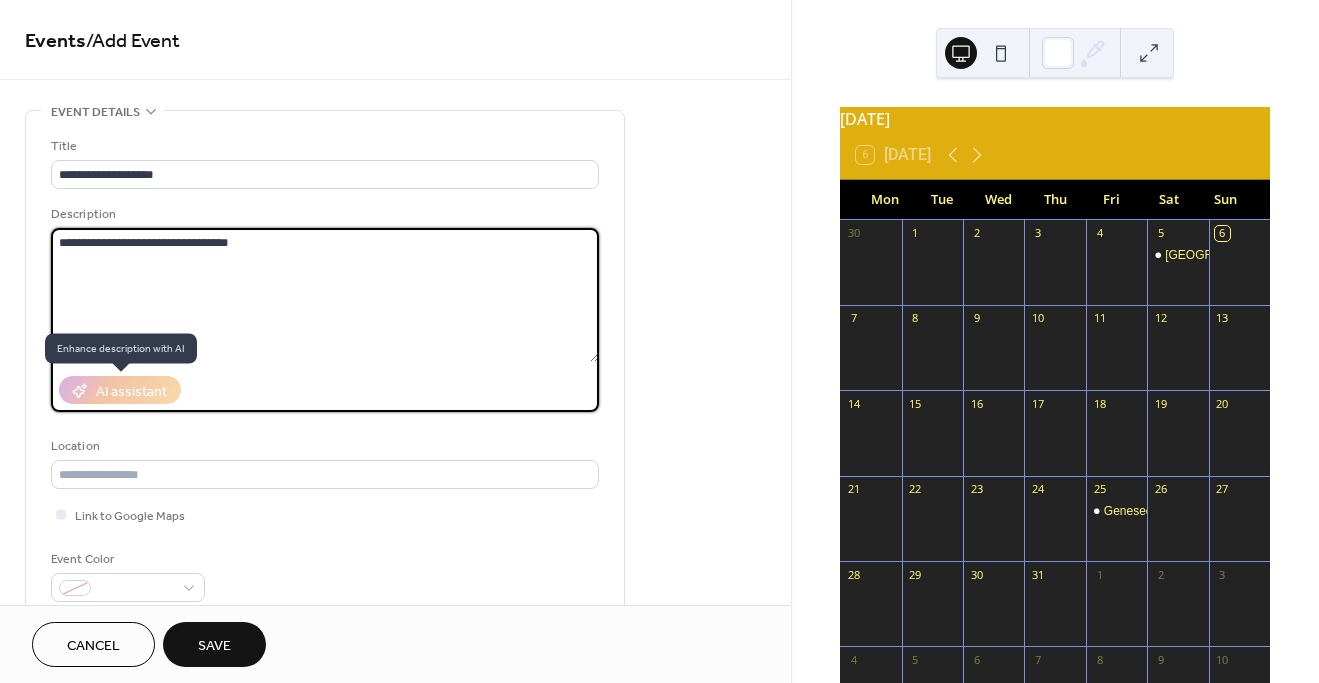 type on "**********" 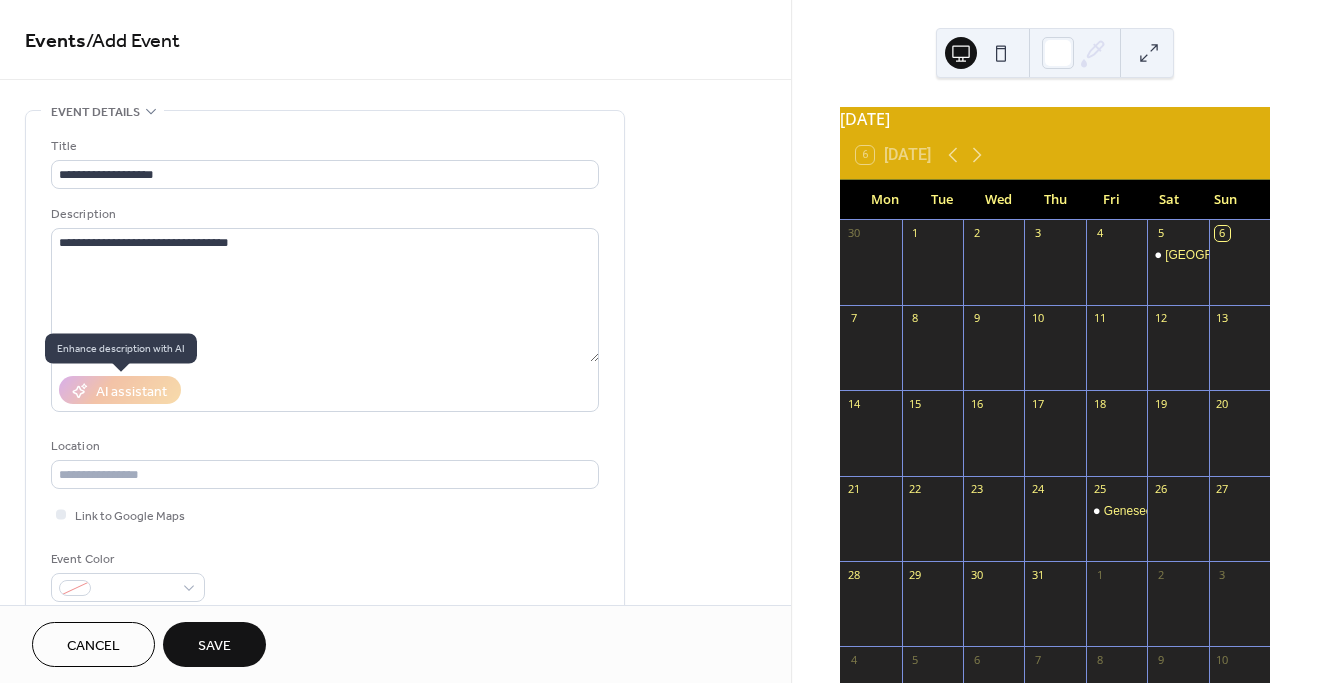 click on "AI assistant" at bounding box center (120, 390) 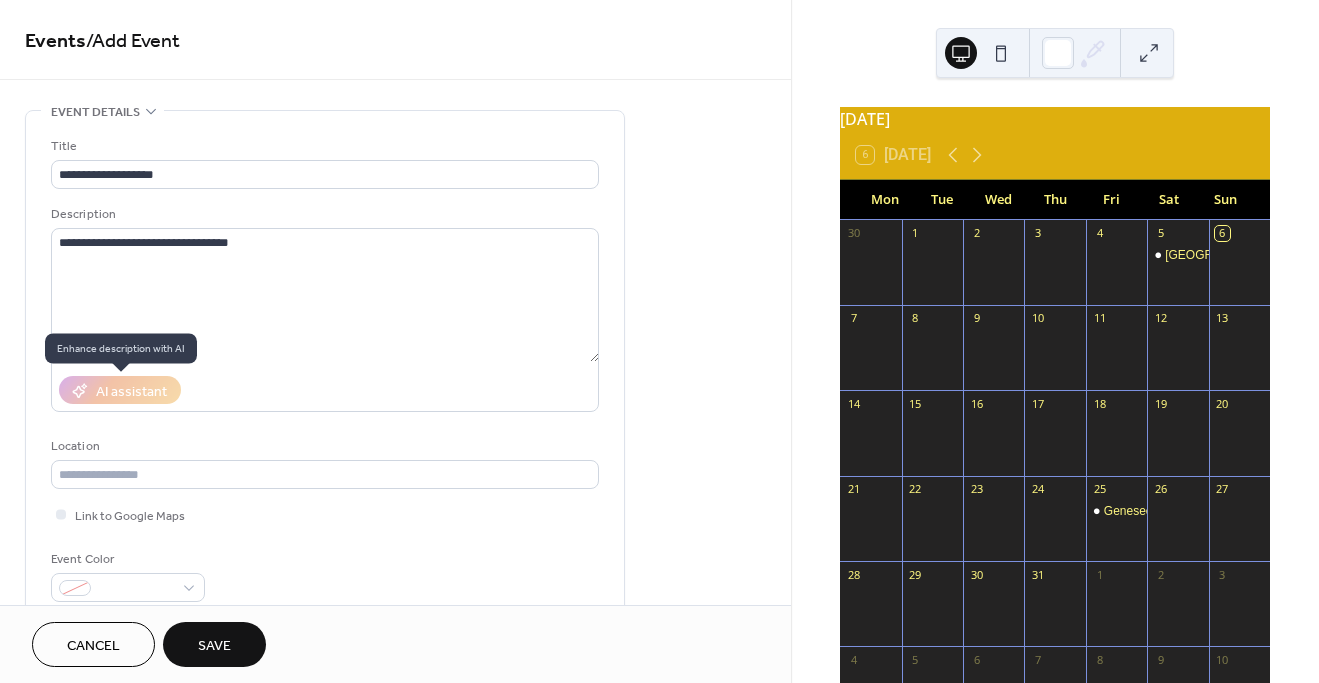 click on "AI assistant" at bounding box center (120, 390) 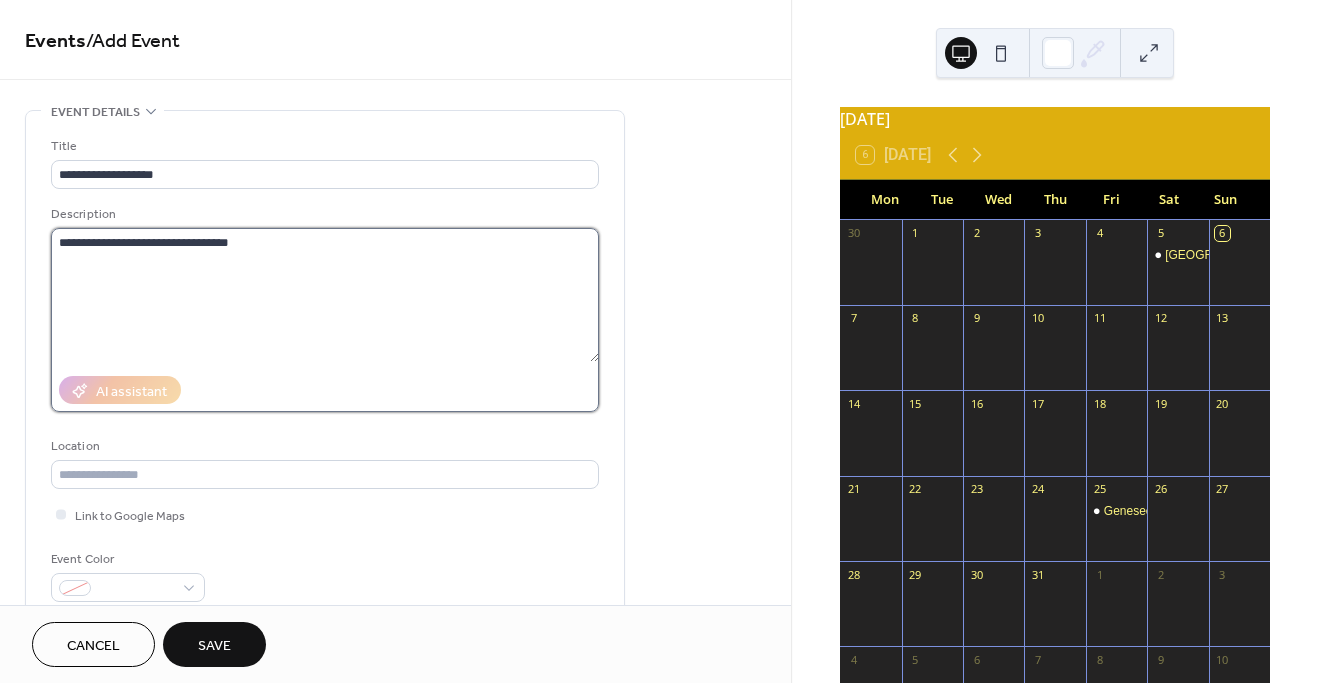 click on "**********" at bounding box center [325, 295] 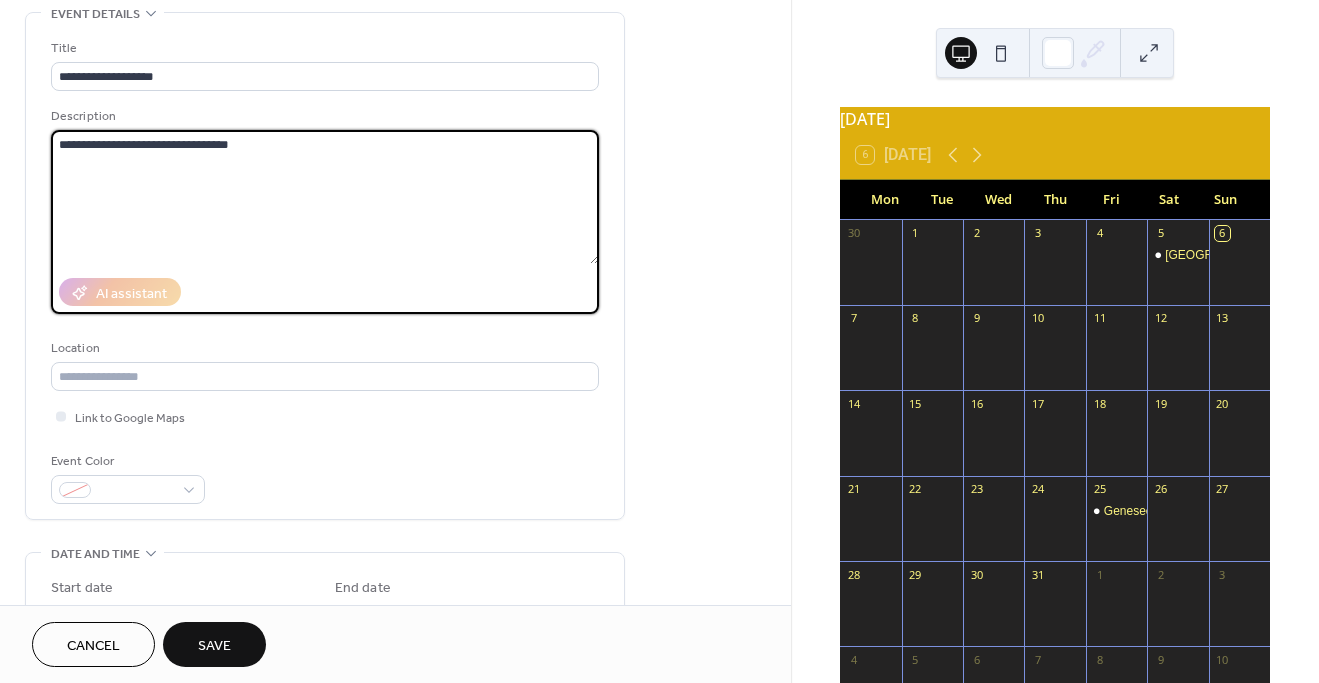 scroll, scrollTop: 108, scrollLeft: 0, axis: vertical 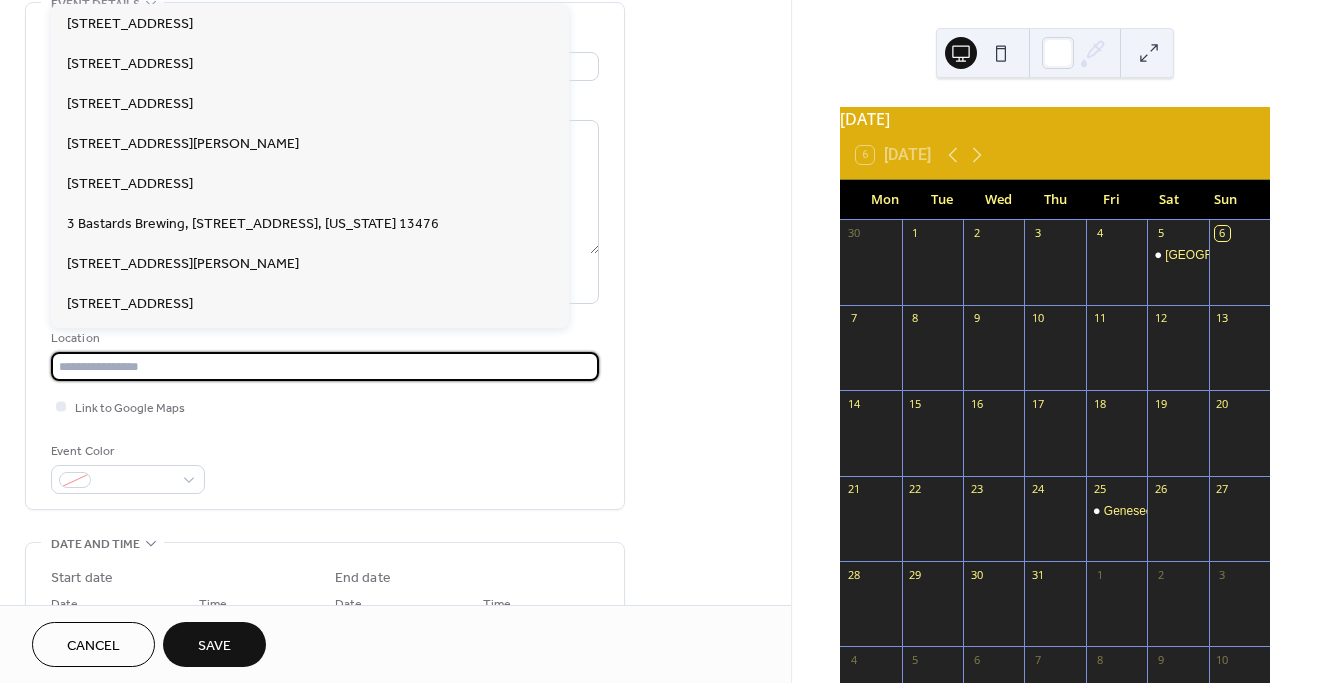 click at bounding box center (325, 366) 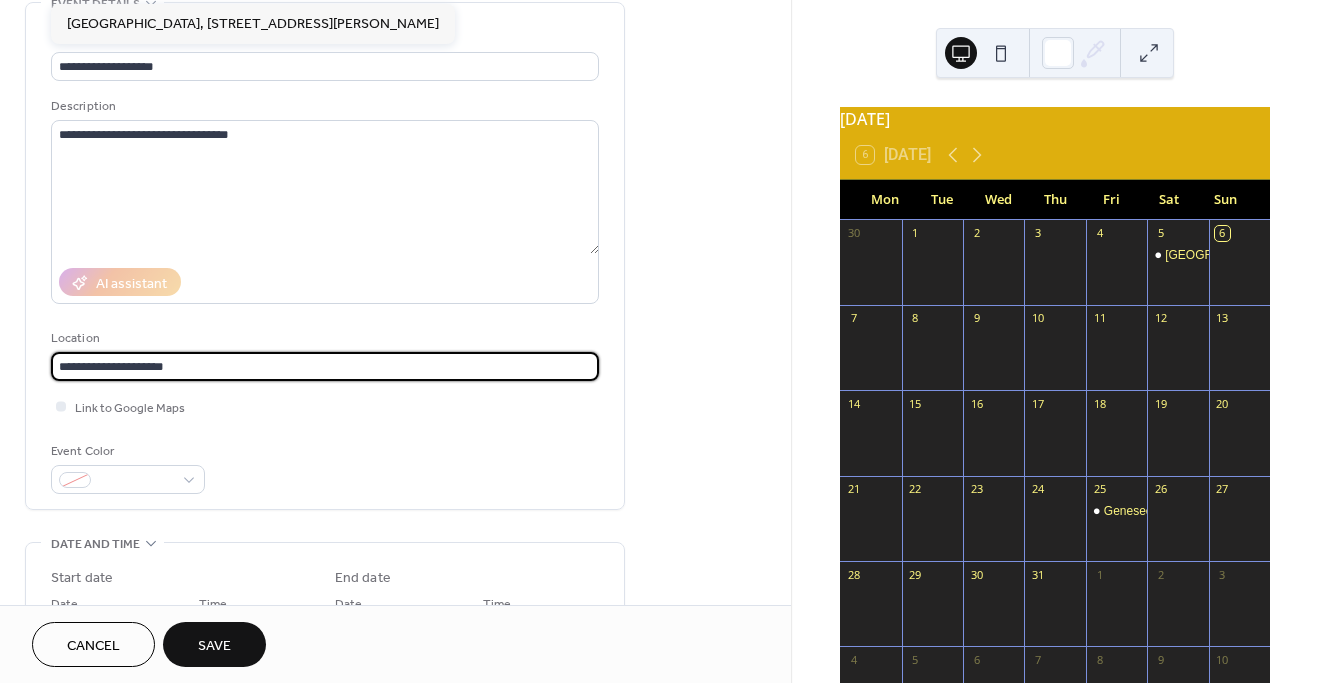 paste on "**********" 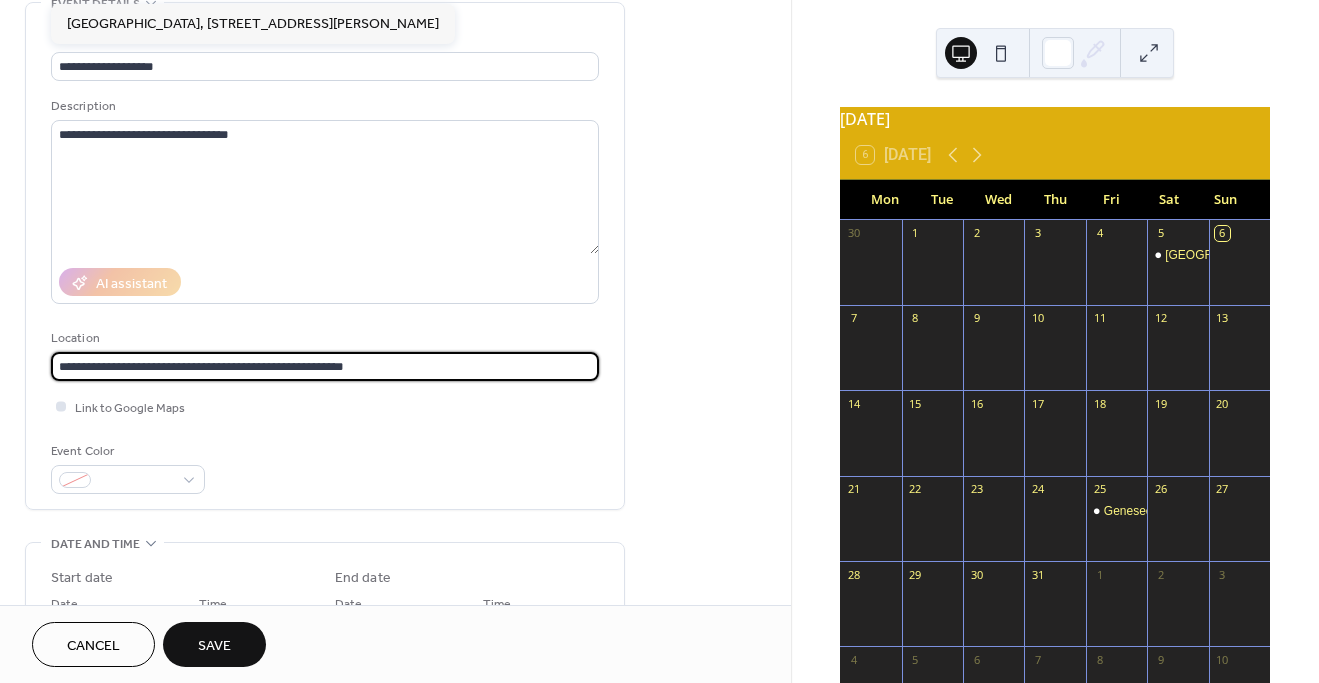type on "**********" 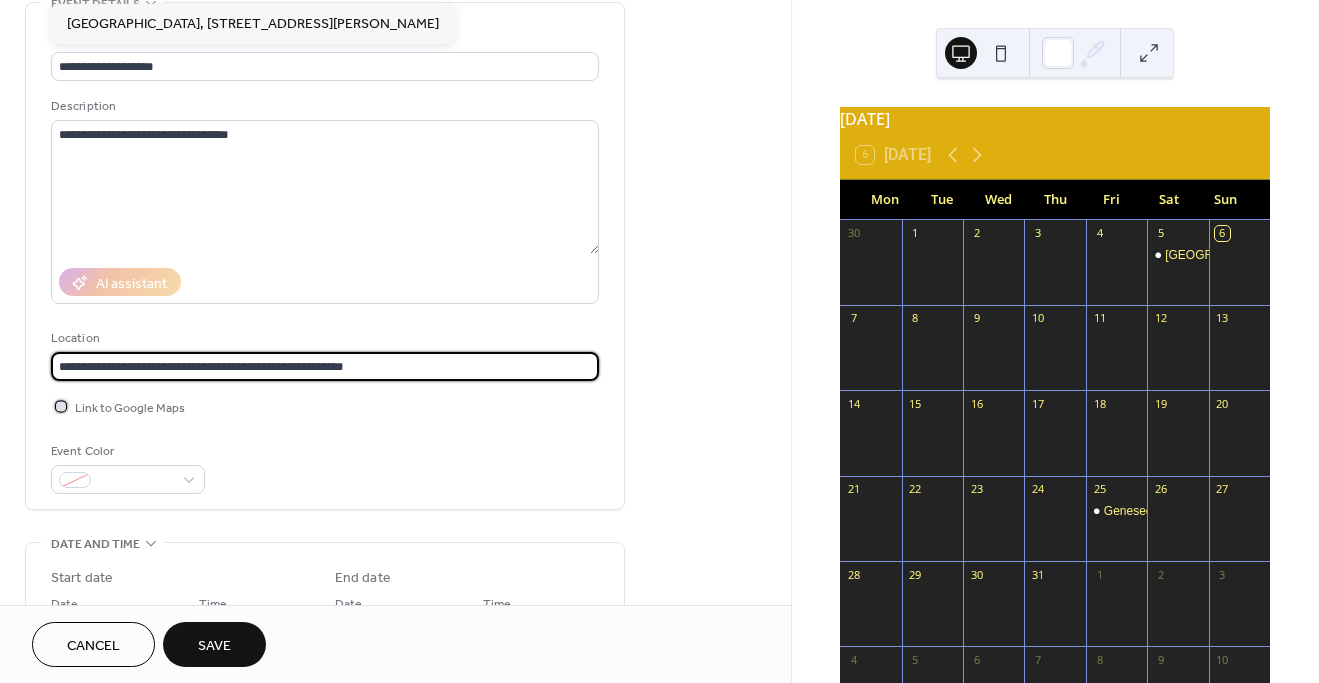 click at bounding box center [61, 406] 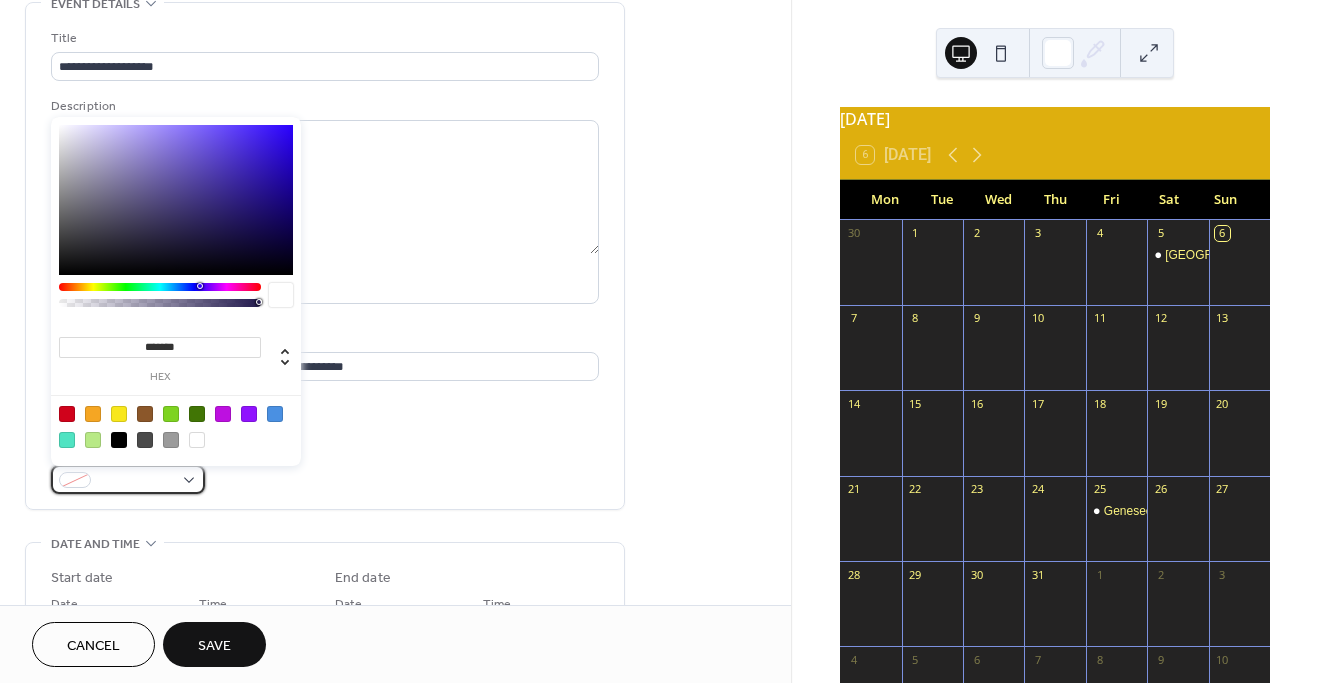 click at bounding box center [128, 479] 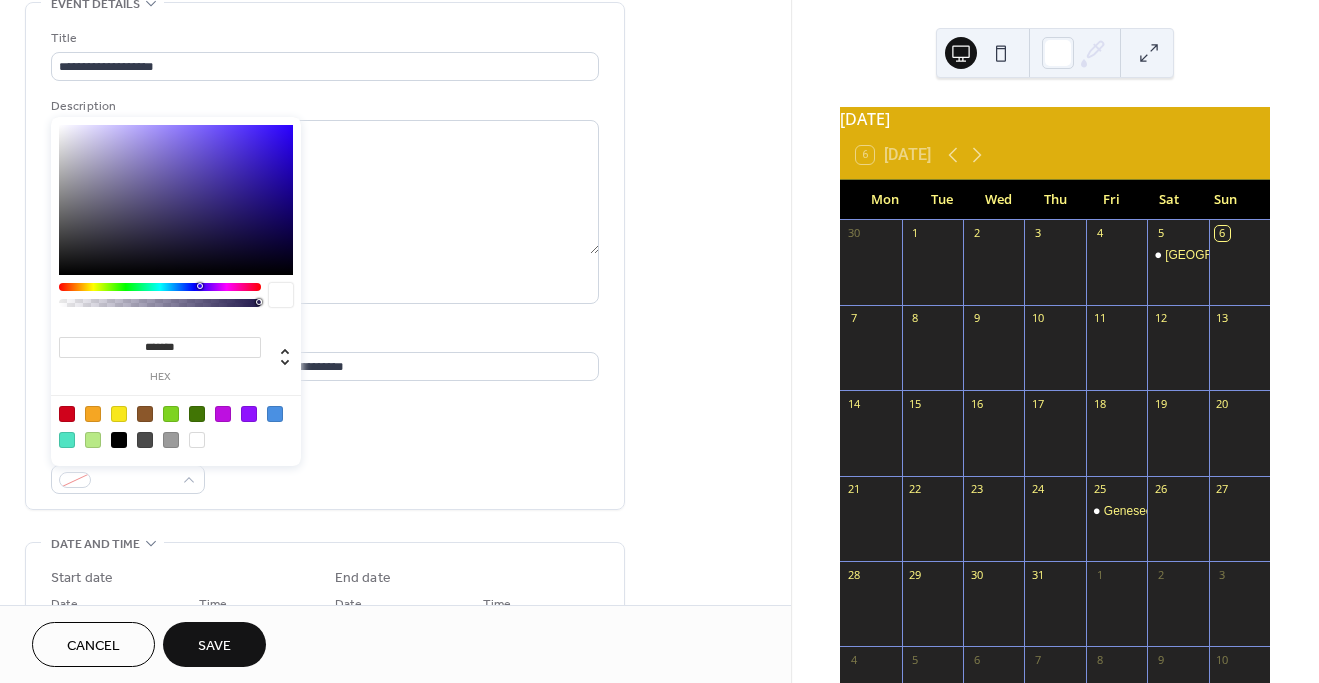 click at bounding box center (197, 440) 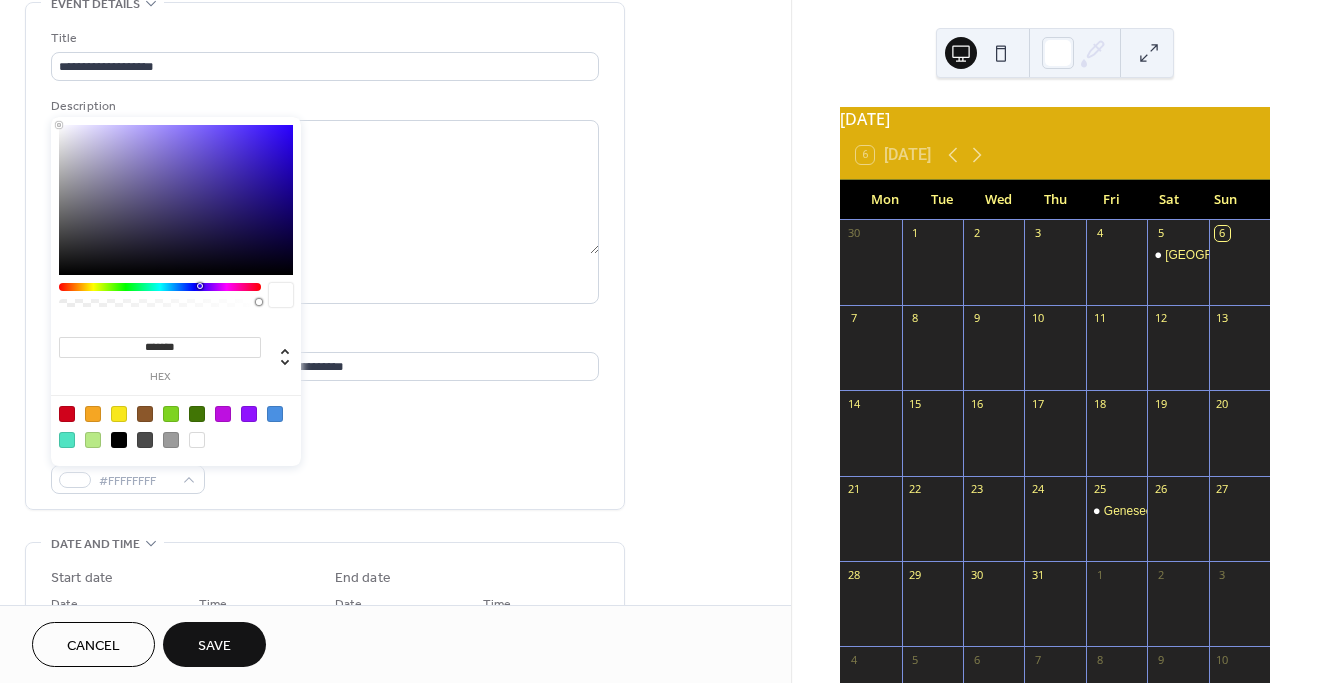 click on "**********" at bounding box center (395, 689) 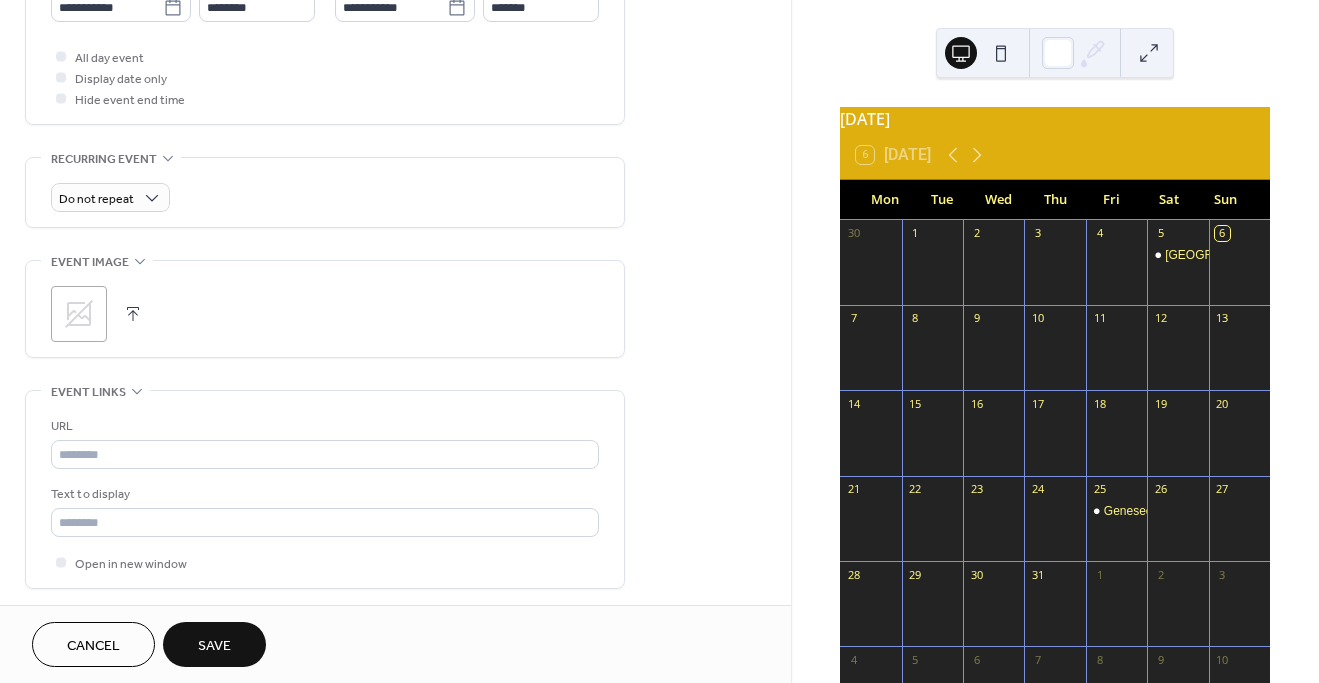 scroll, scrollTop: 733, scrollLeft: 0, axis: vertical 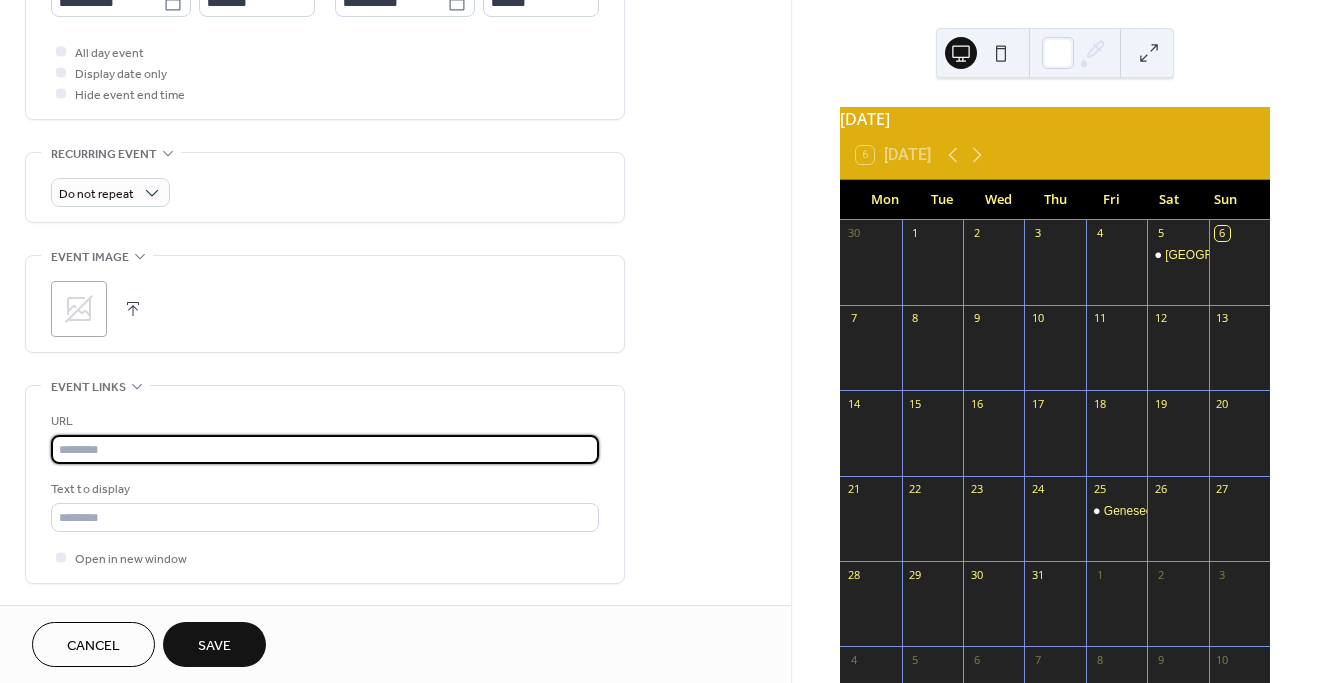 click at bounding box center [325, 449] 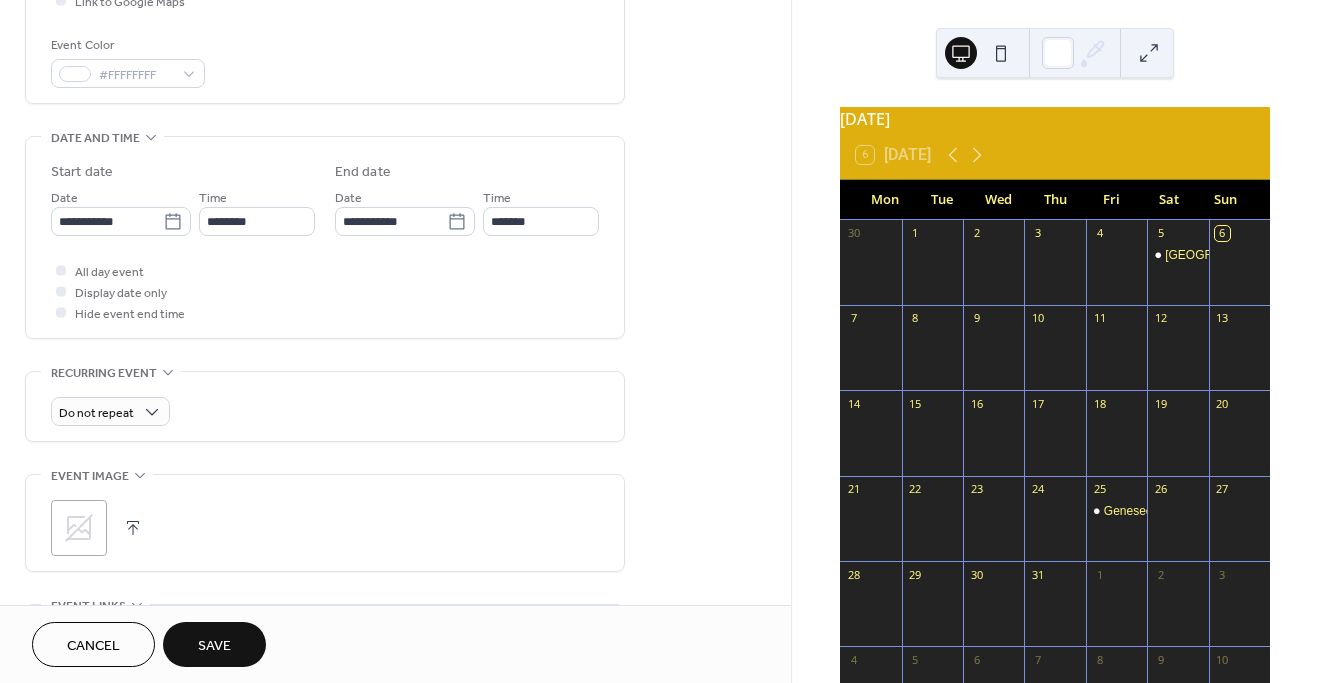 scroll, scrollTop: 499, scrollLeft: 0, axis: vertical 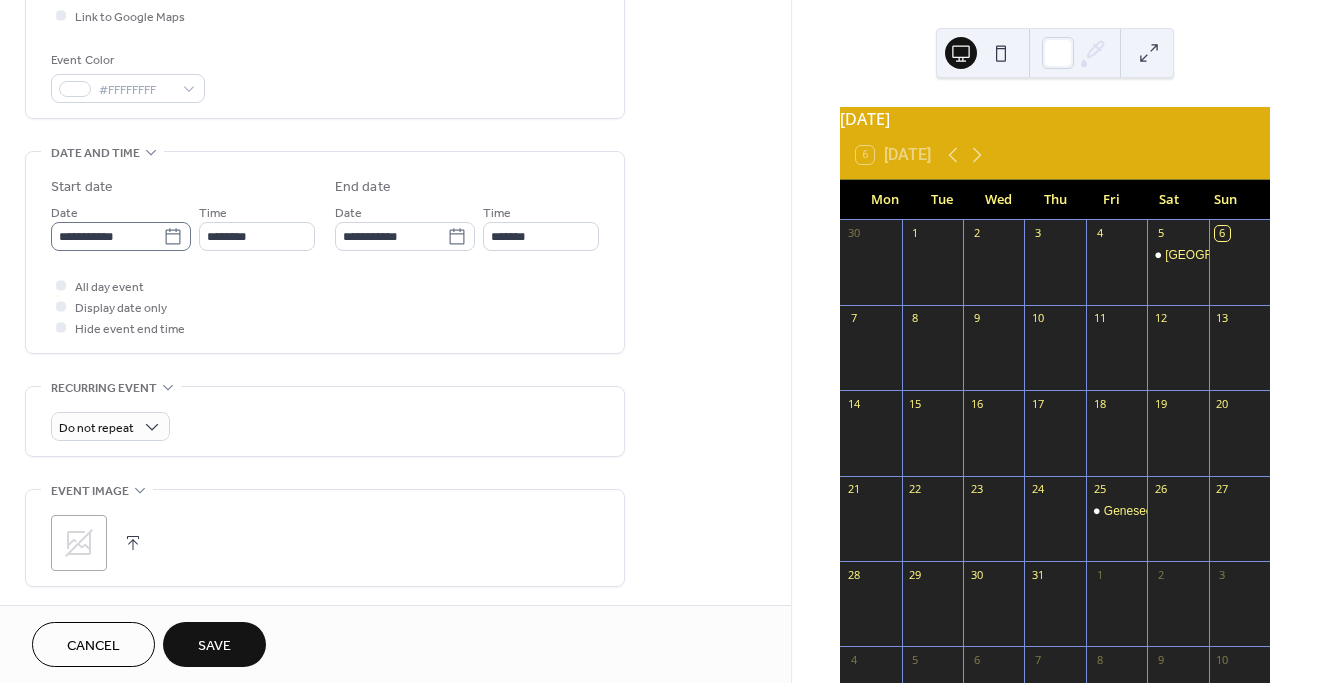 type on "**********" 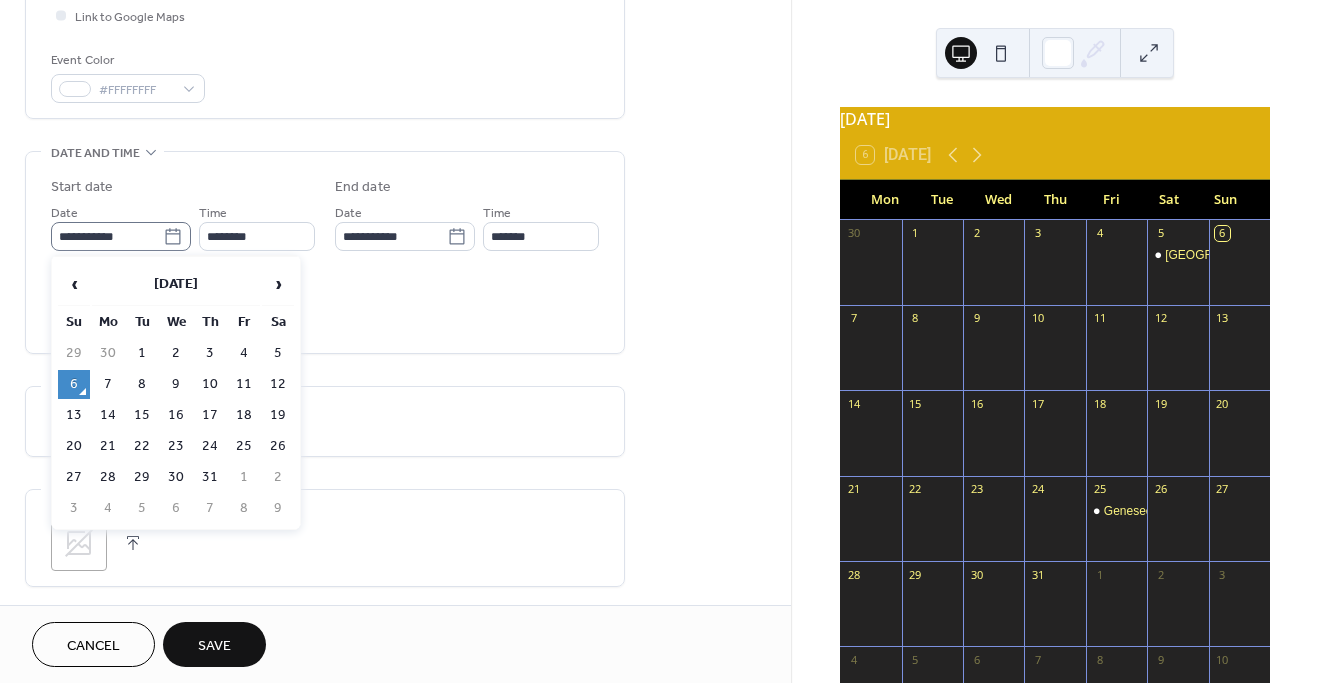 click 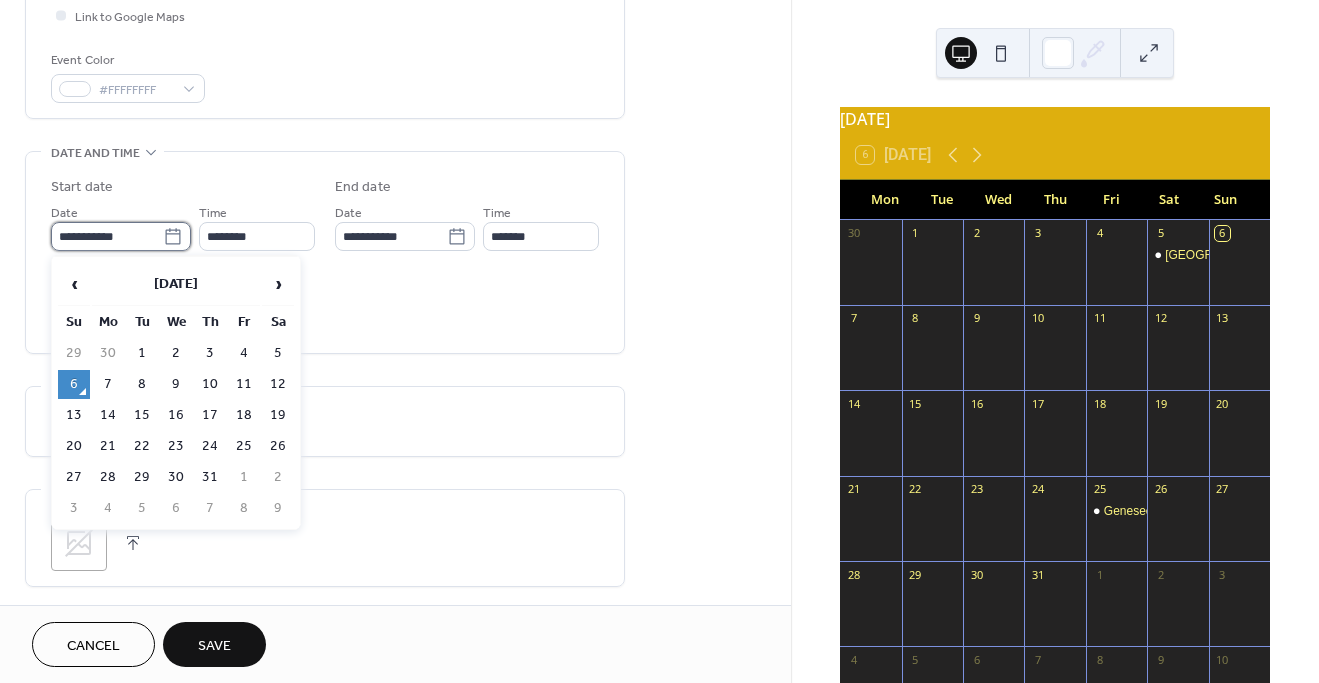 click on "**********" at bounding box center (107, 236) 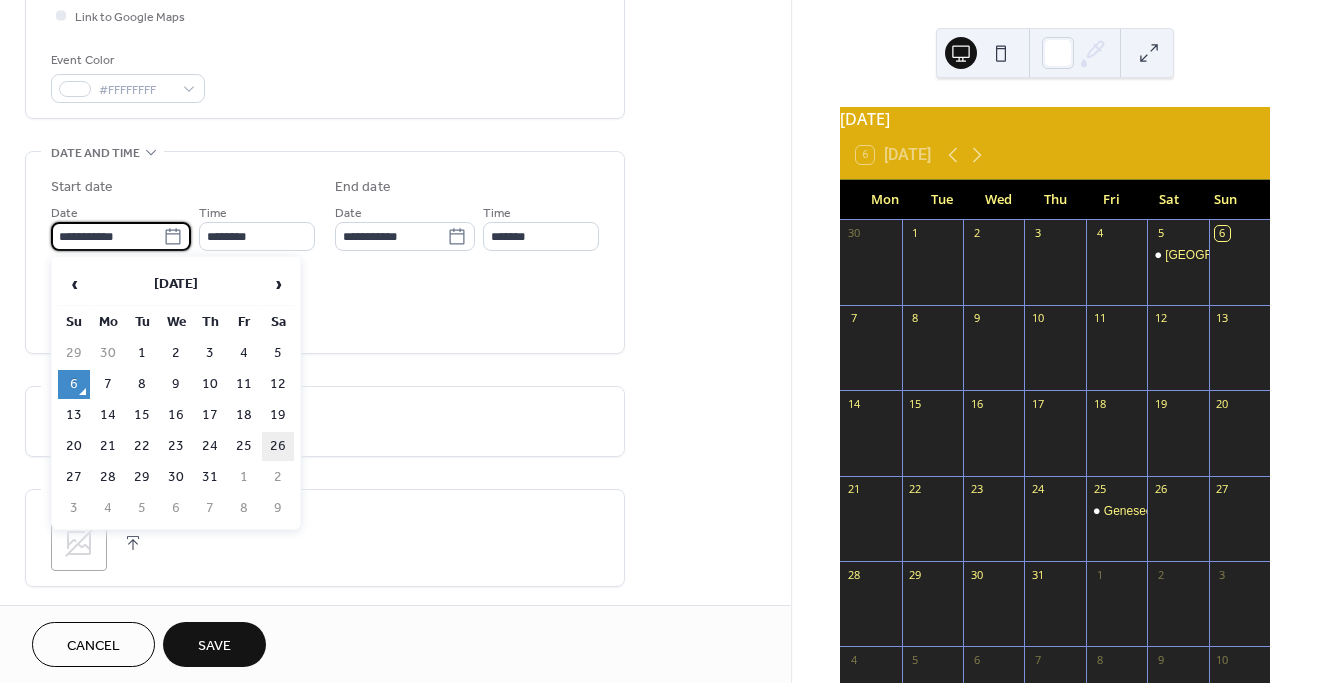 click on "26" at bounding box center (278, 446) 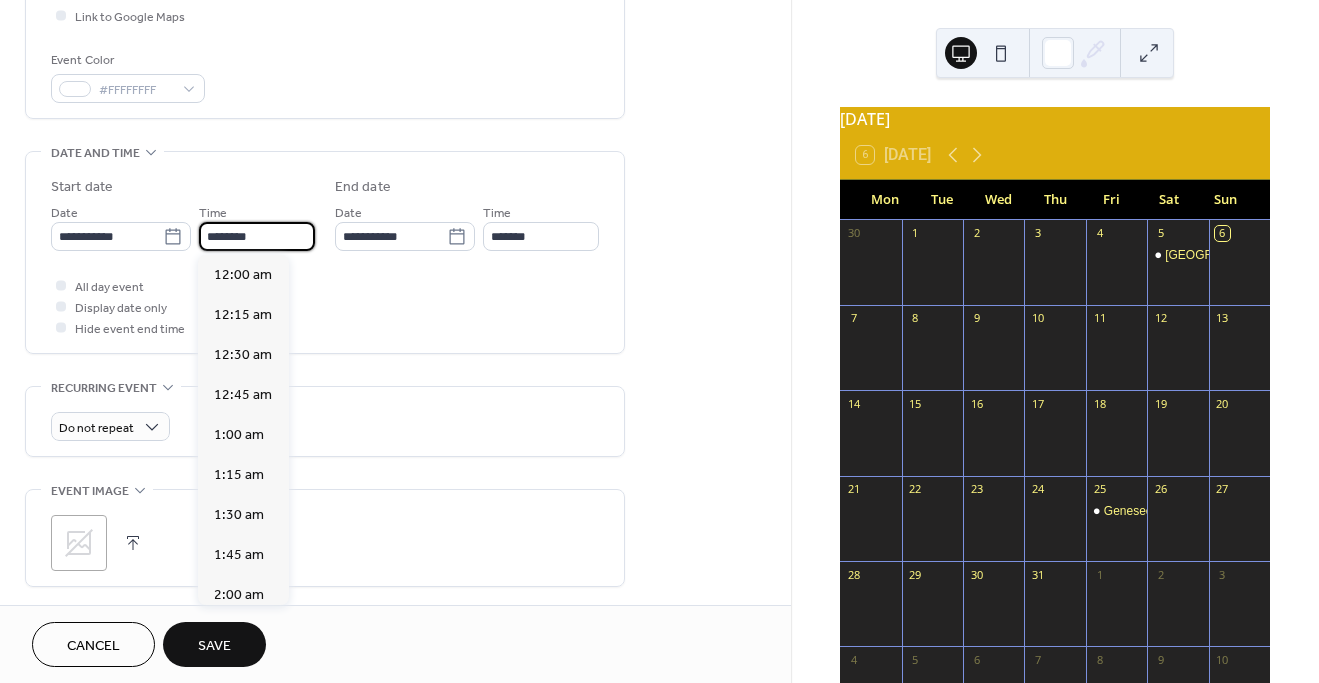 click on "********" at bounding box center (257, 236) 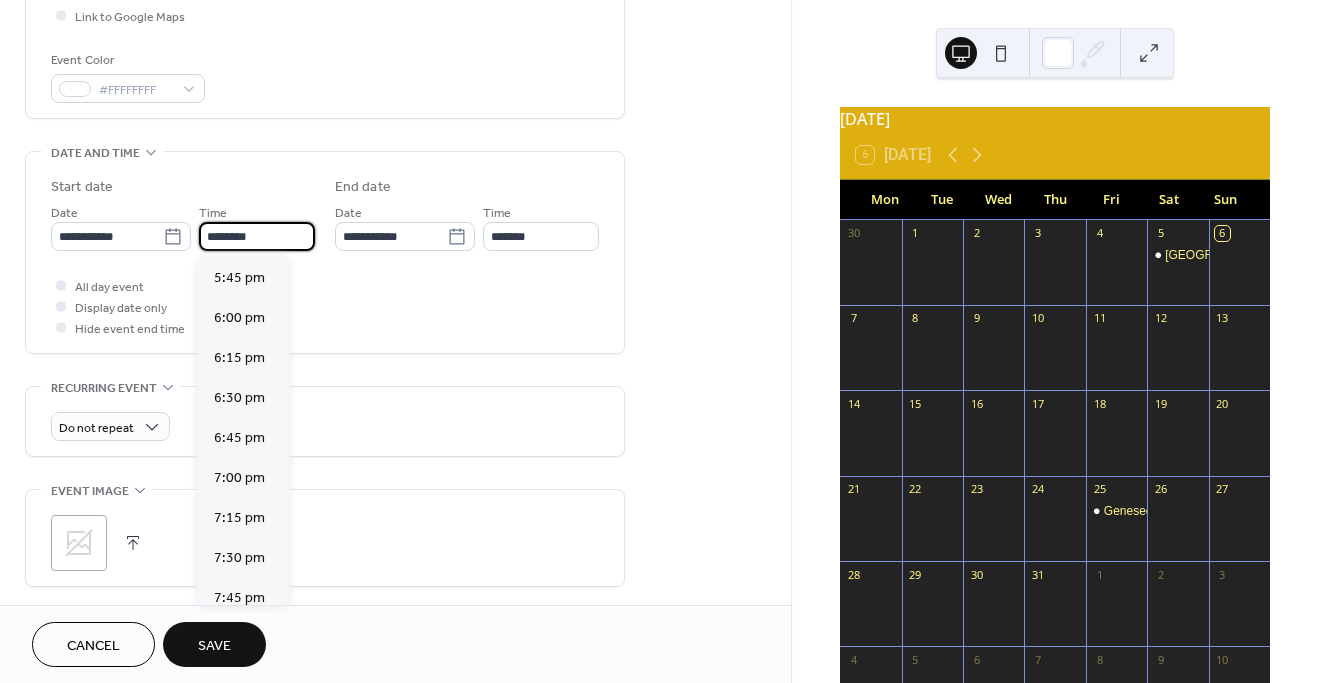 scroll, scrollTop: 2839, scrollLeft: 0, axis: vertical 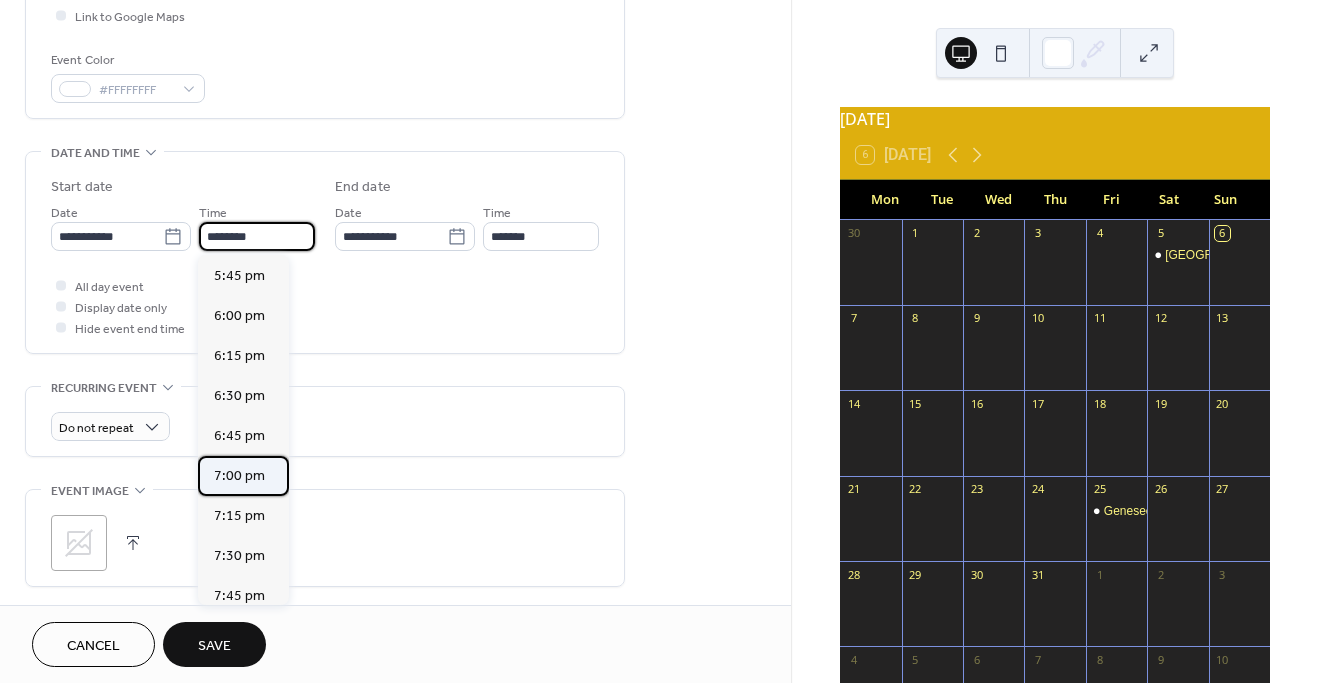 click on "7:00 pm" at bounding box center (239, 476) 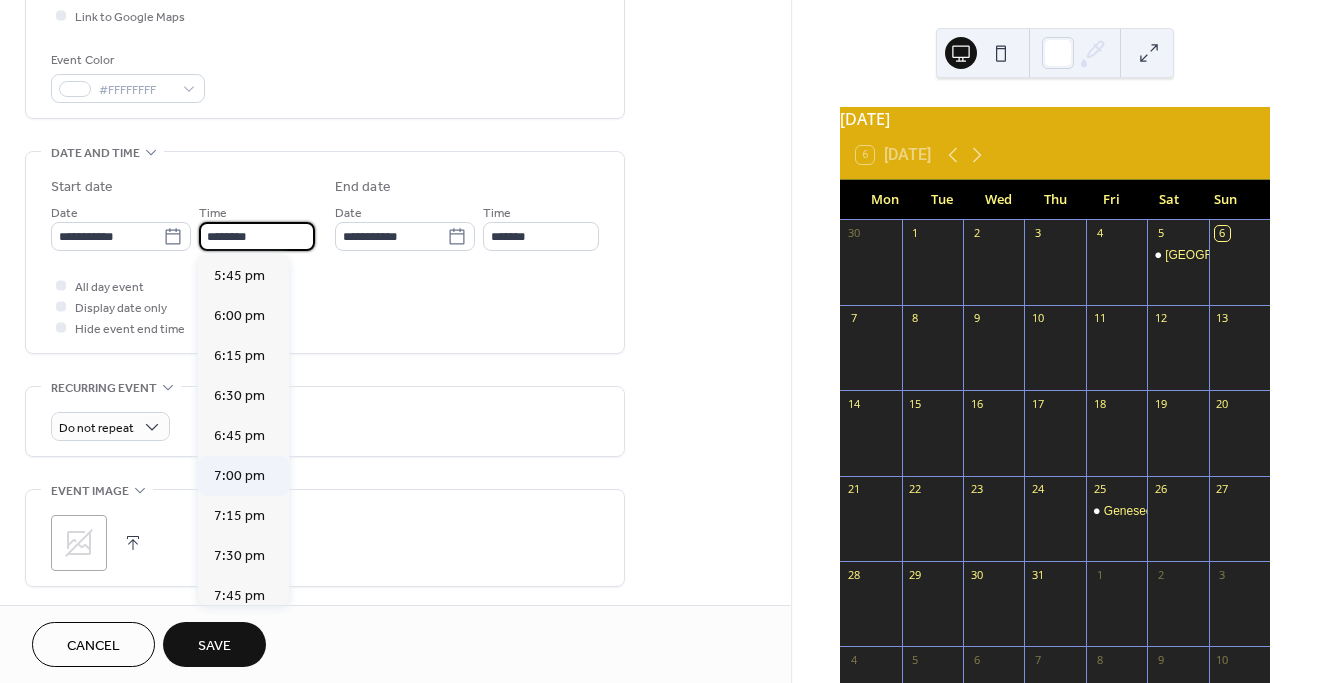 type on "*******" 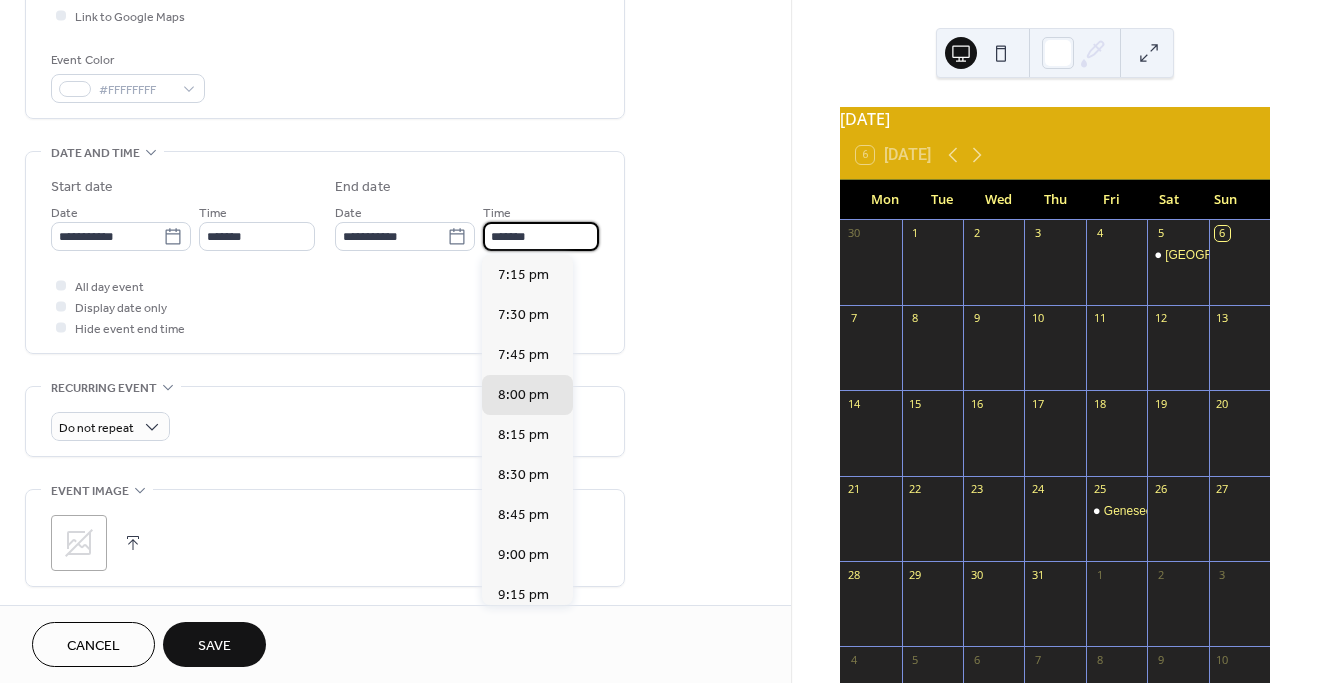 click on "*******" at bounding box center [541, 236] 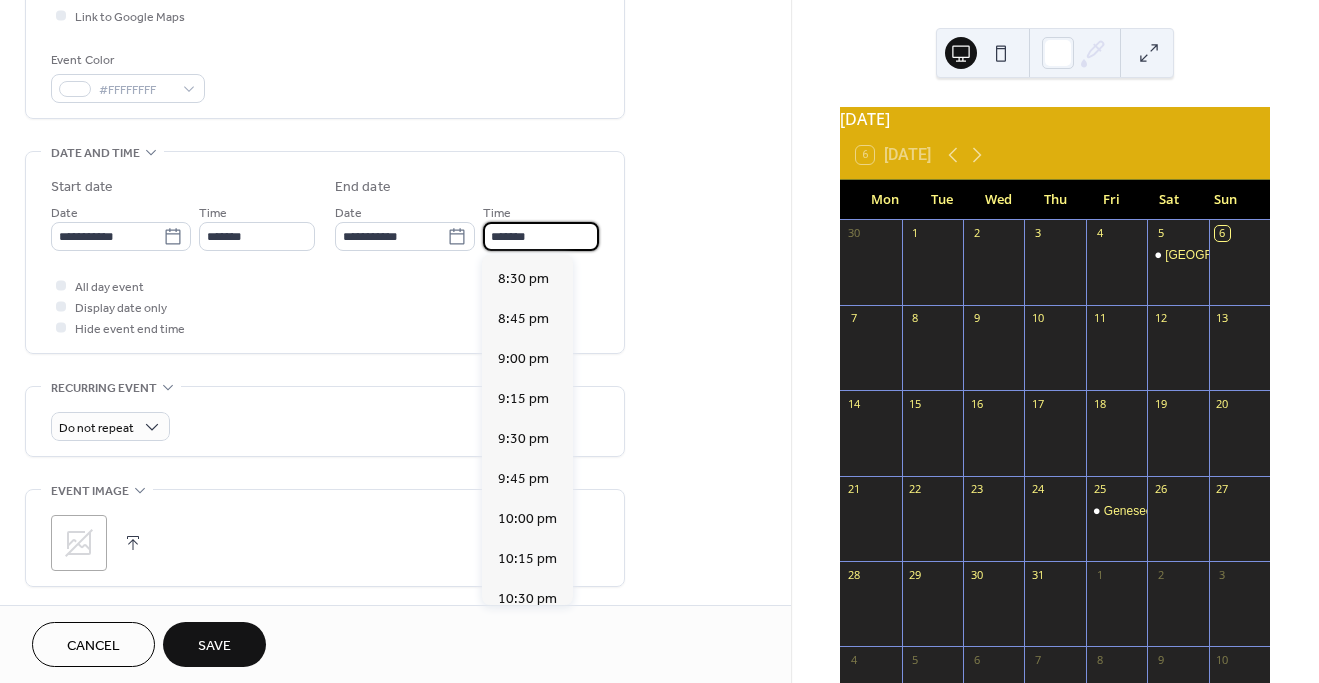 scroll, scrollTop: 223, scrollLeft: 0, axis: vertical 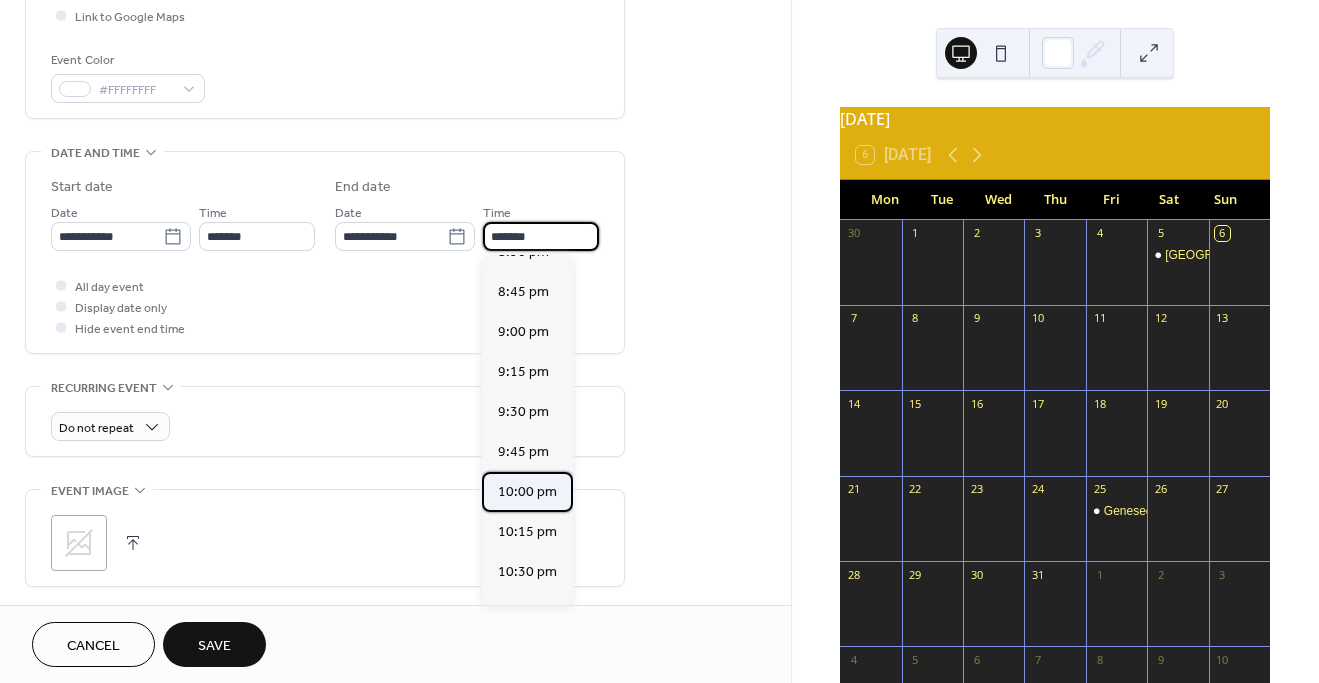 click on "10:00 pm" at bounding box center [527, 492] 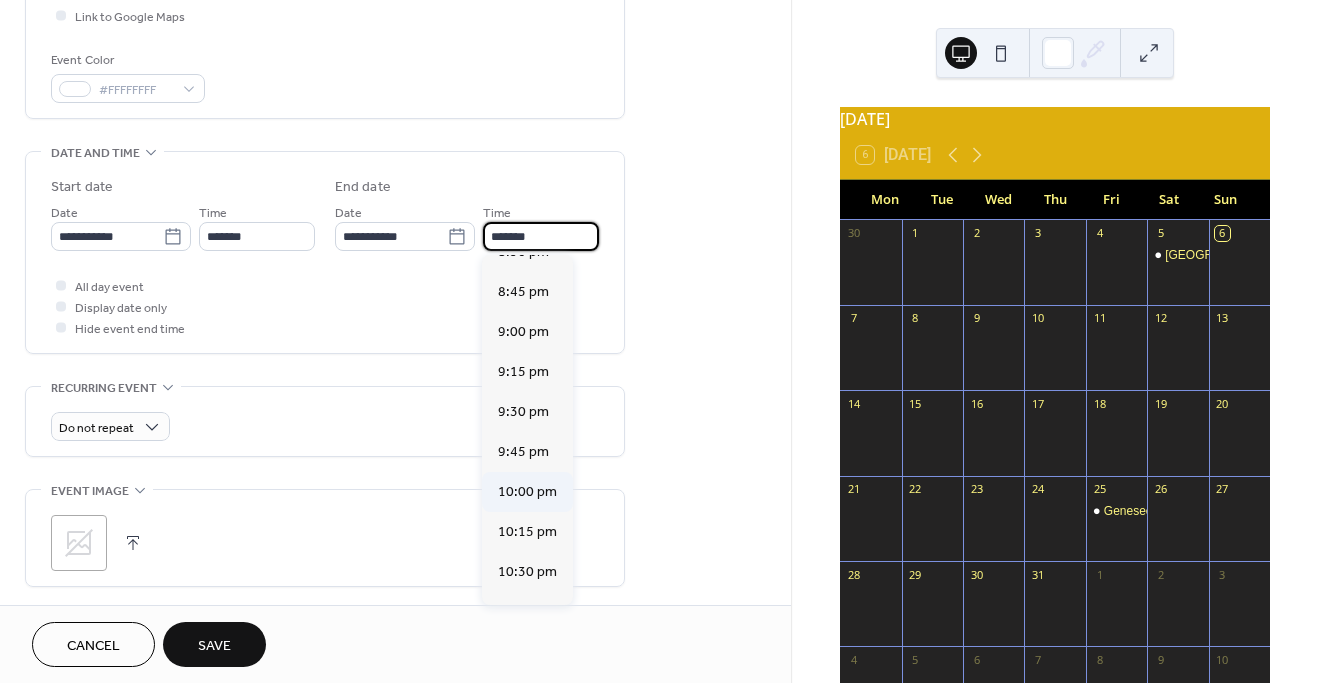 type on "********" 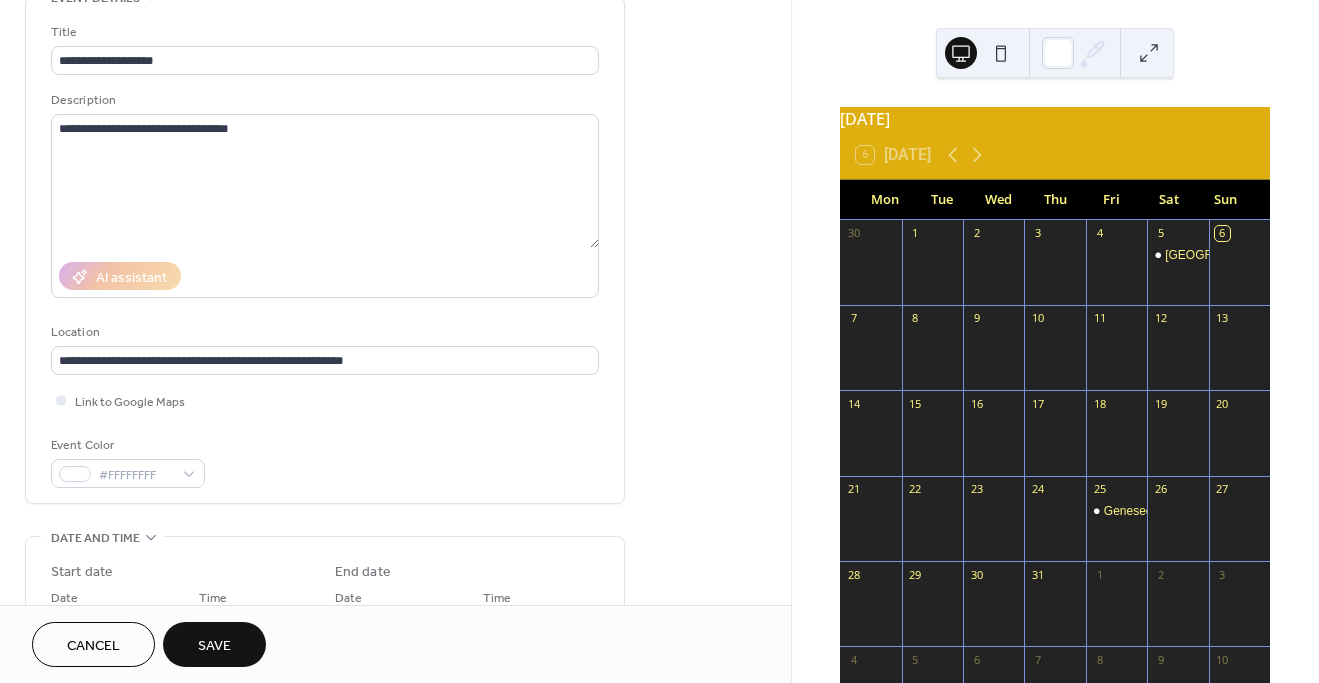 scroll, scrollTop: 75, scrollLeft: 0, axis: vertical 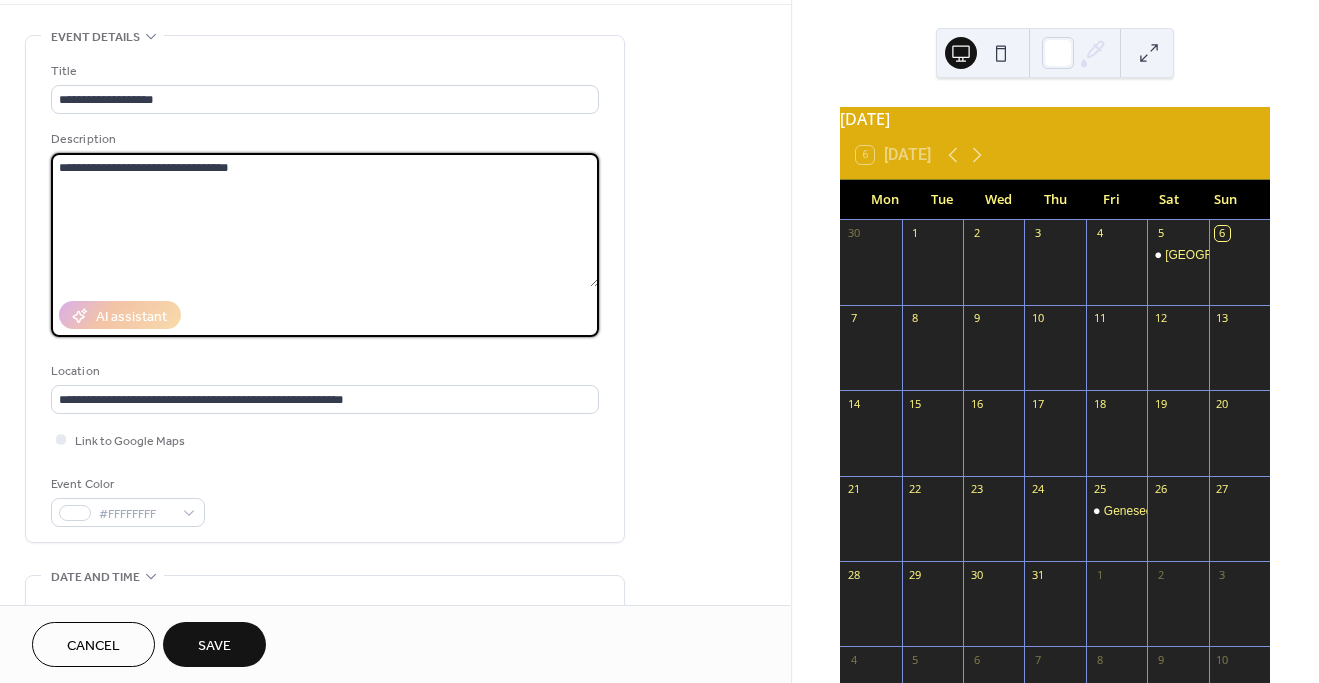 click on "**********" at bounding box center (325, 220) 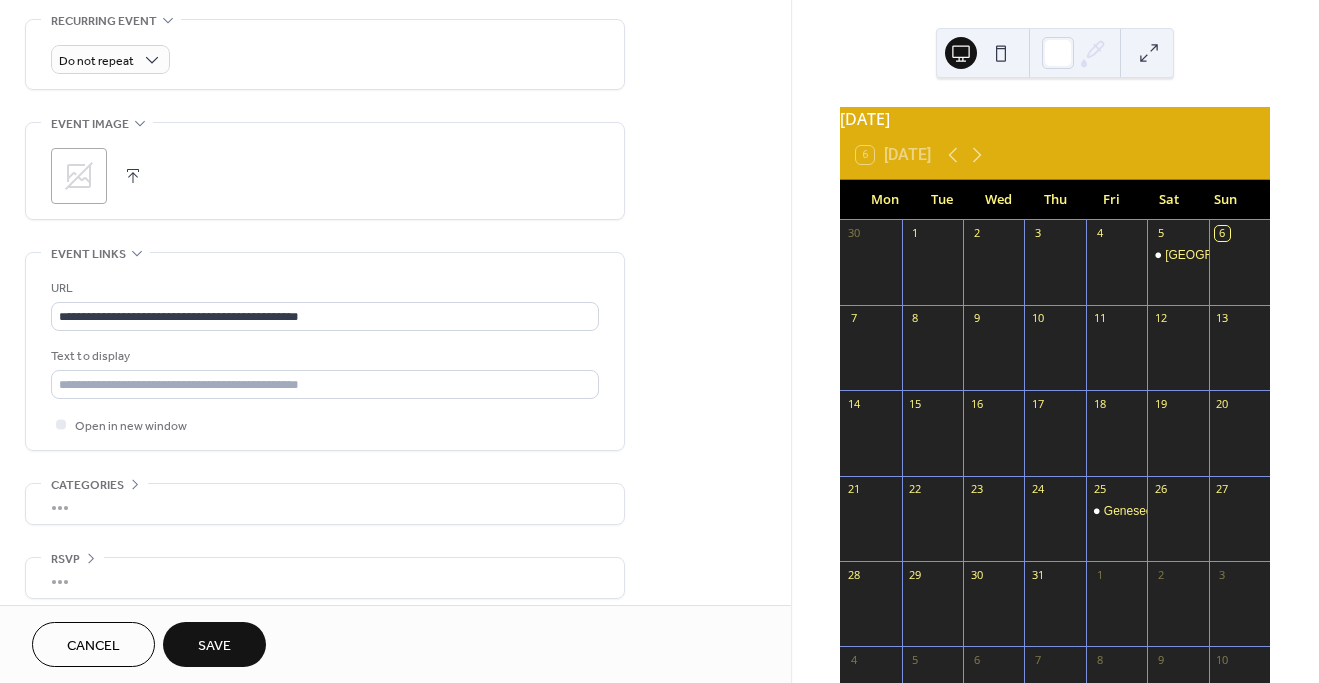 scroll, scrollTop: 880, scrollLeft: 0, axis: vertical 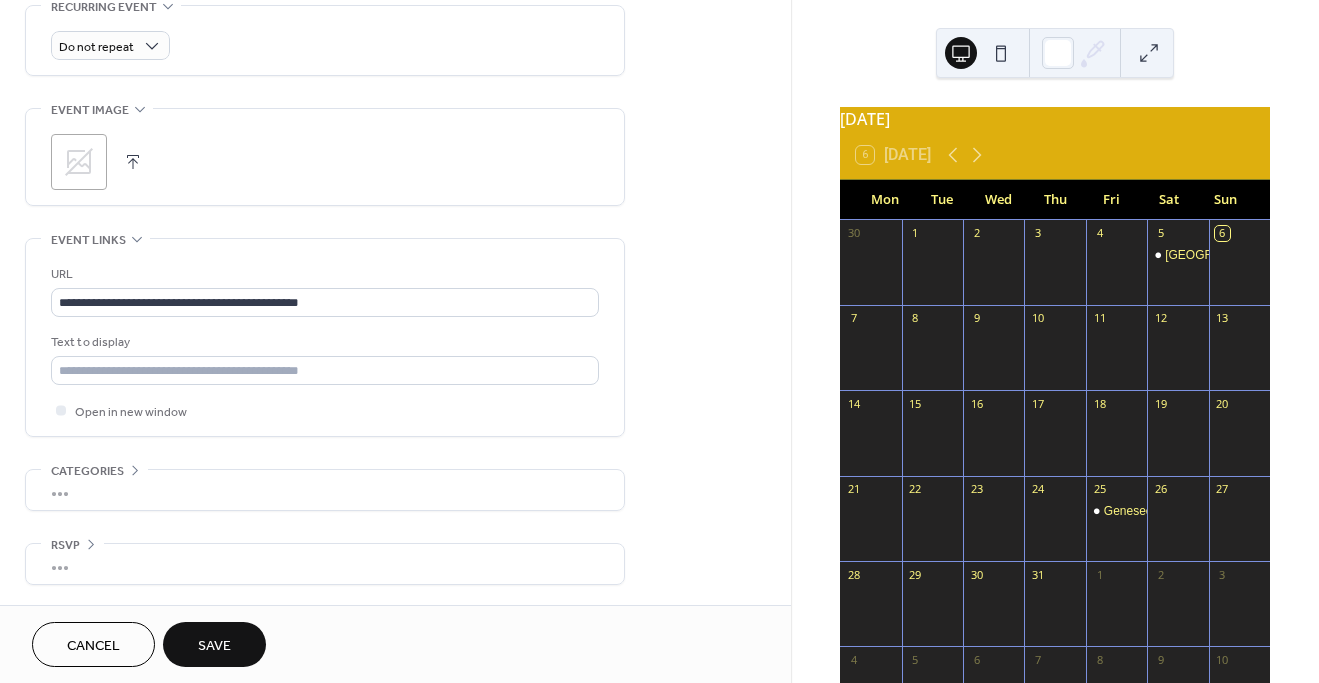 type 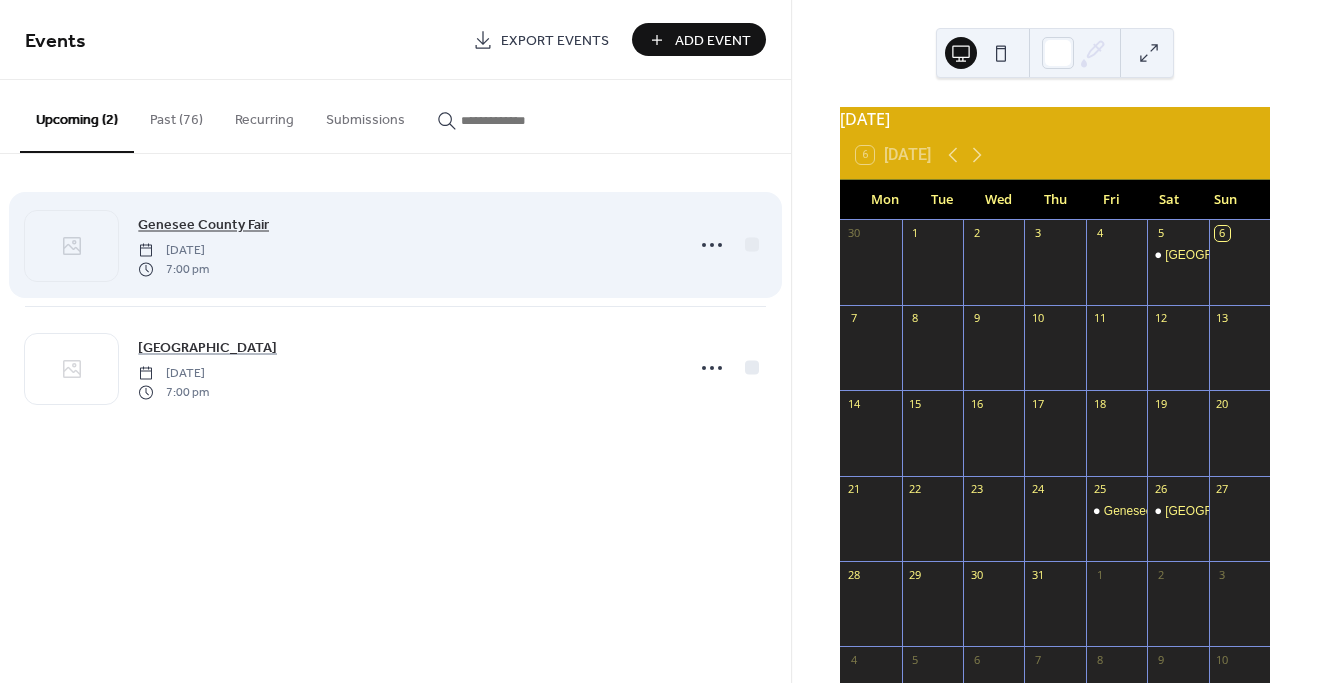 click on "Genesee County Fair" at bounding box center (203, 225) 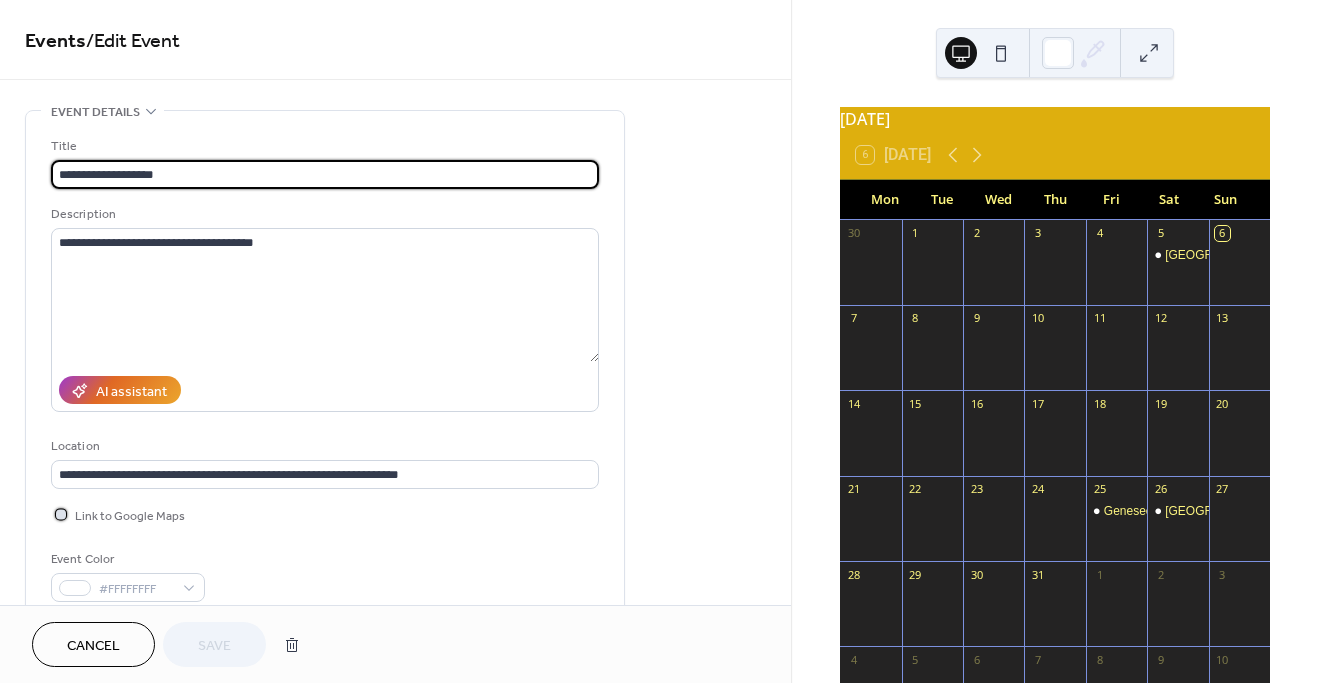 click at bounding box center [61, 514] 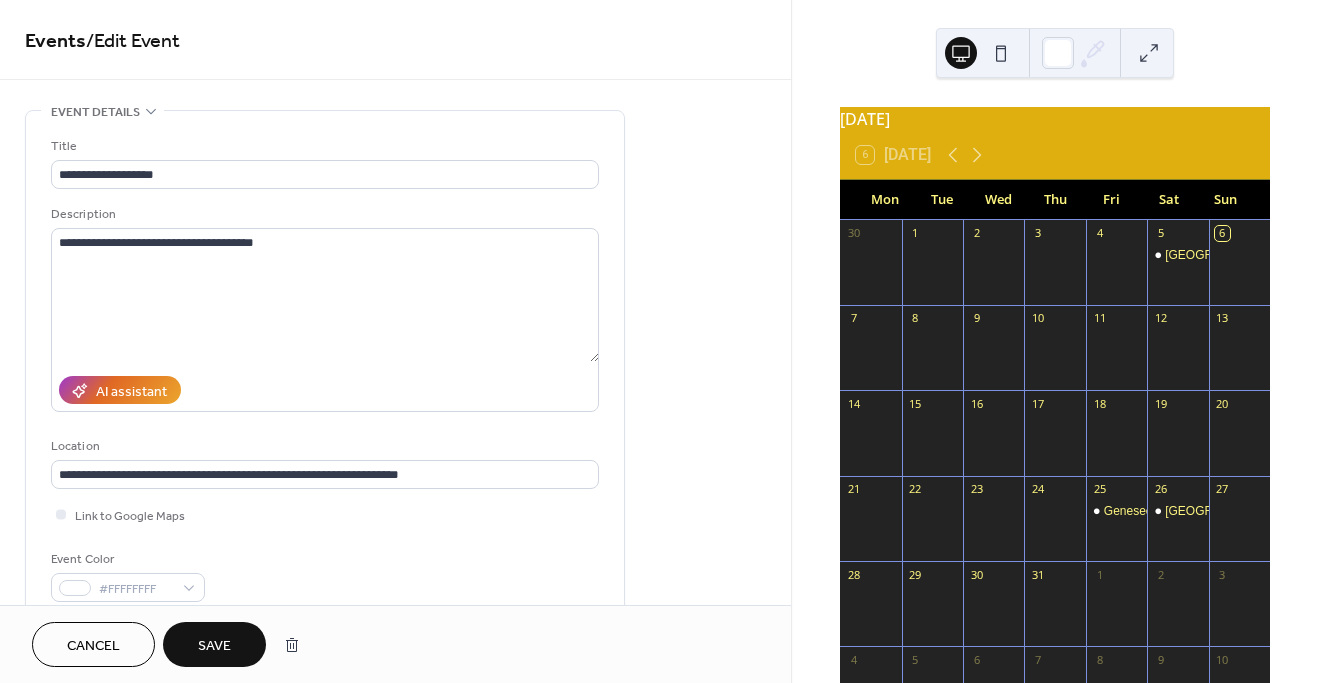 click on "Save" at bounding box center [214, 646] 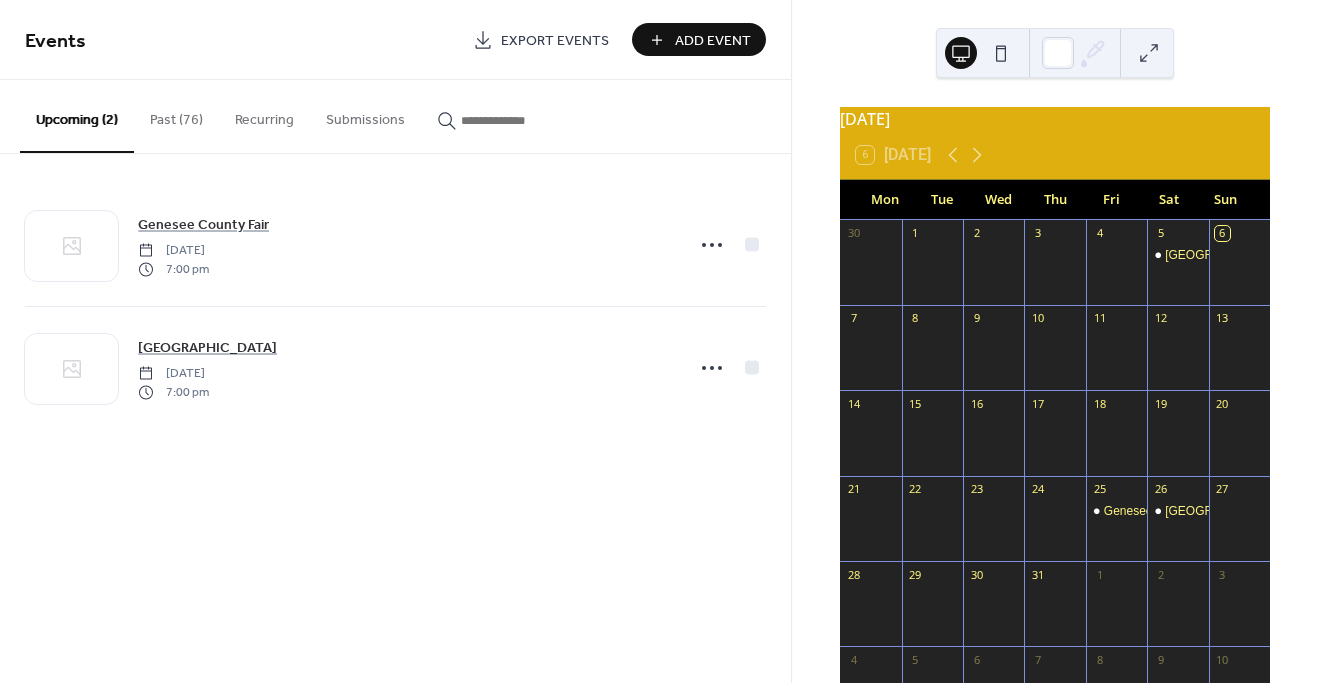 click on "Add Event" at bounding box center (699, 39) 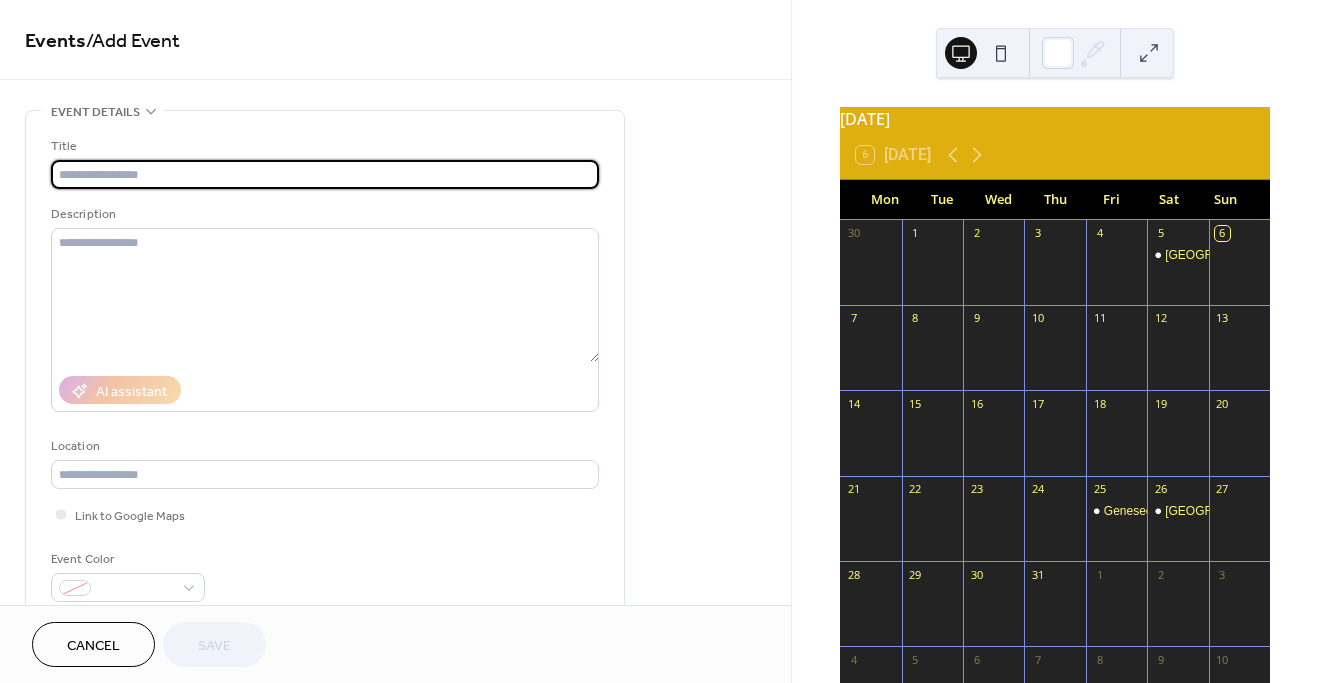 click at bounding box center (325, 174) 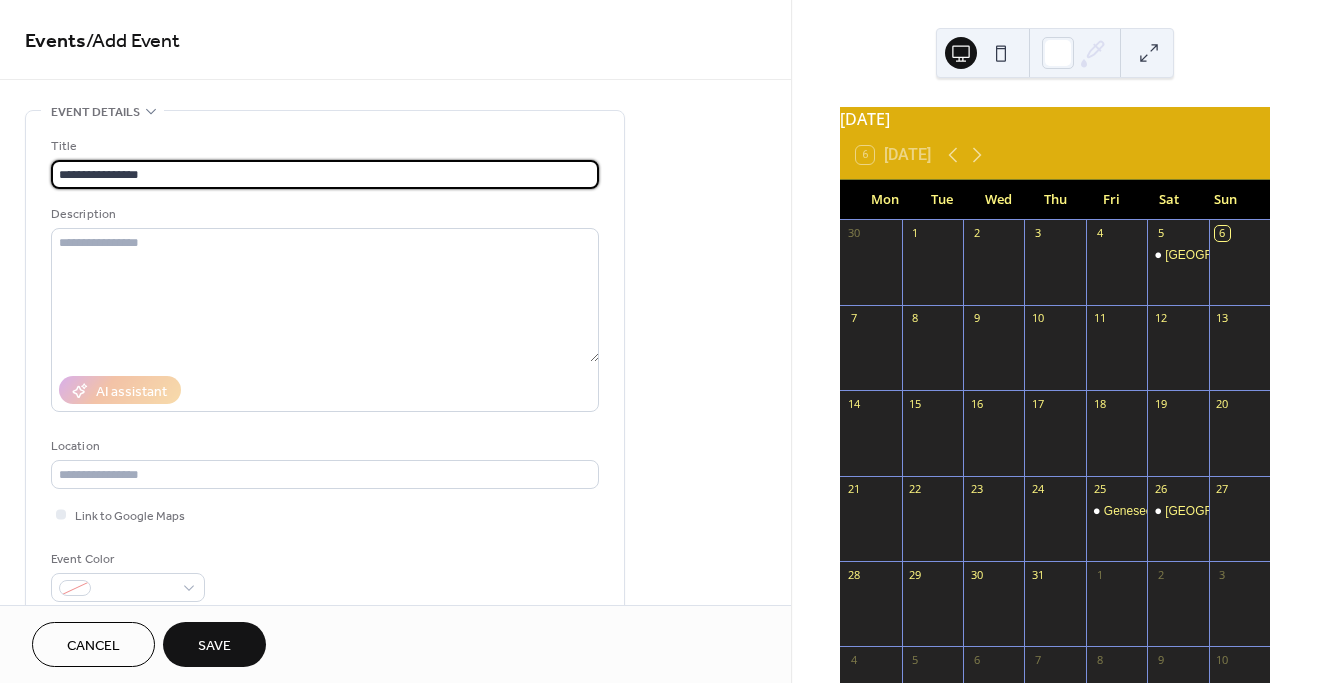 type on "**********" 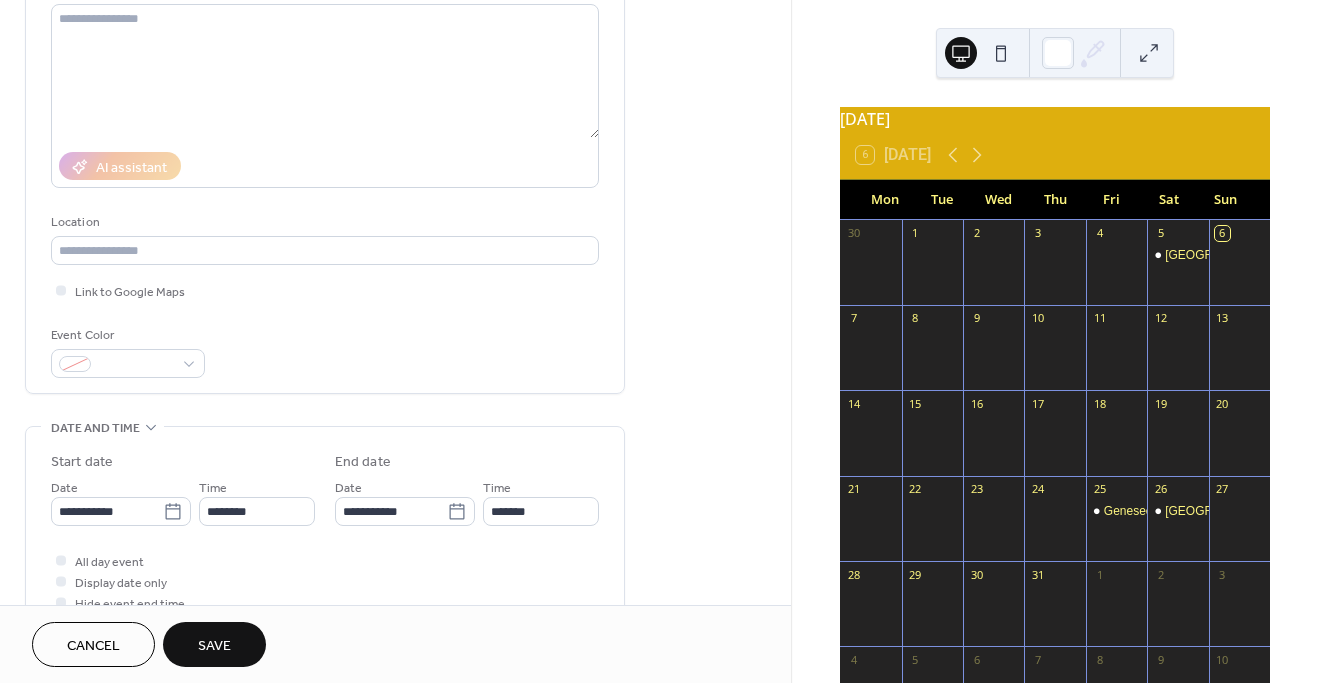 scroll, scrollTop: 239, scrollLeft: 0, axis: vertical 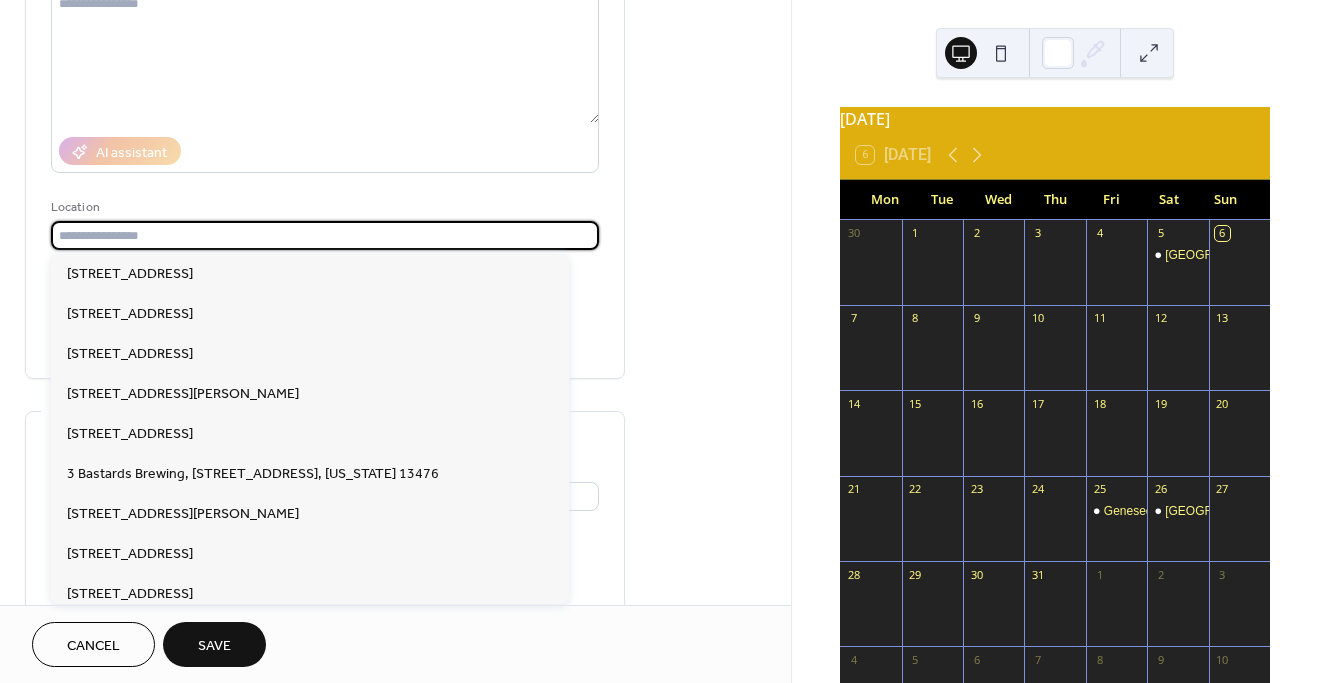 click at bounding box center [325, 235] 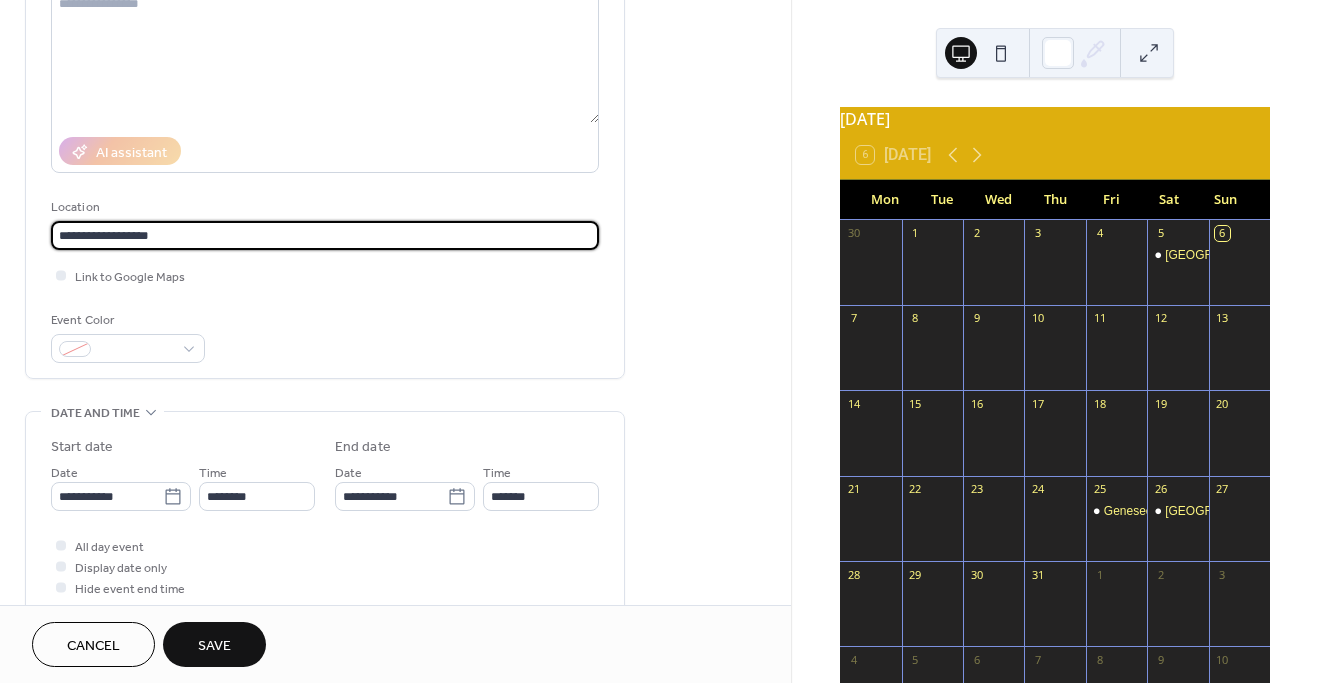 paste on "**********" 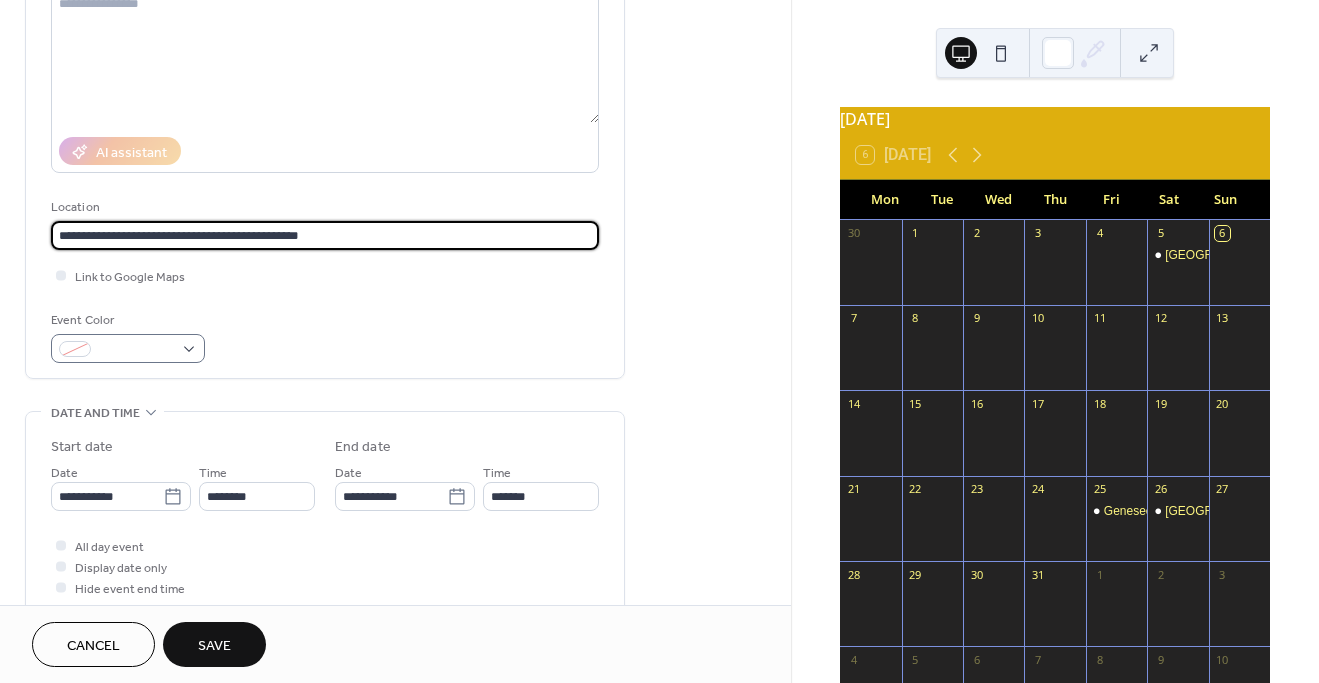type on "**********" 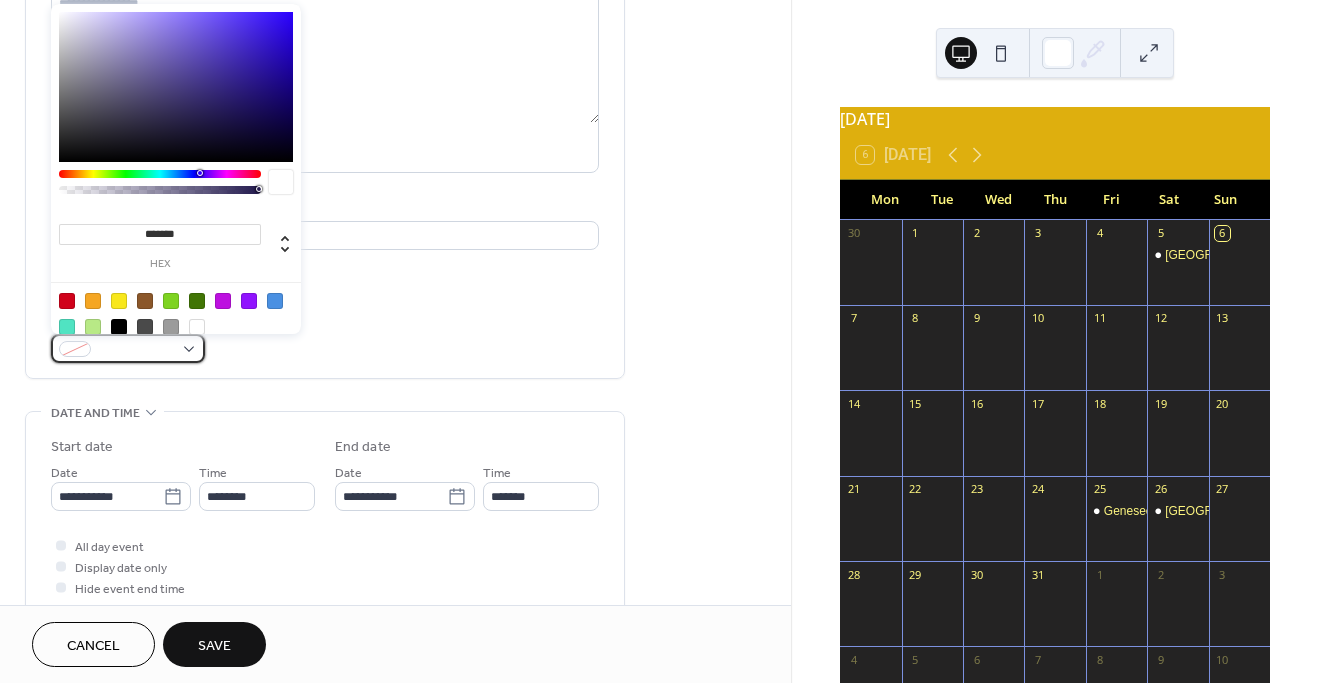 click at bounding box center [128, 348] 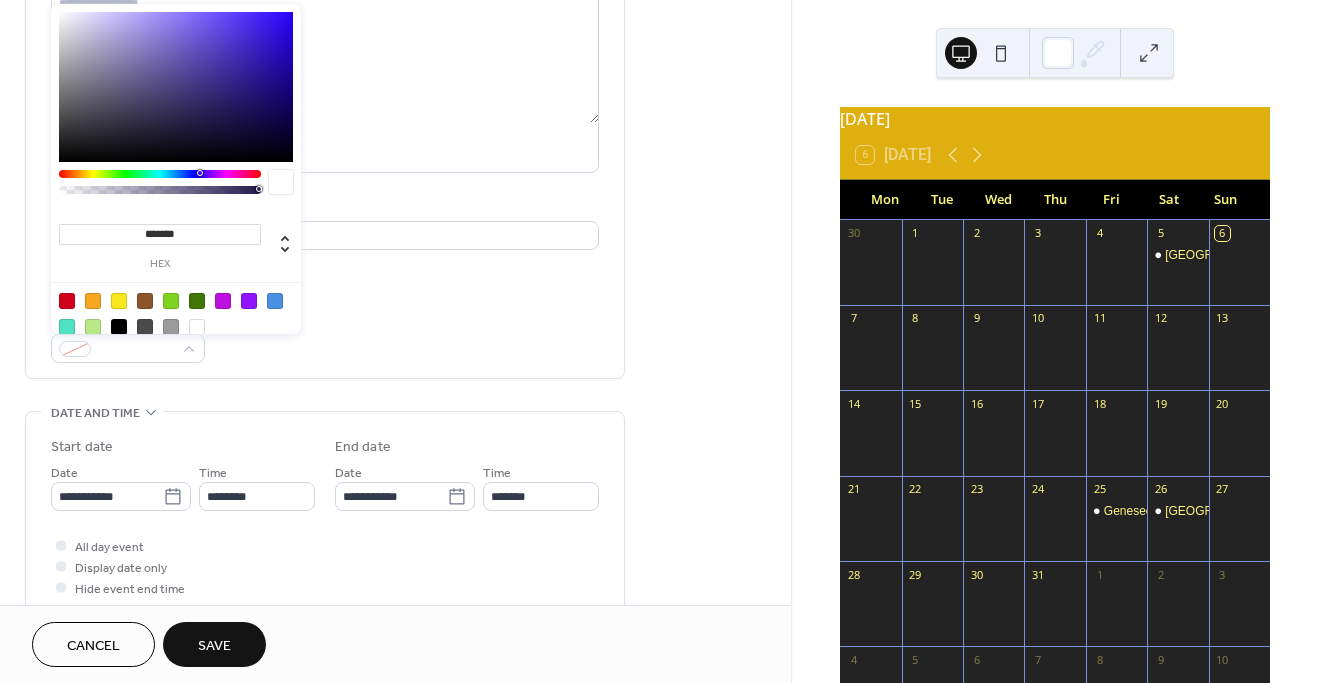 click at bounding box center (197, 327) 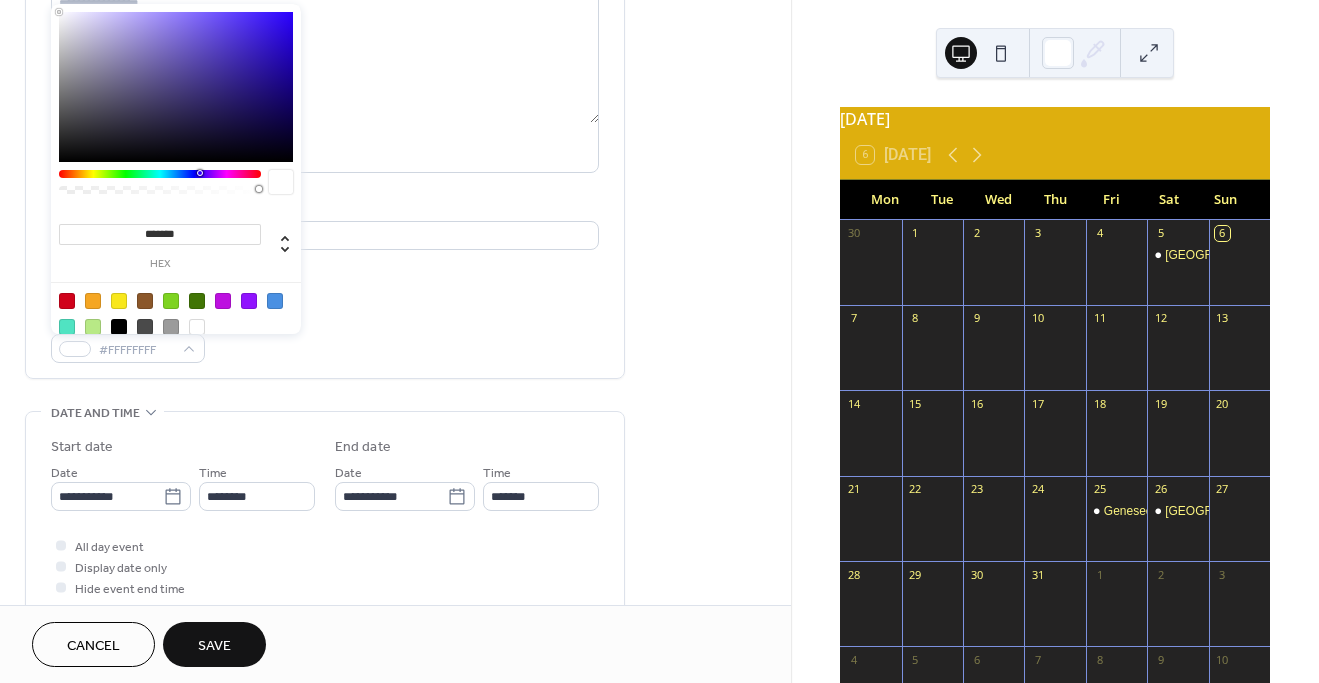 click on "Event Color #FFFFFFFF" at bounding box center (325, 336) 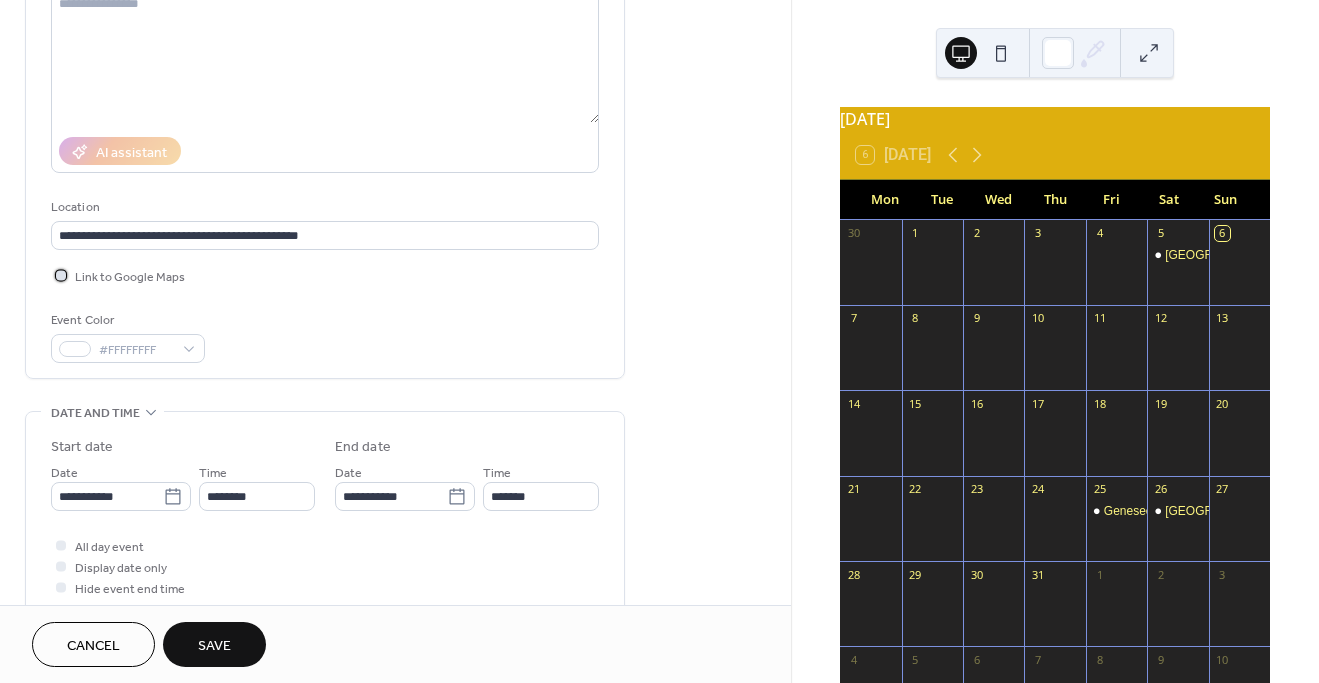 click at bounding box center (61, 275) 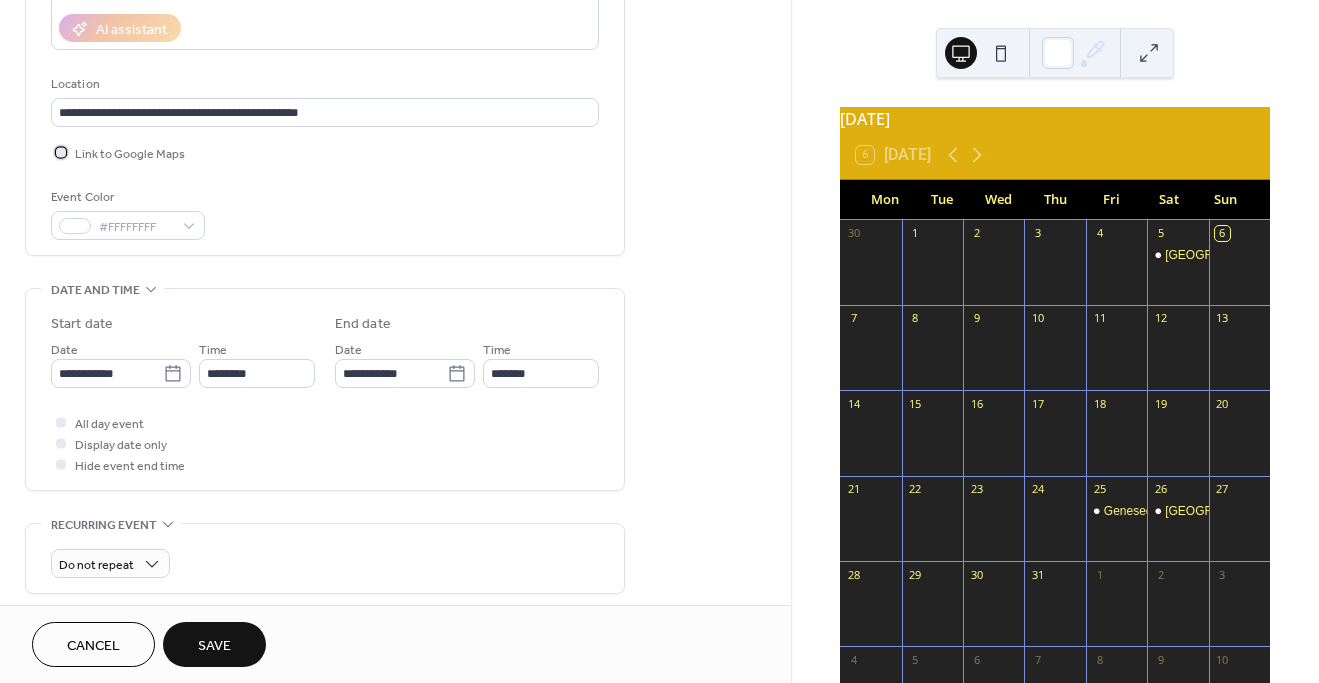 scroll, scrollTop: 363, scrollLeft: 0, axis: vertical 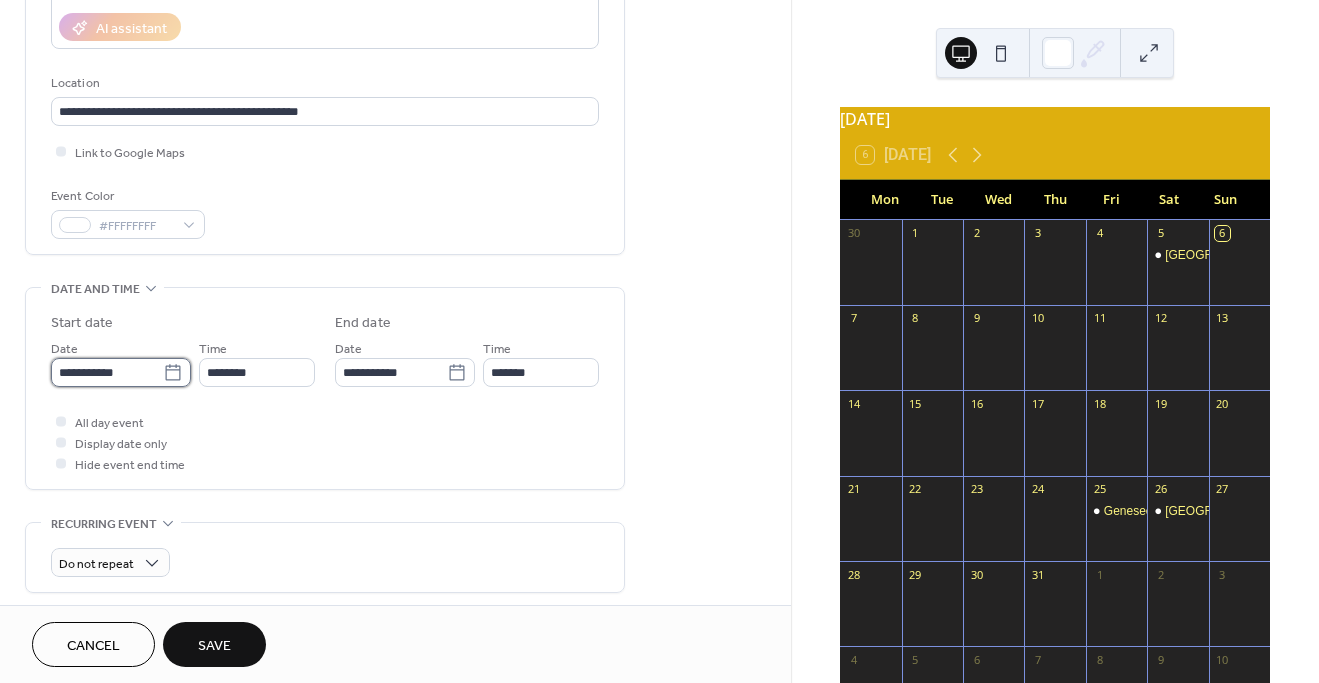 click on "**********" at bounding box center (107, 372) 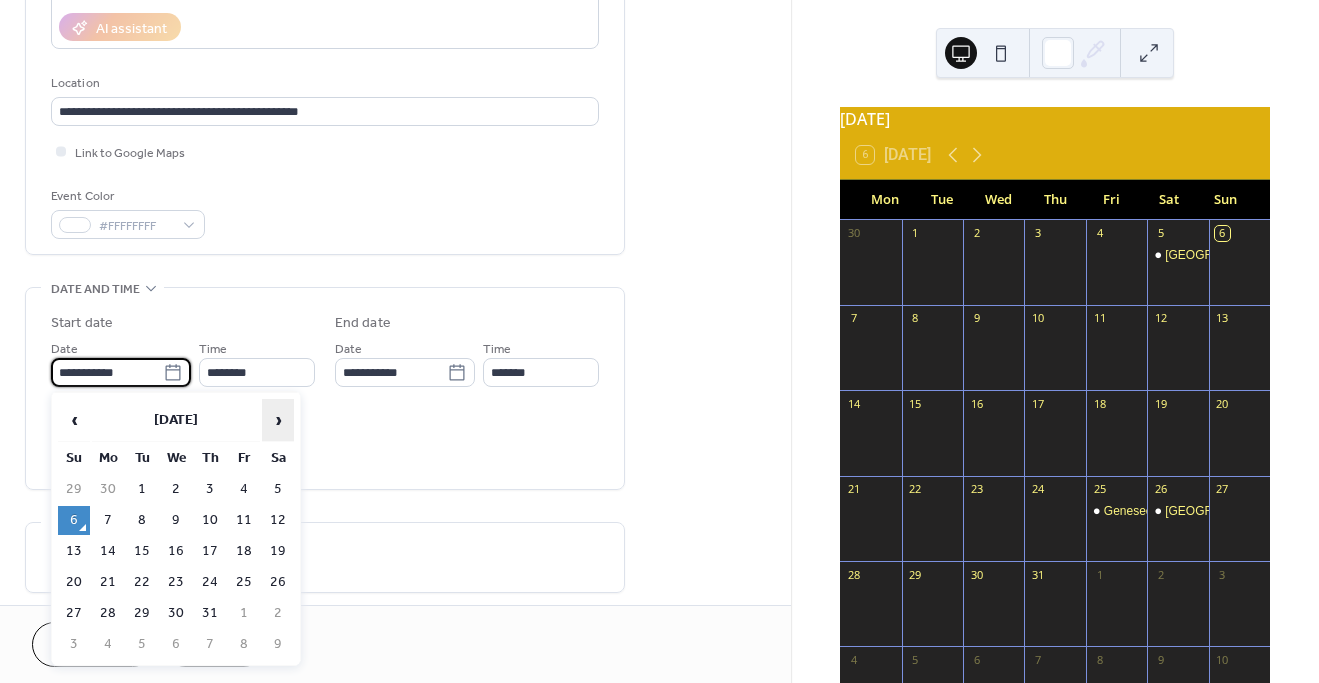 click on "›" at bounding box center [278, 420] 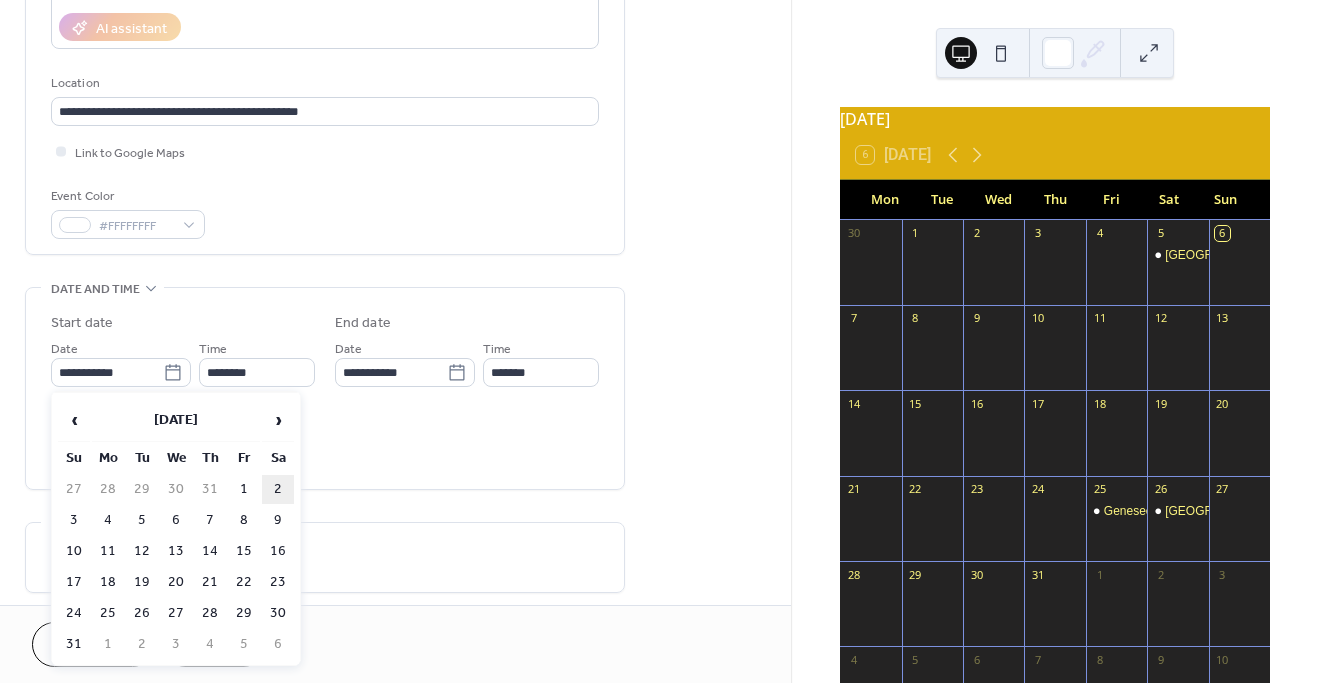 click on "2" at bounding box center (278, 489) 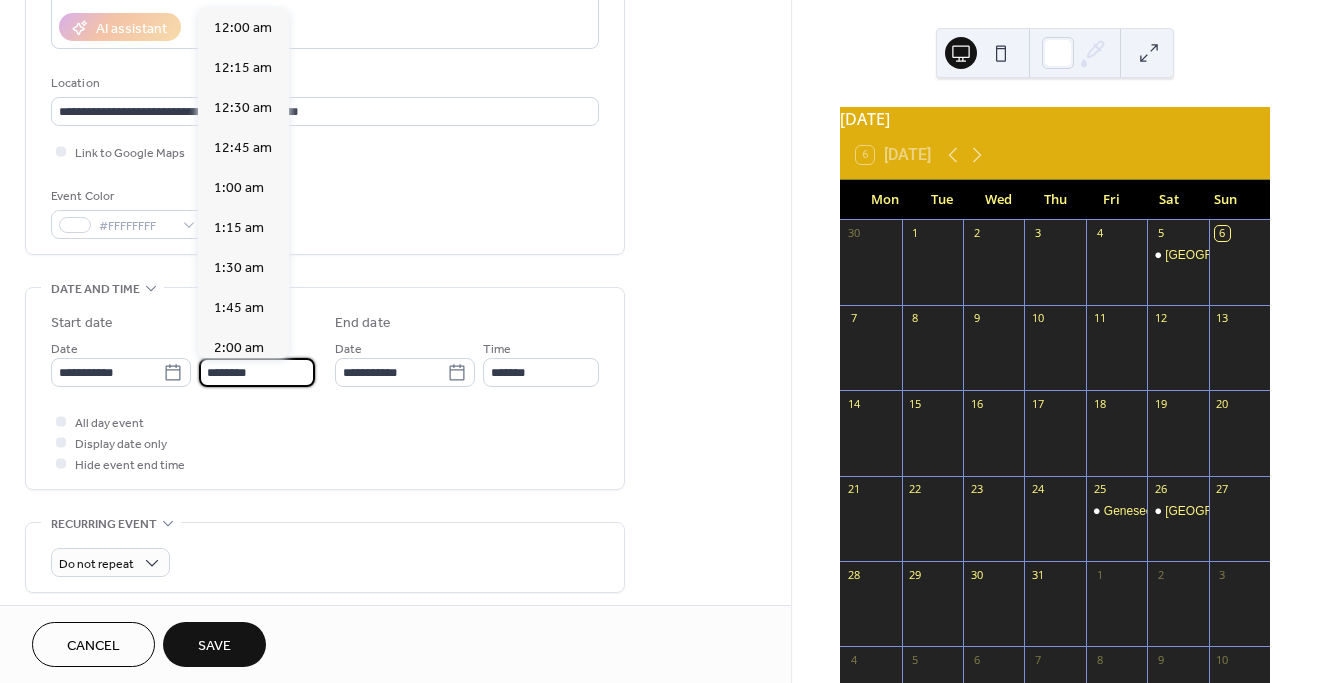 click on "********" at bounding box center [257, 372] 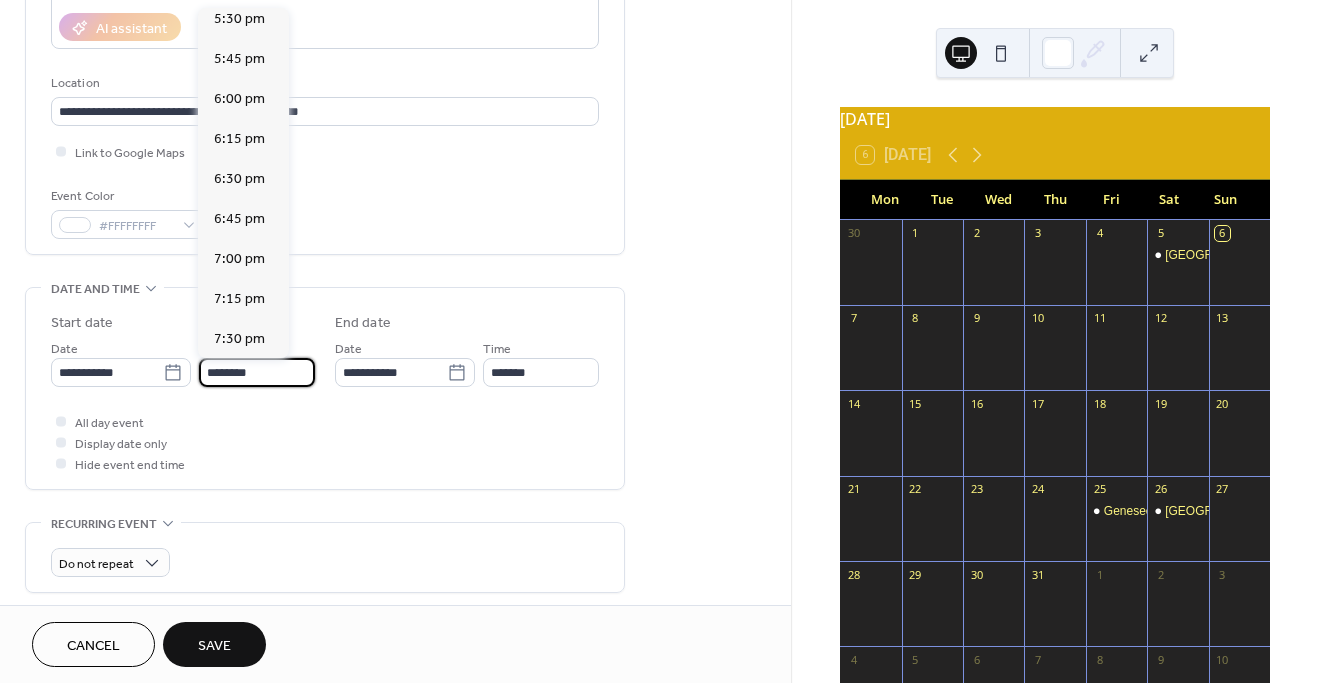 scroll, scrollTop: 2826, scrollLeft: 0, axis: vertical 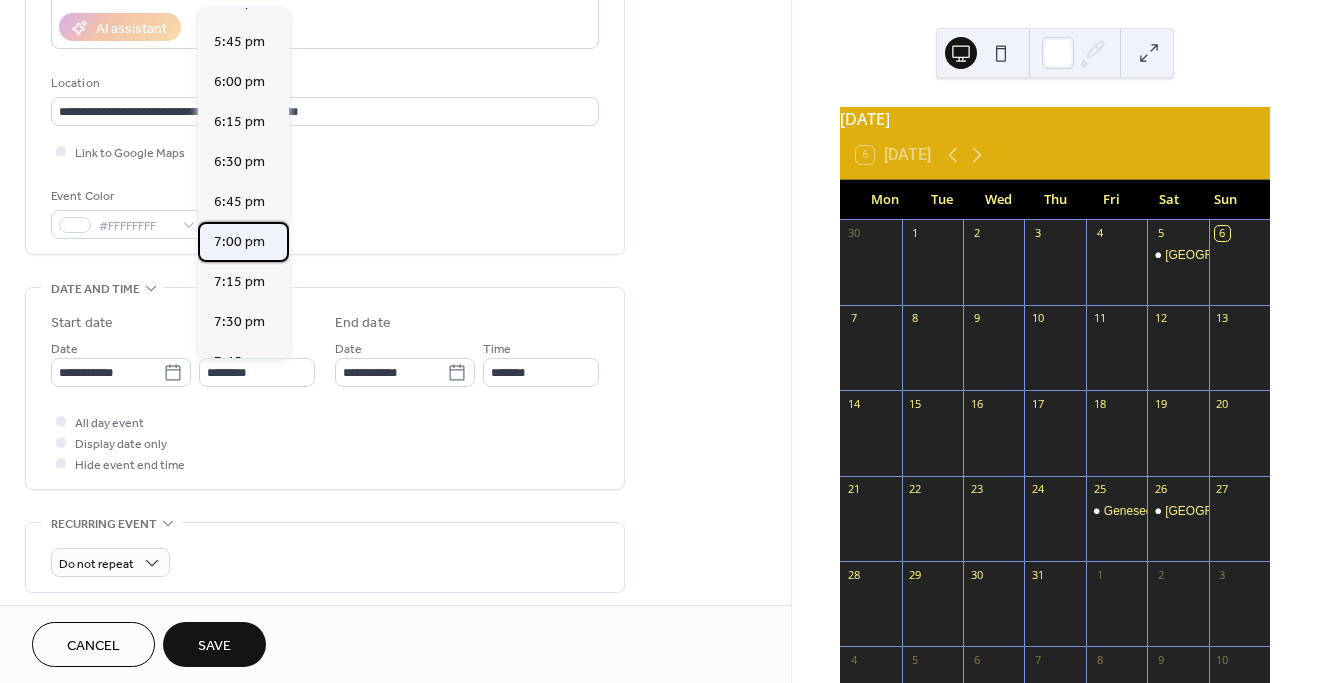 click on "7:00 pm" at bounding box center (239, 242) 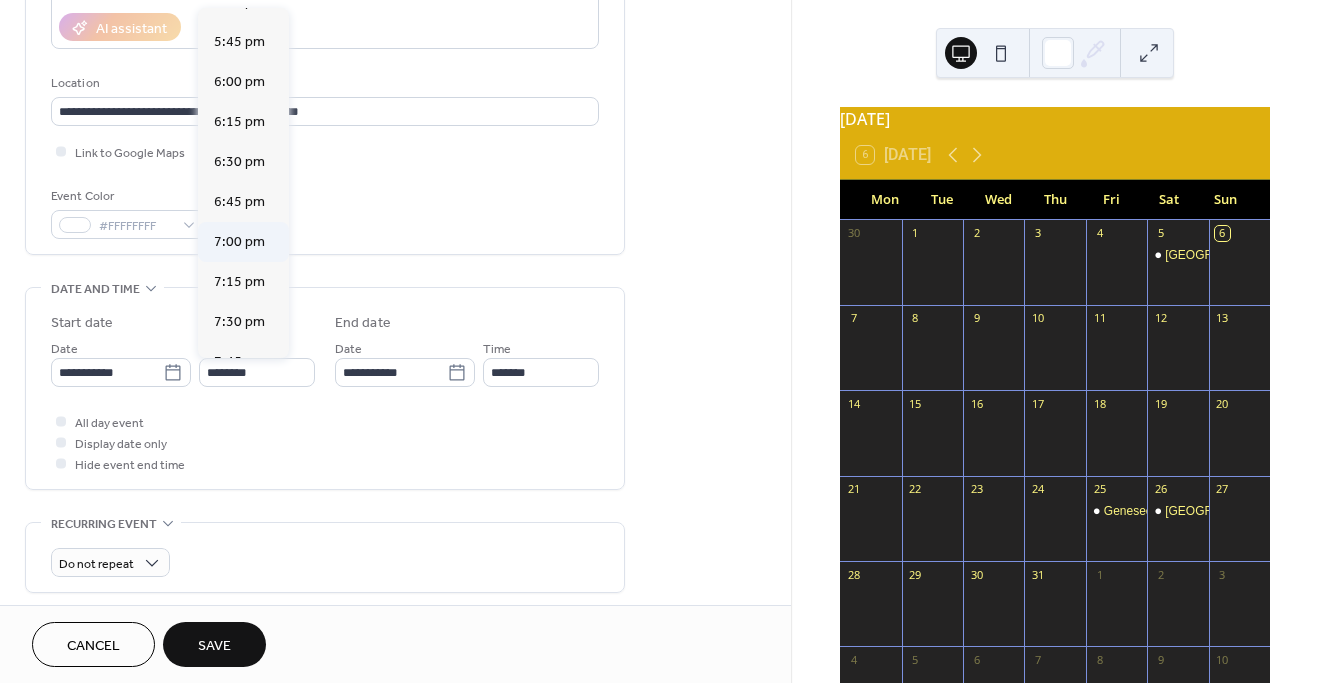 type on "*******" 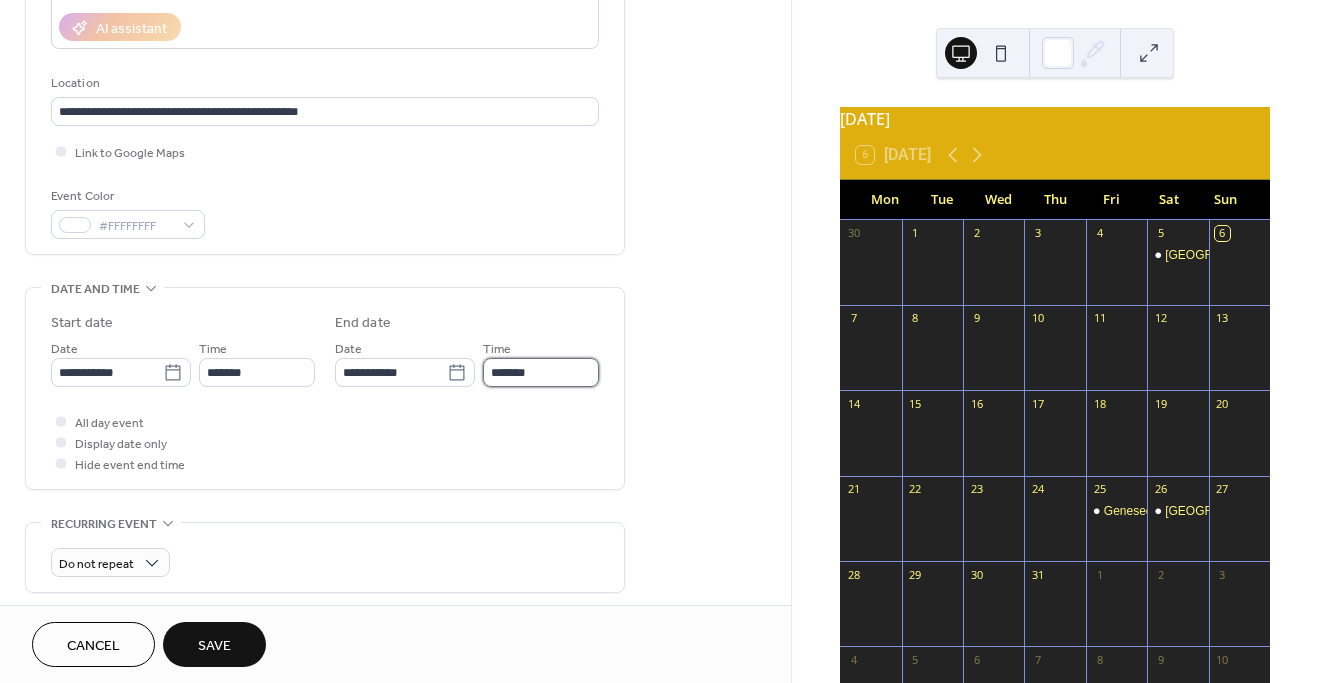 click on "*******" at bounding box center [541, 372] 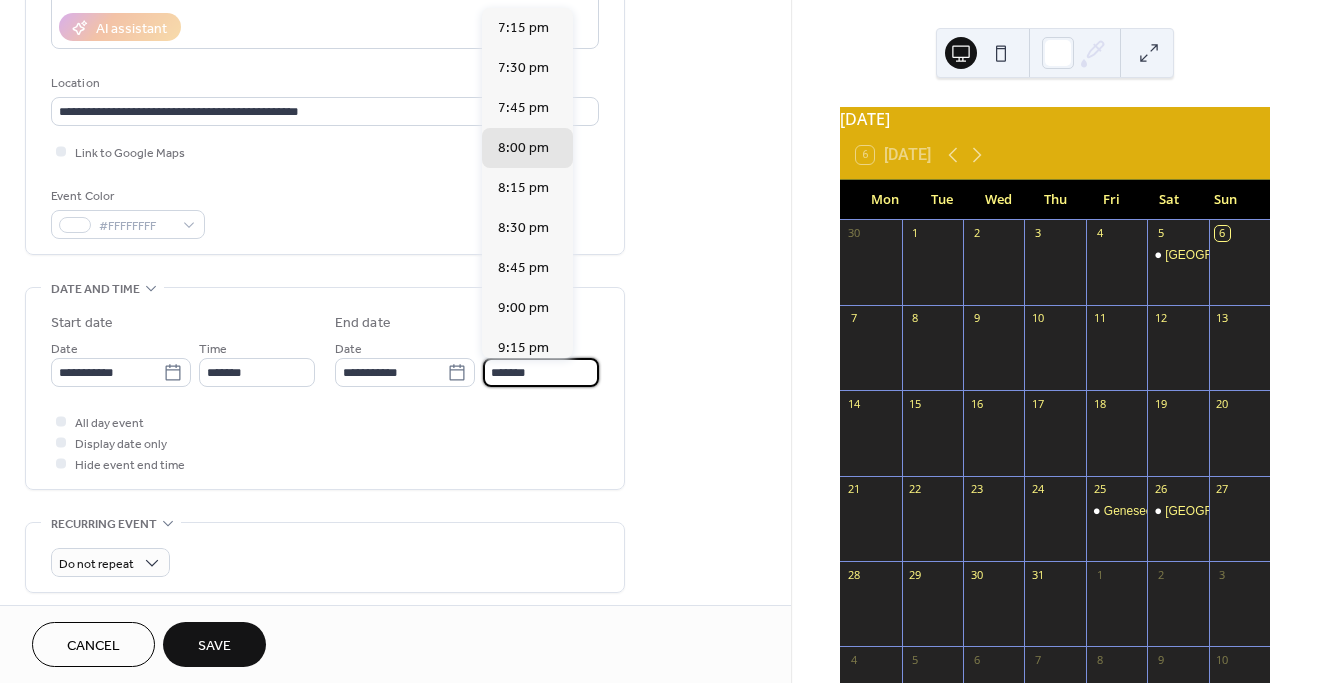 scroll, scrollTop: 1, scrollLeft: 0, axis: vertical 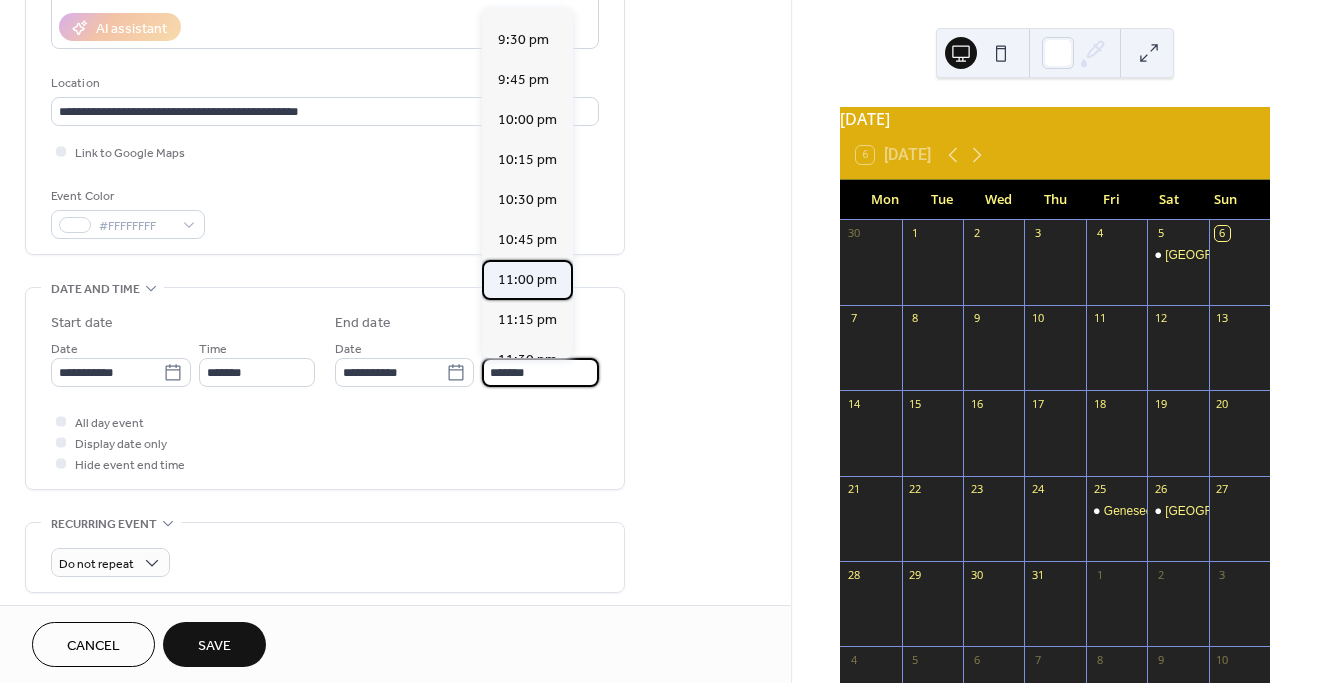 click on "11:00 pm" at bounding box center [527, 280] 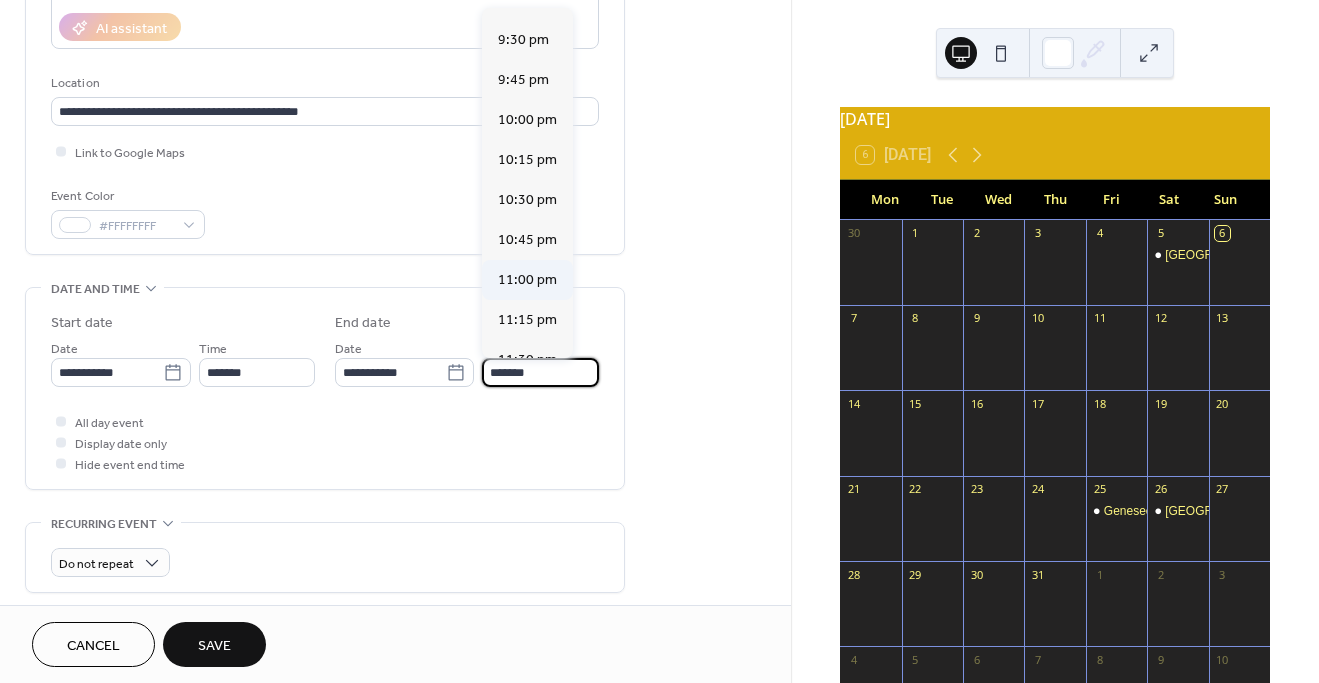 type on "********" 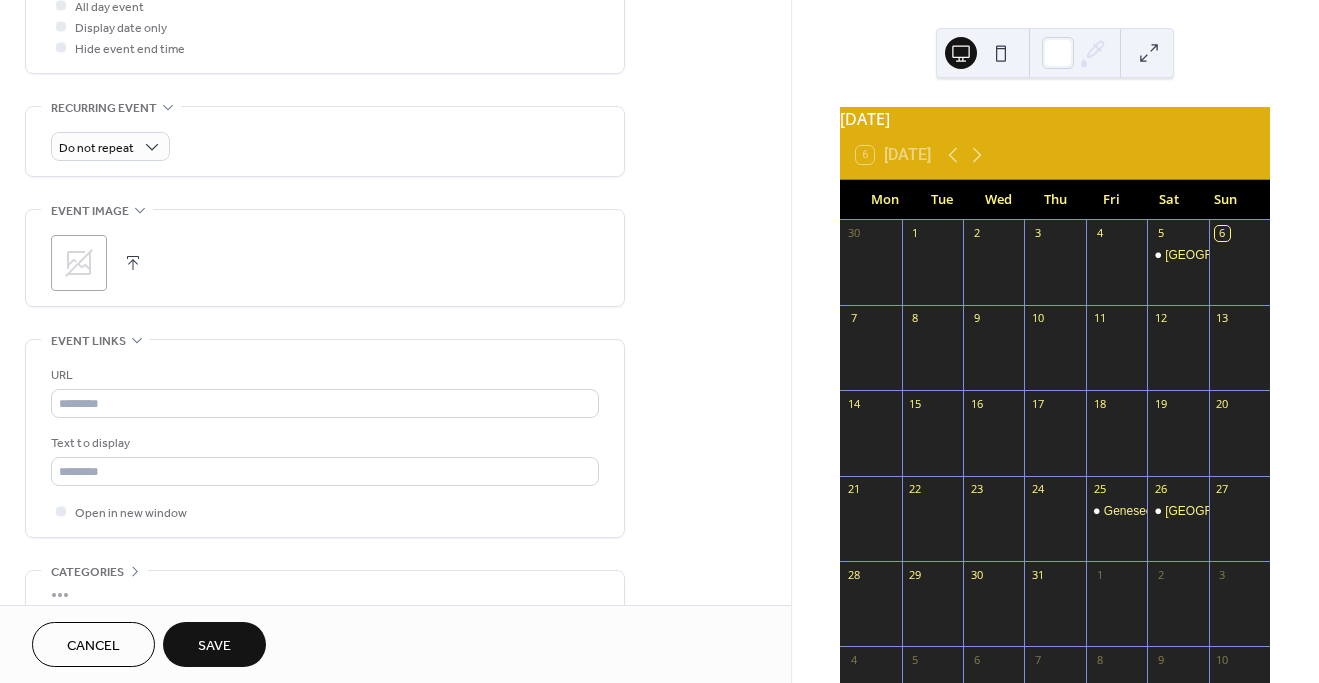 scroll, scrollTop: 780, scrollLeft: 0, axis: vertical 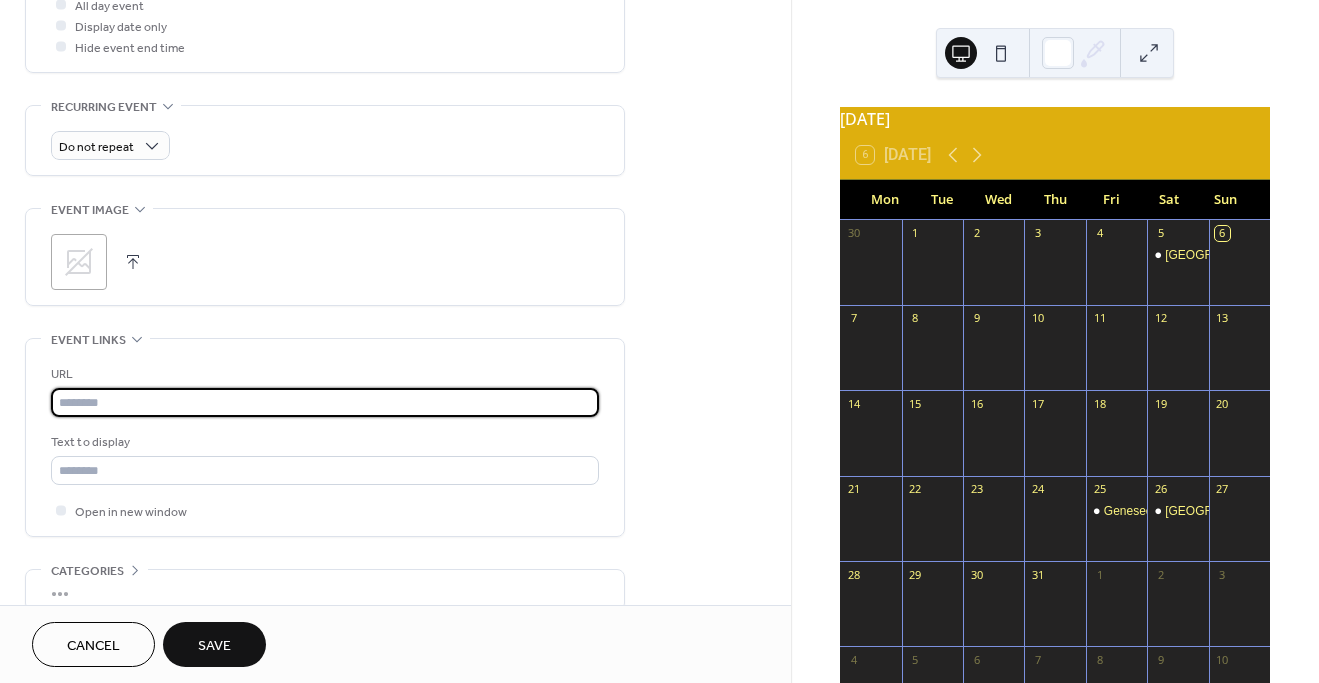 click at bounding box center (325, 402) 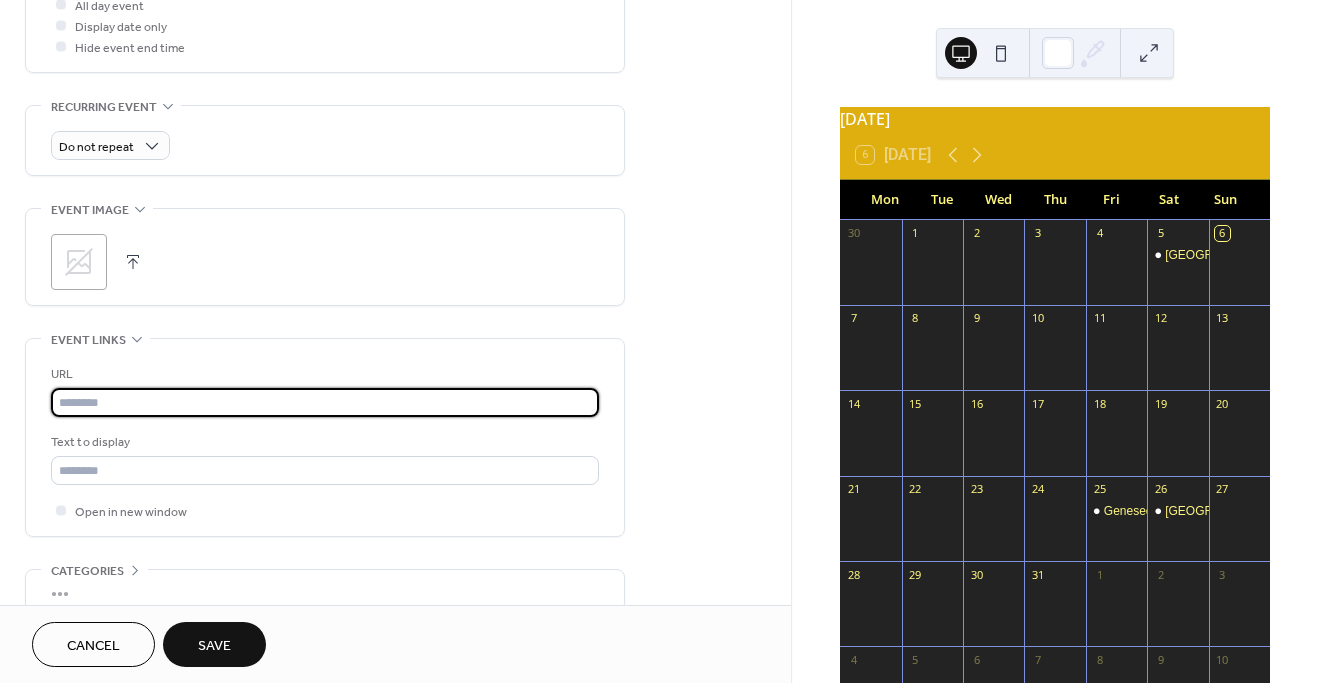 paste on "**********" 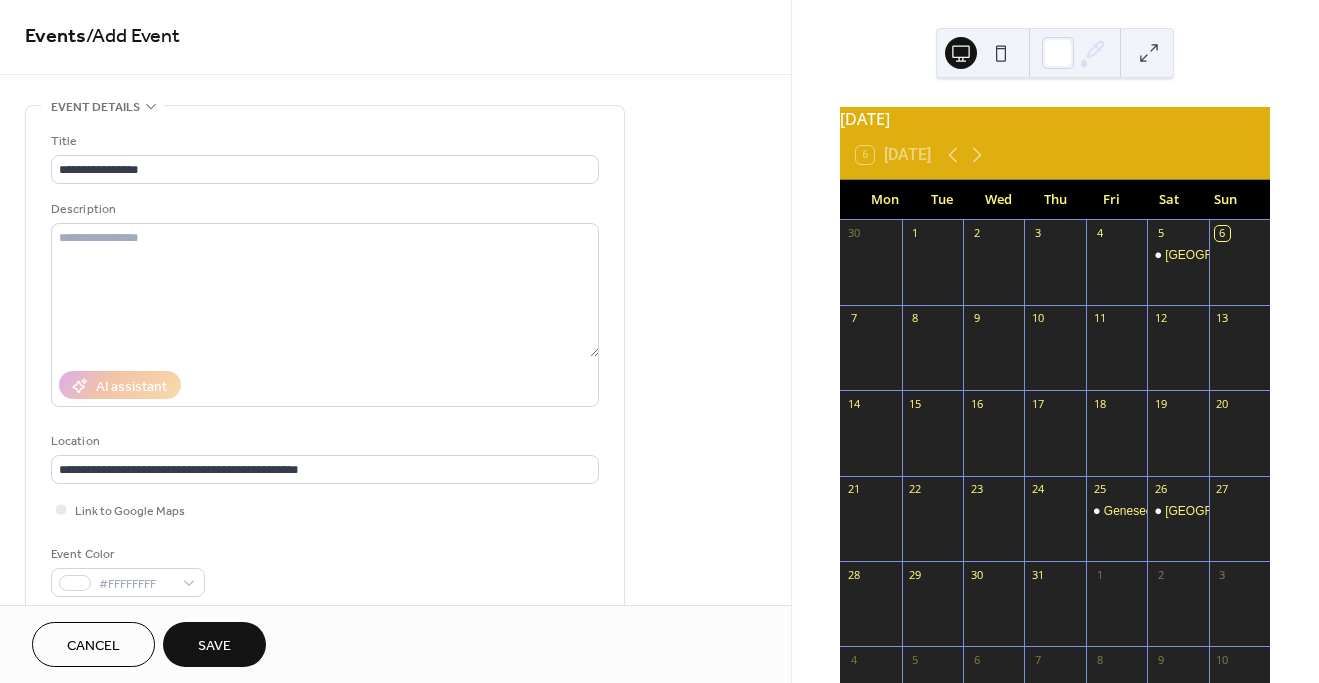 scroll, scrollTop: 0, scrollLeft: 0, axis: both 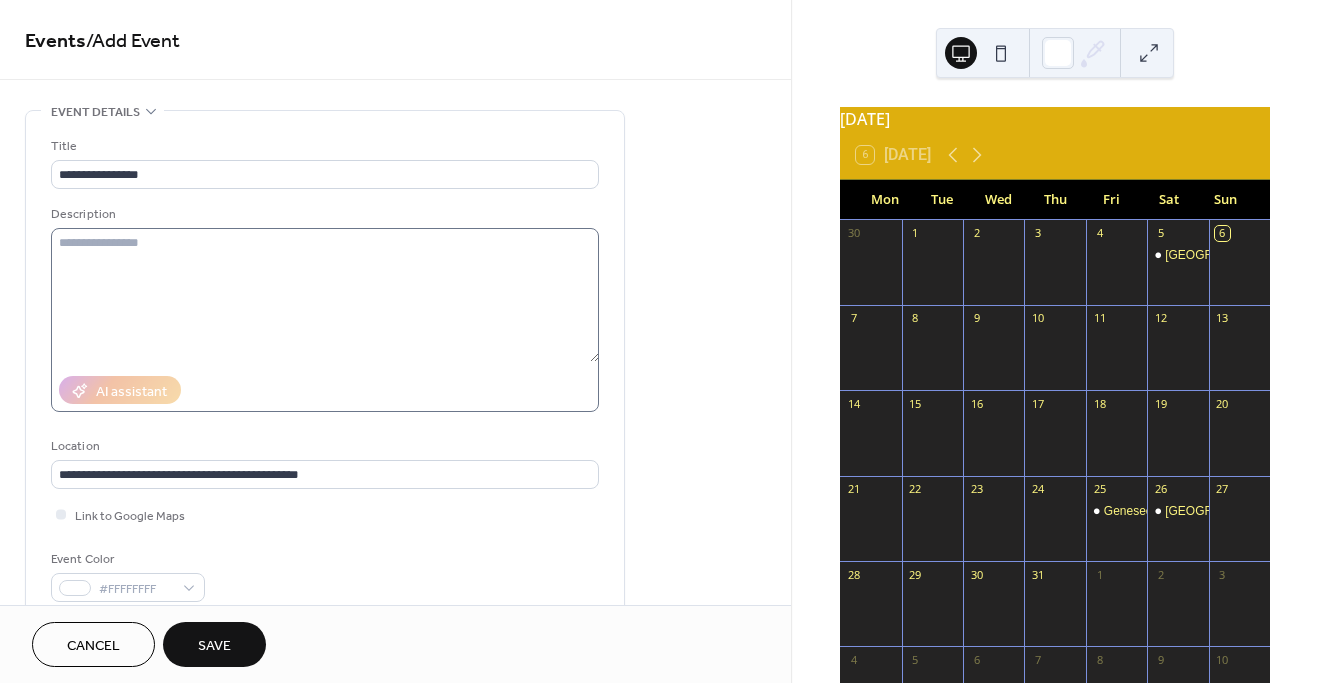 type on "**********" 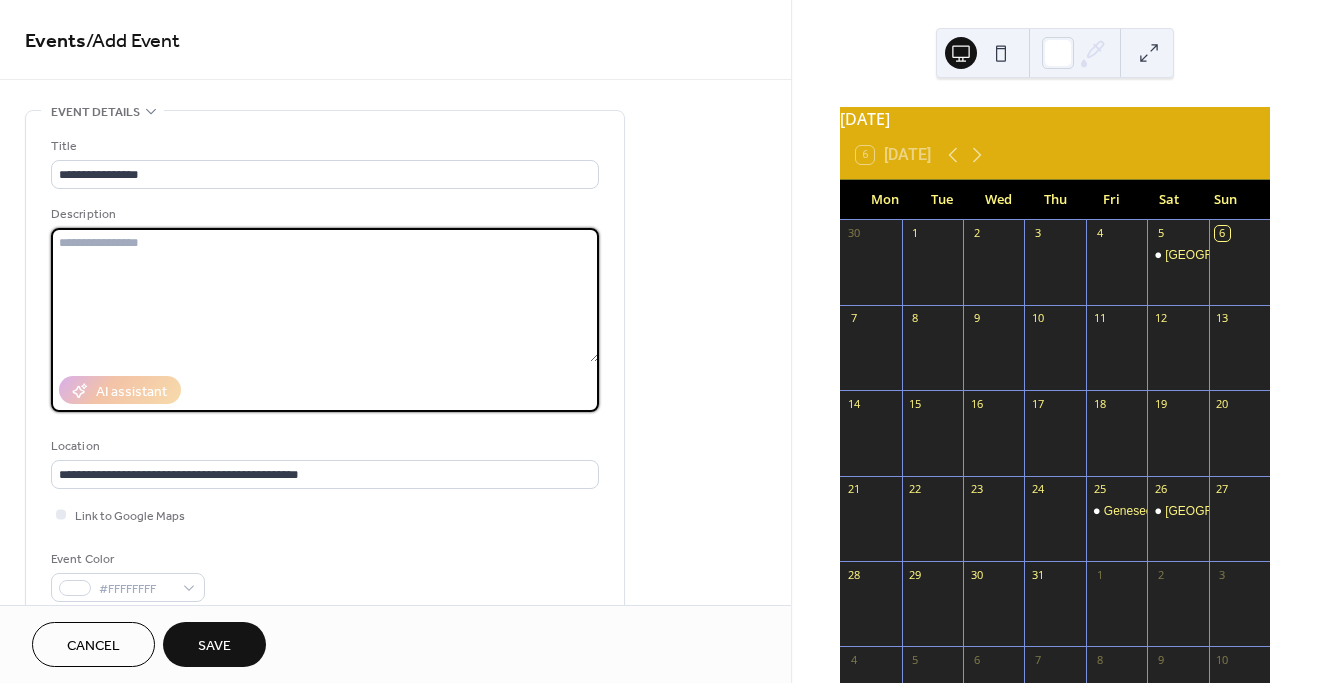click at bounding box center [325, 295] 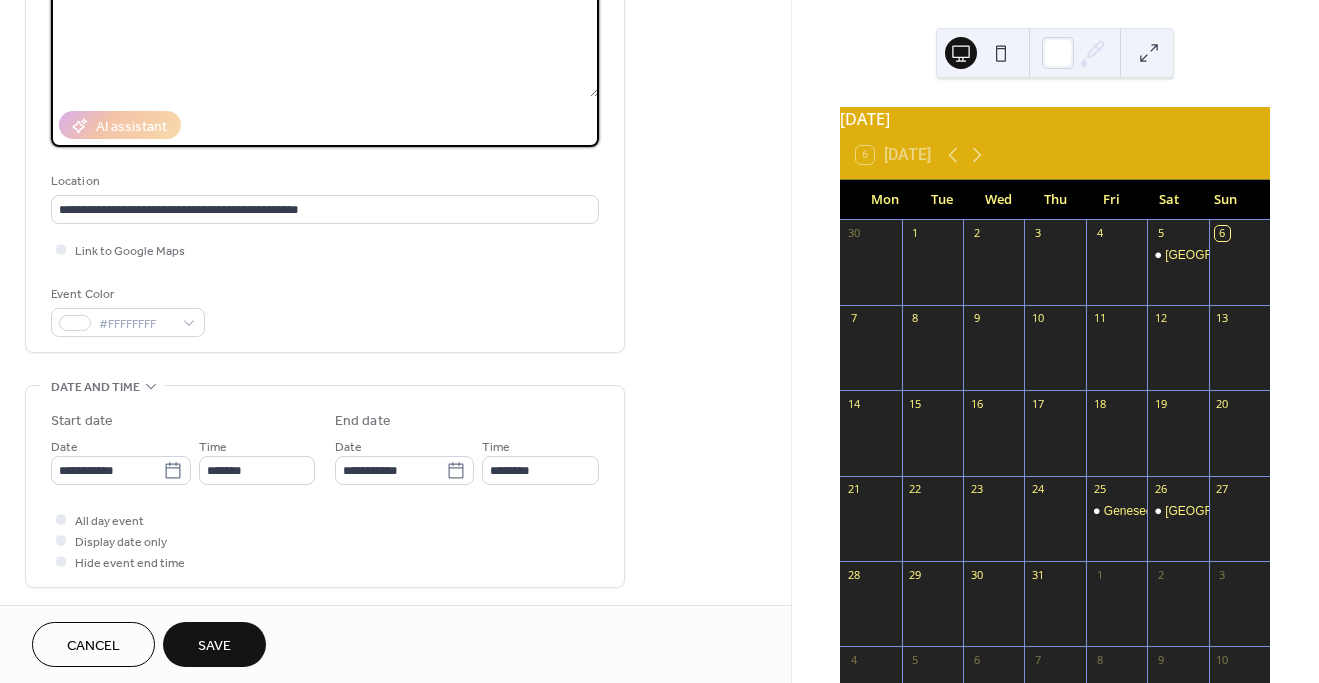 scroll, scrollTop: 324, scrollLeft: 0, axis: vertical 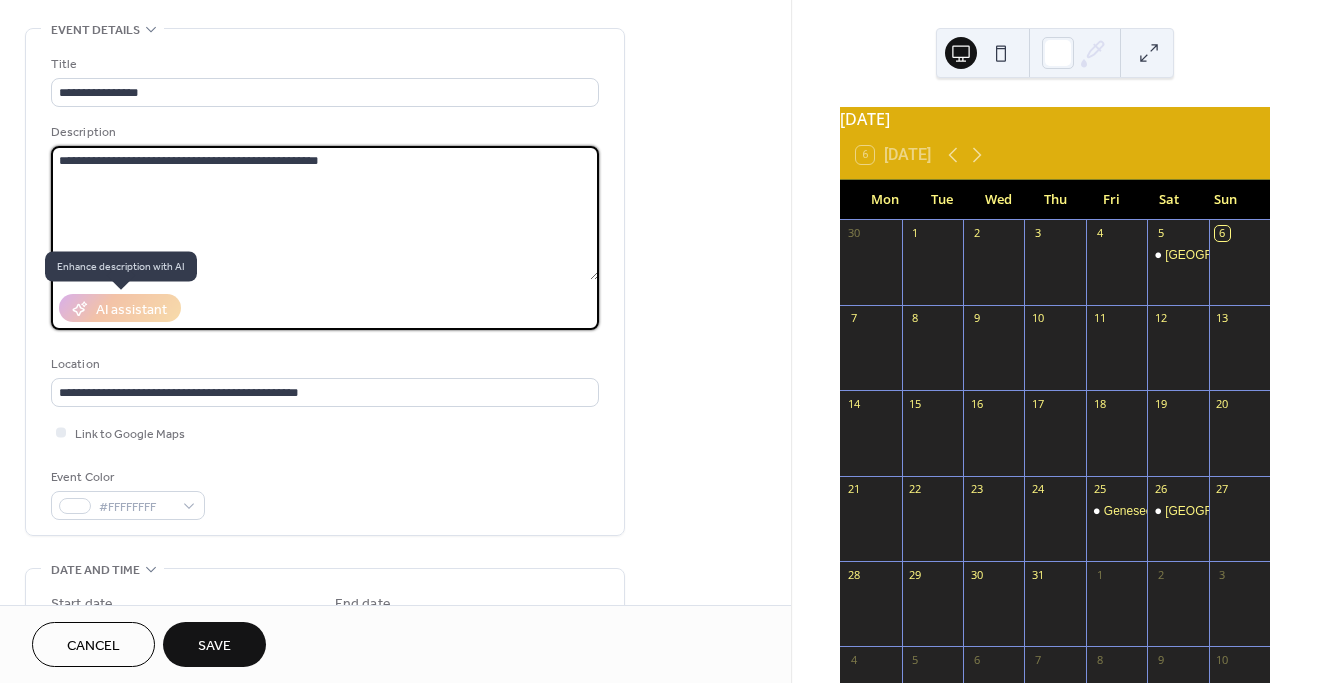 type on "**********" 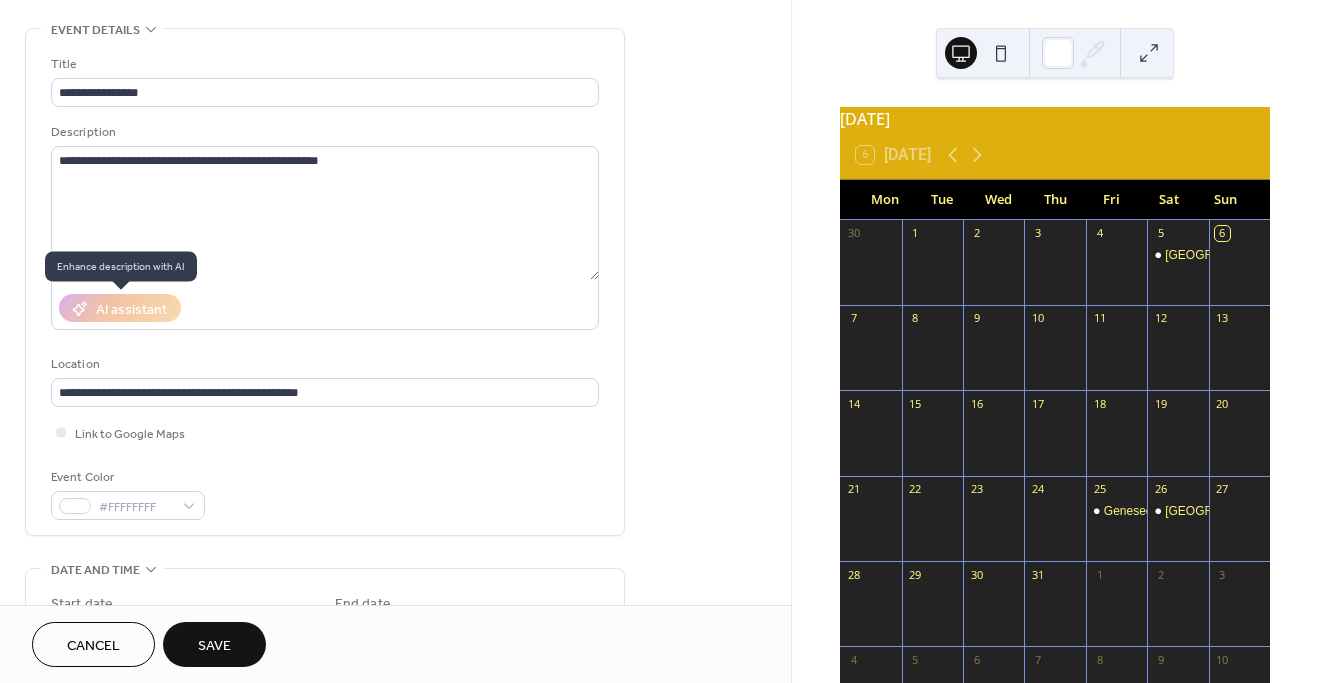 click on "AI assistant" at bounding box center (120, 308) 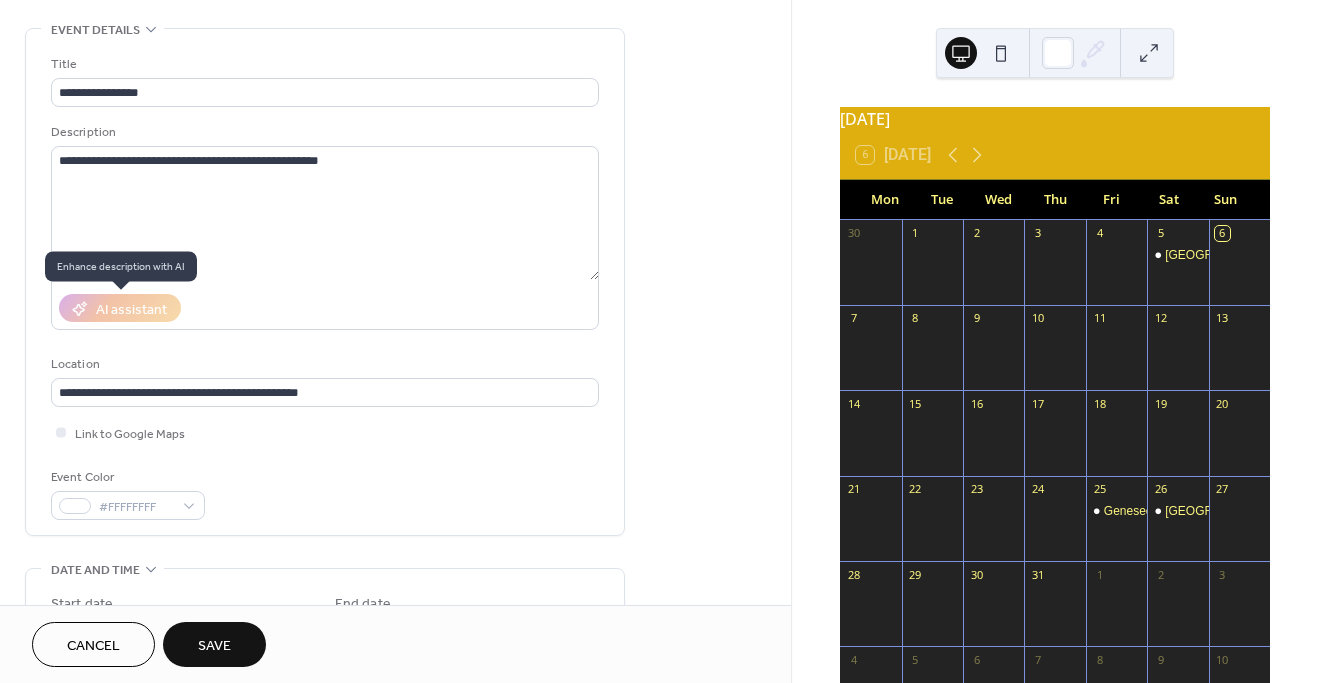 click on "AI assistant" at bounding box center (120, 308) 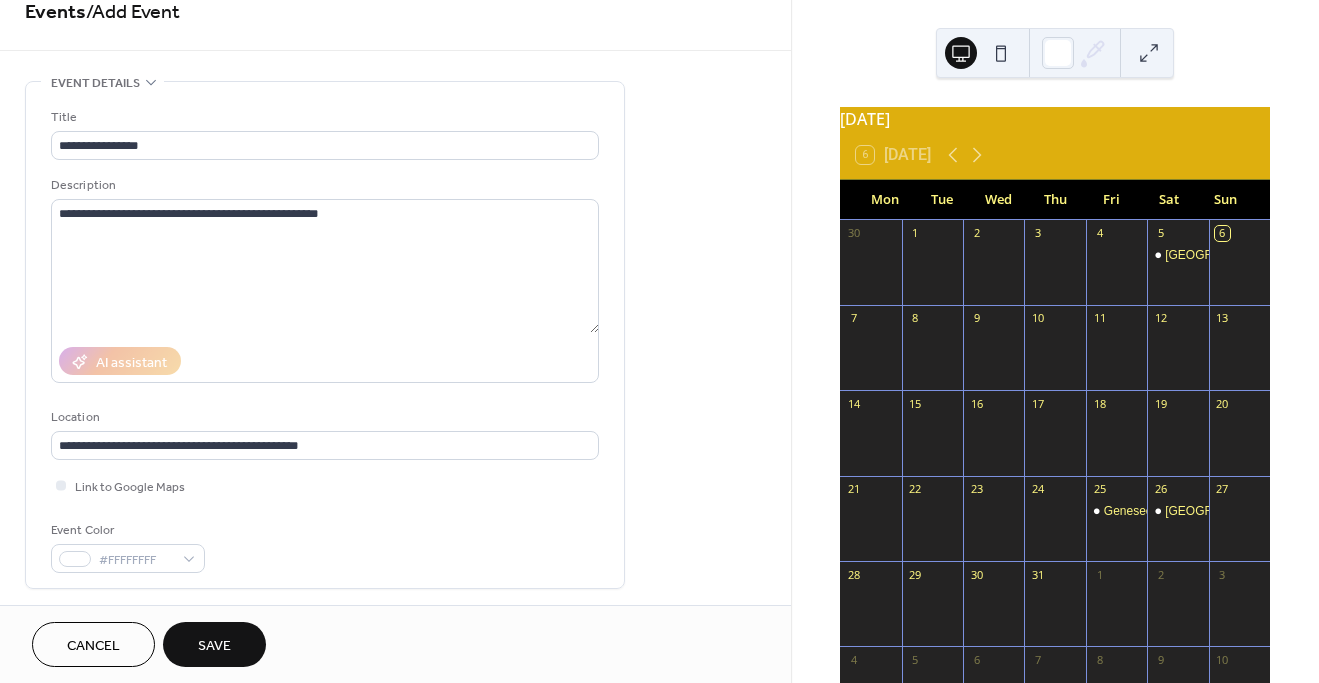 scroll, scrollTop: 0, scrollLeft: 0, axis: both 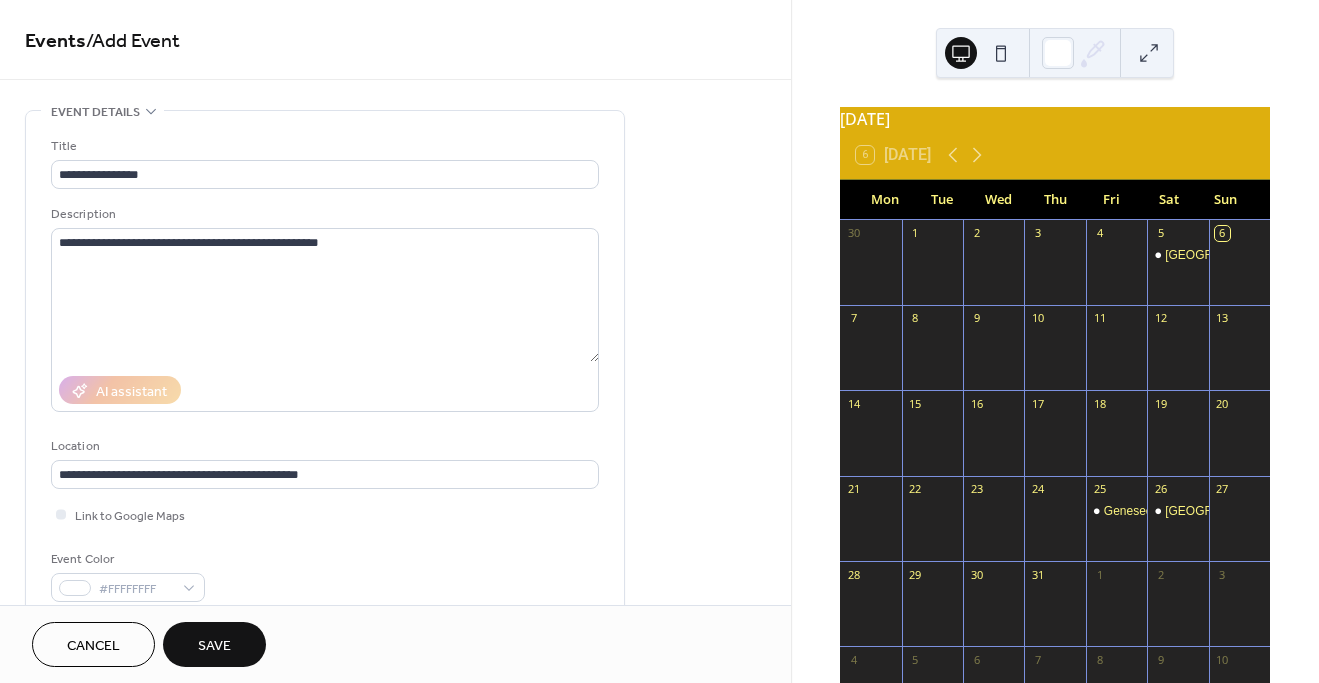 click on "Save" at bounding box center (214, 646) 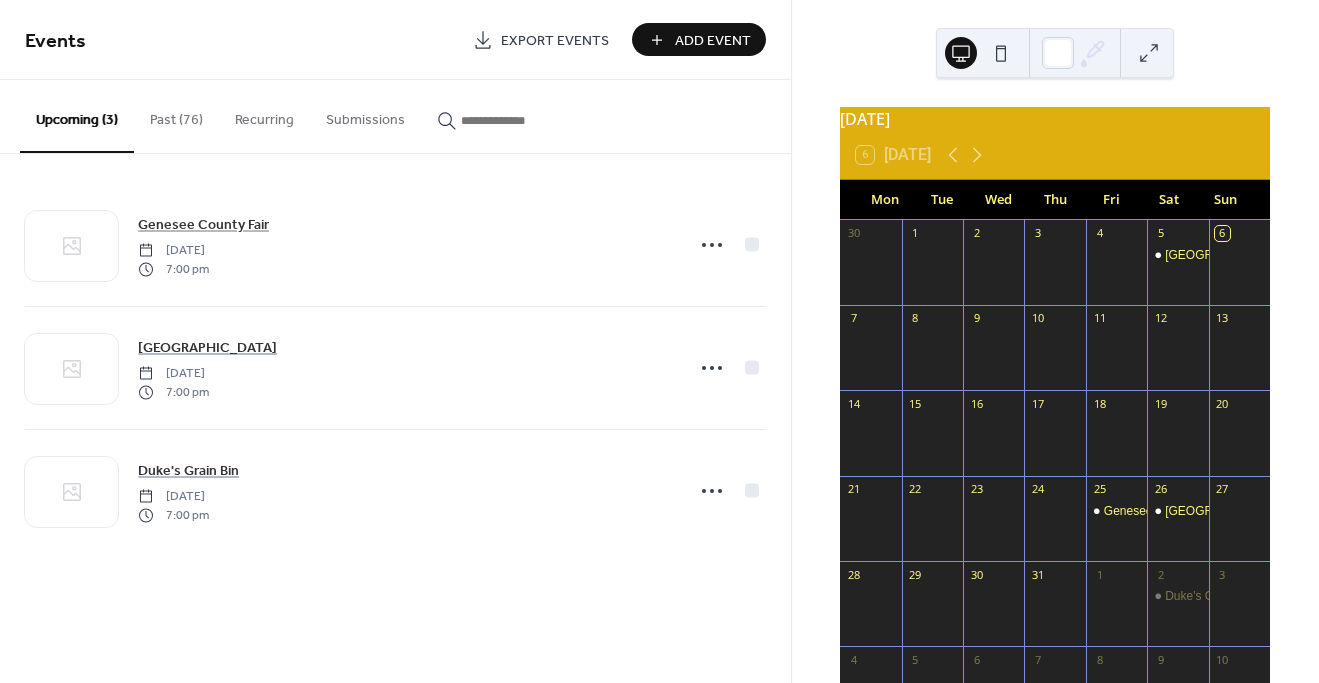 click on "Add Event" at bounding box center [713, 41] 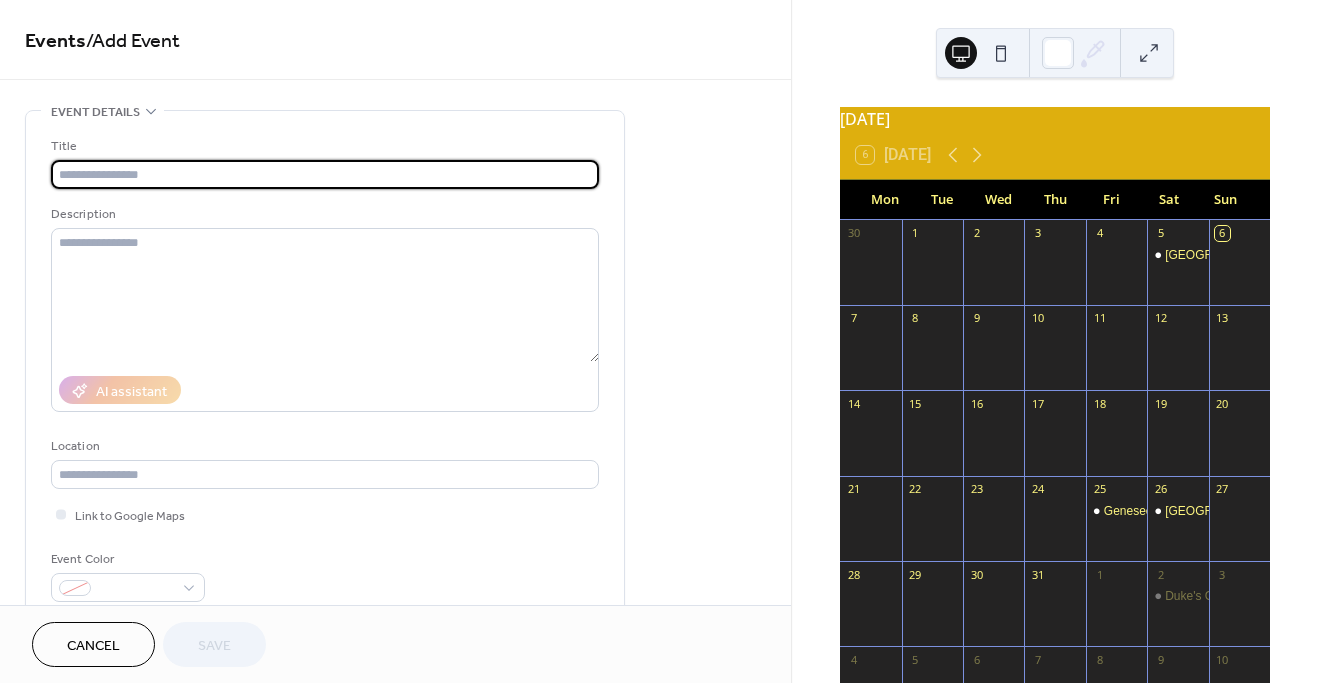 click at bounding box center [325, 174] 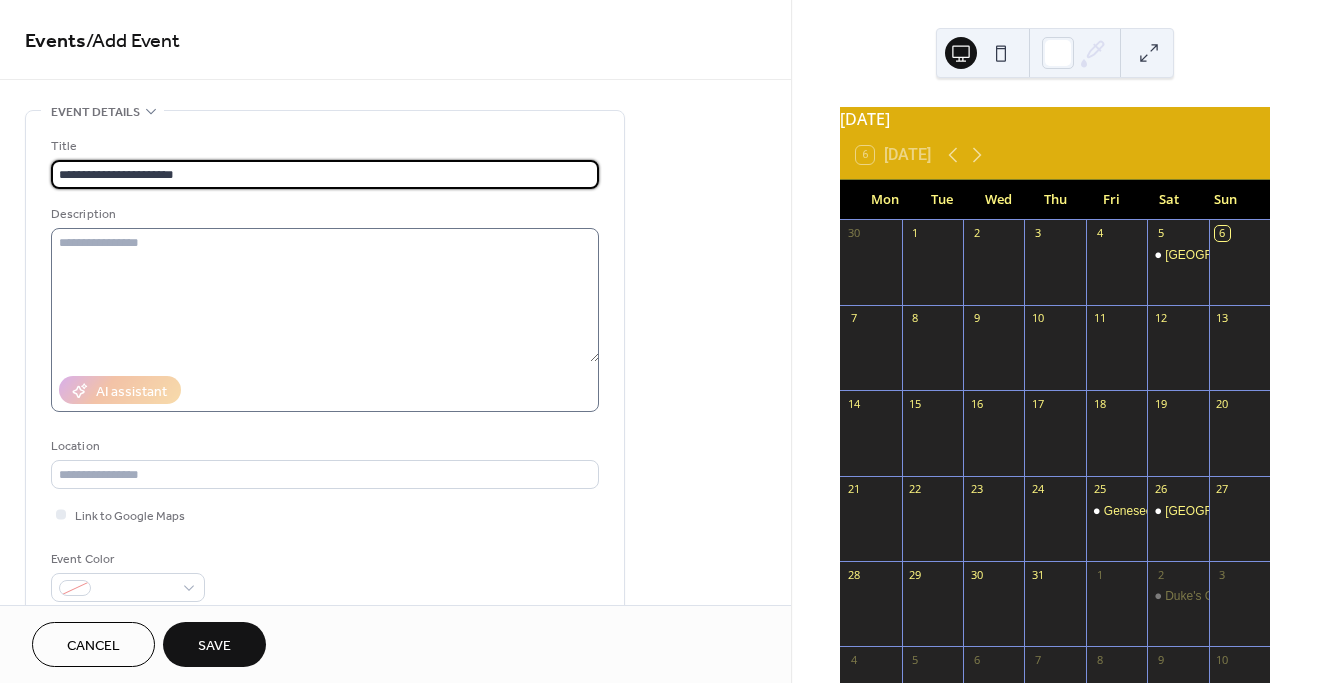type on "**********" 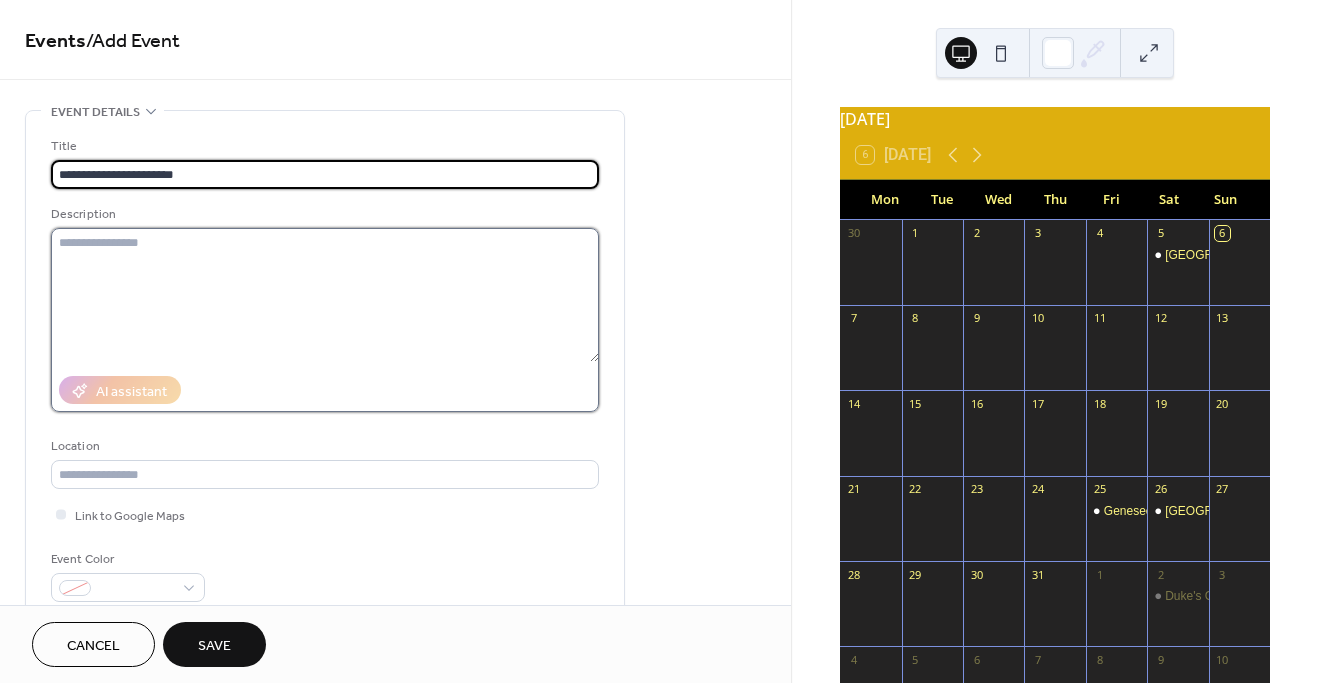 click at bounding box center [325, 295] 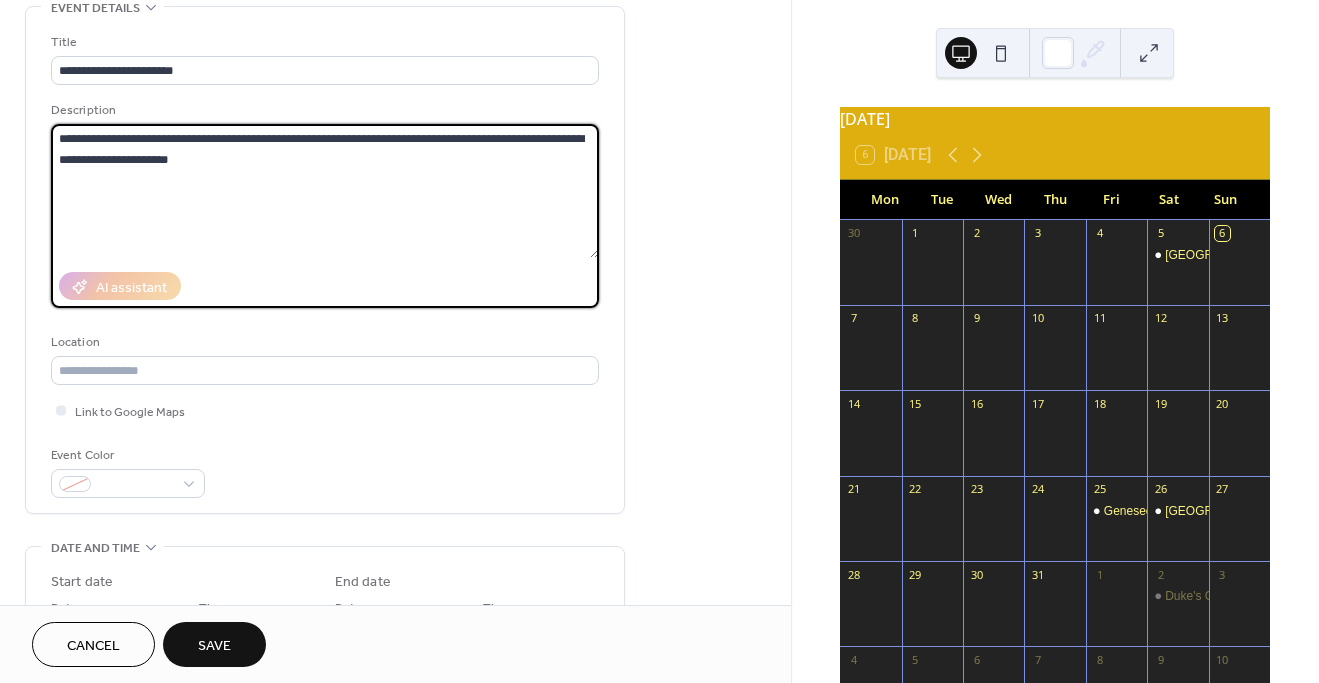 scroll, scrollTop: 131, scrollLeft: 0, axis: vertical 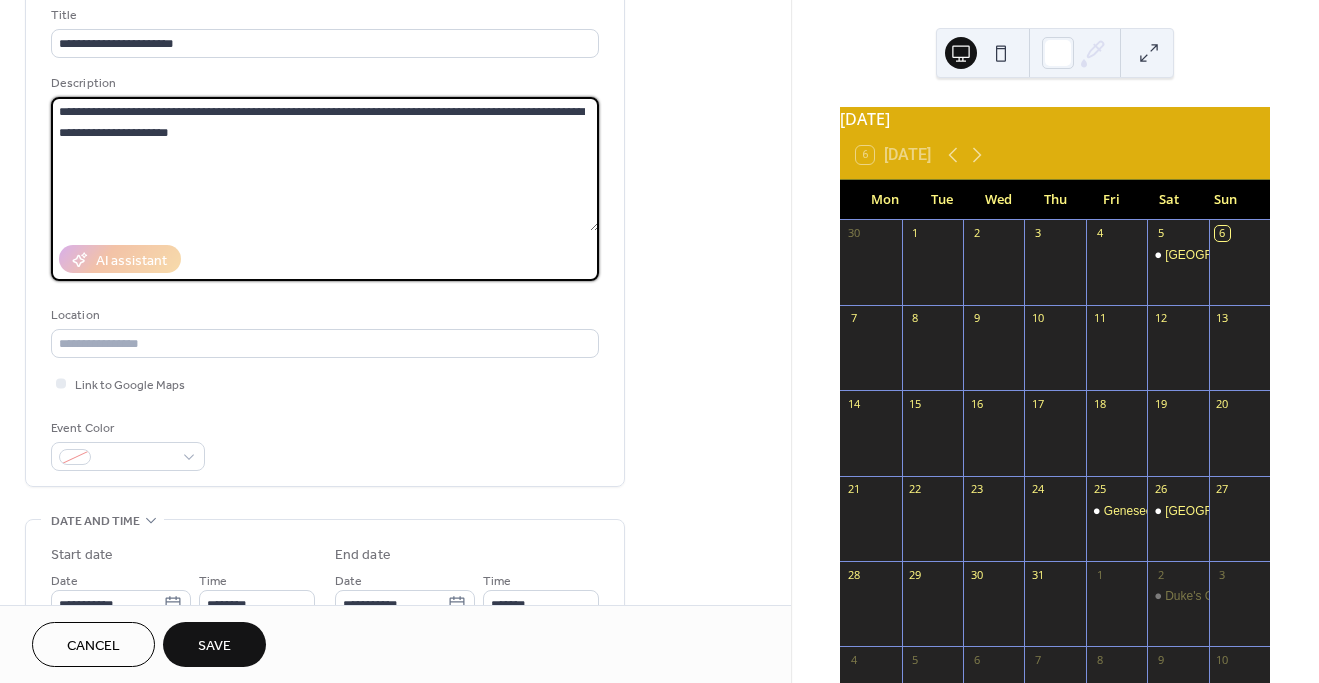 type on "**********" 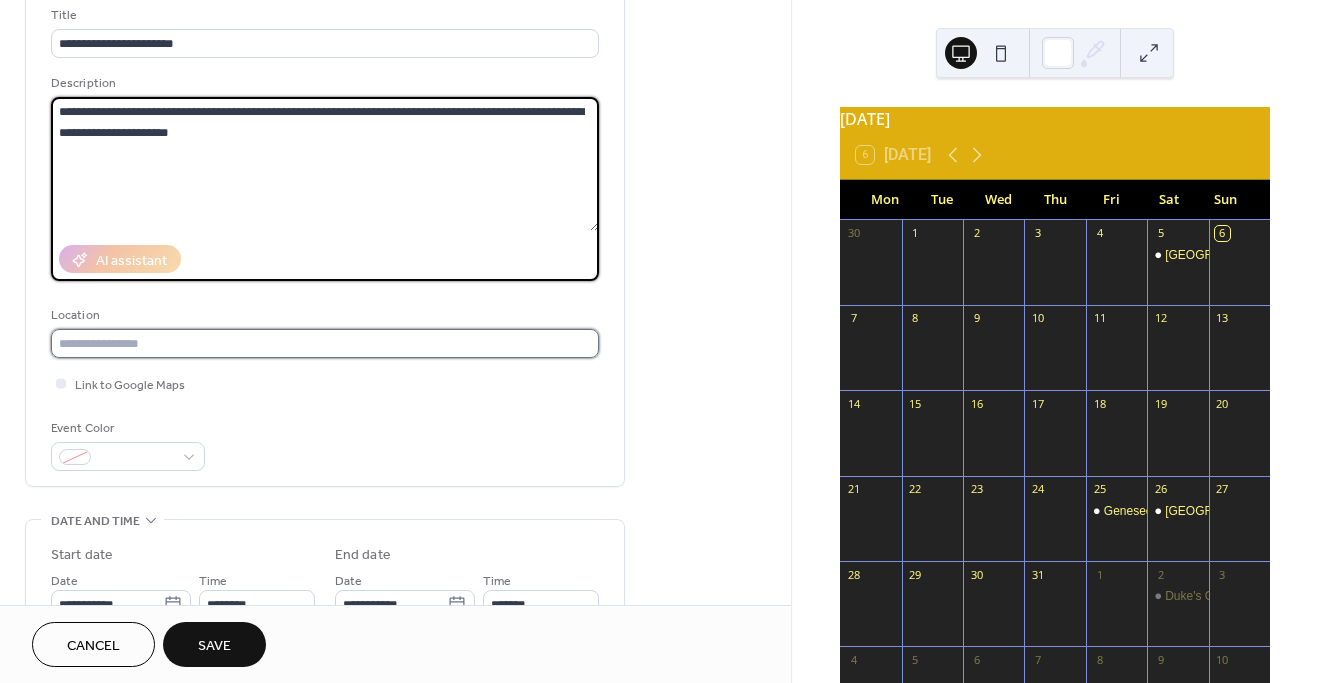 click at bounding box center [325, 343] 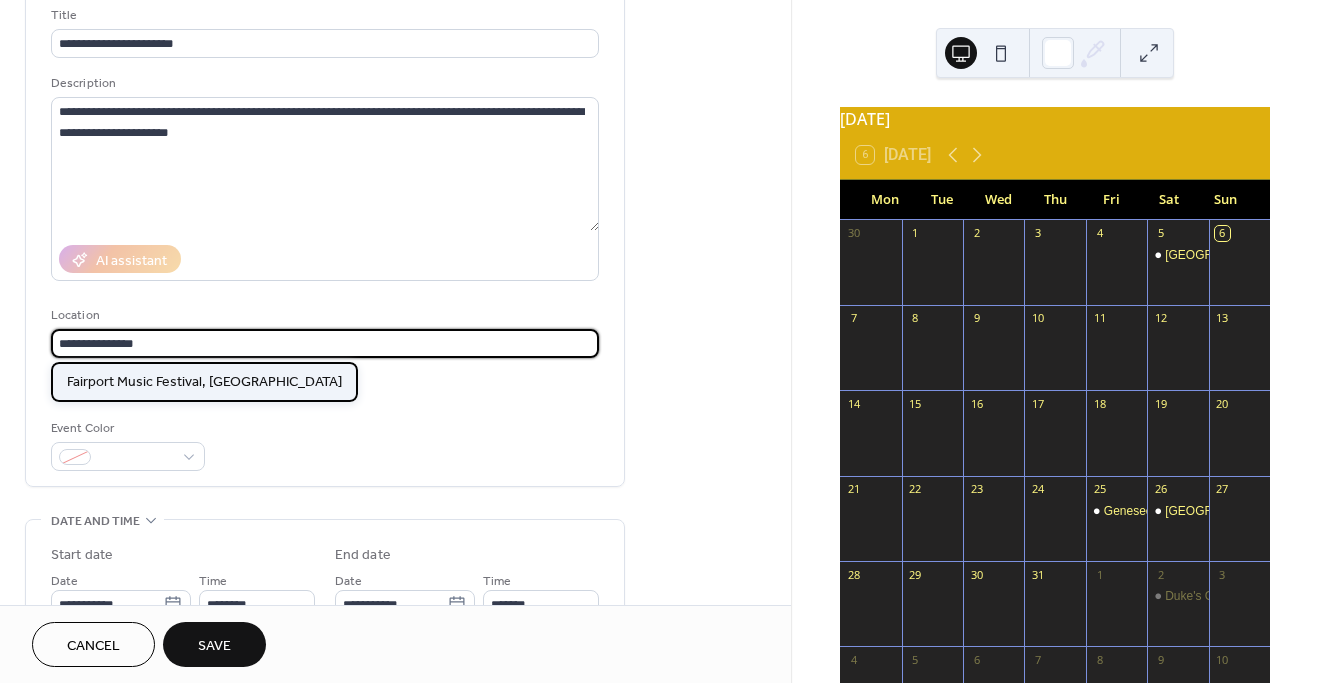 click on "Fairport Music Festival, Fairport, NY 14450" at bounding box center [204, 382] 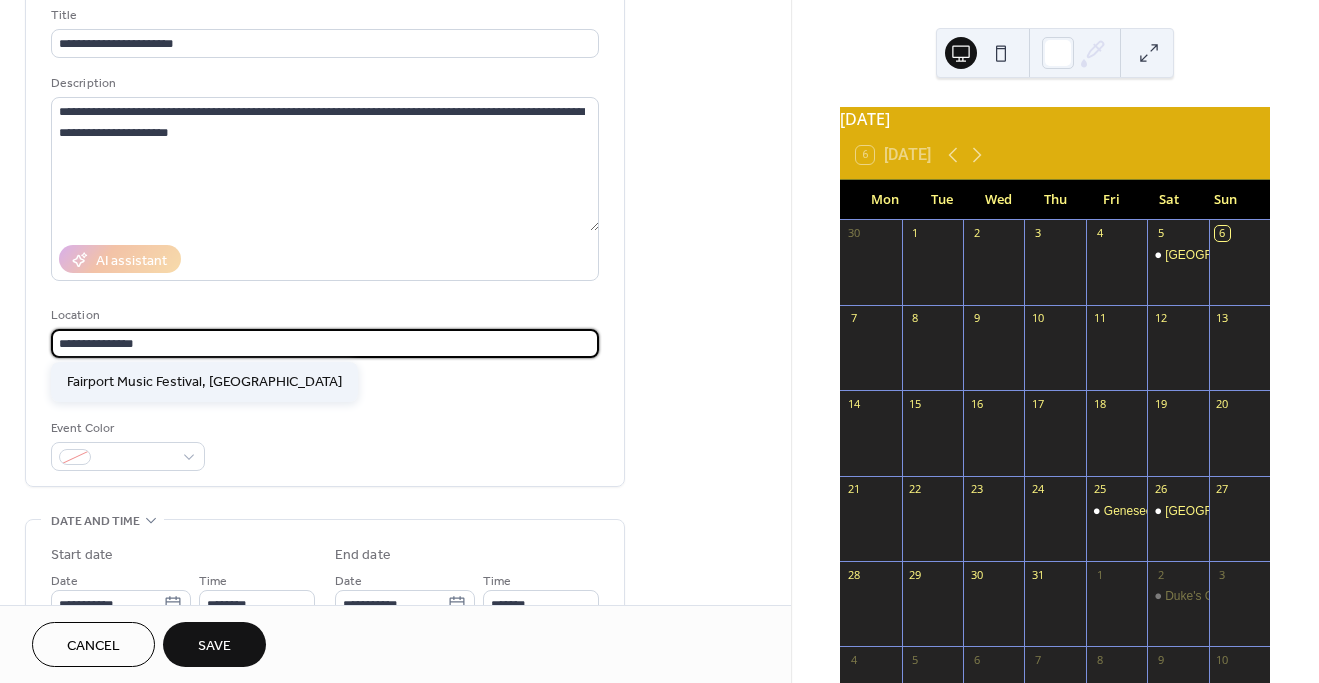 type on "**********" 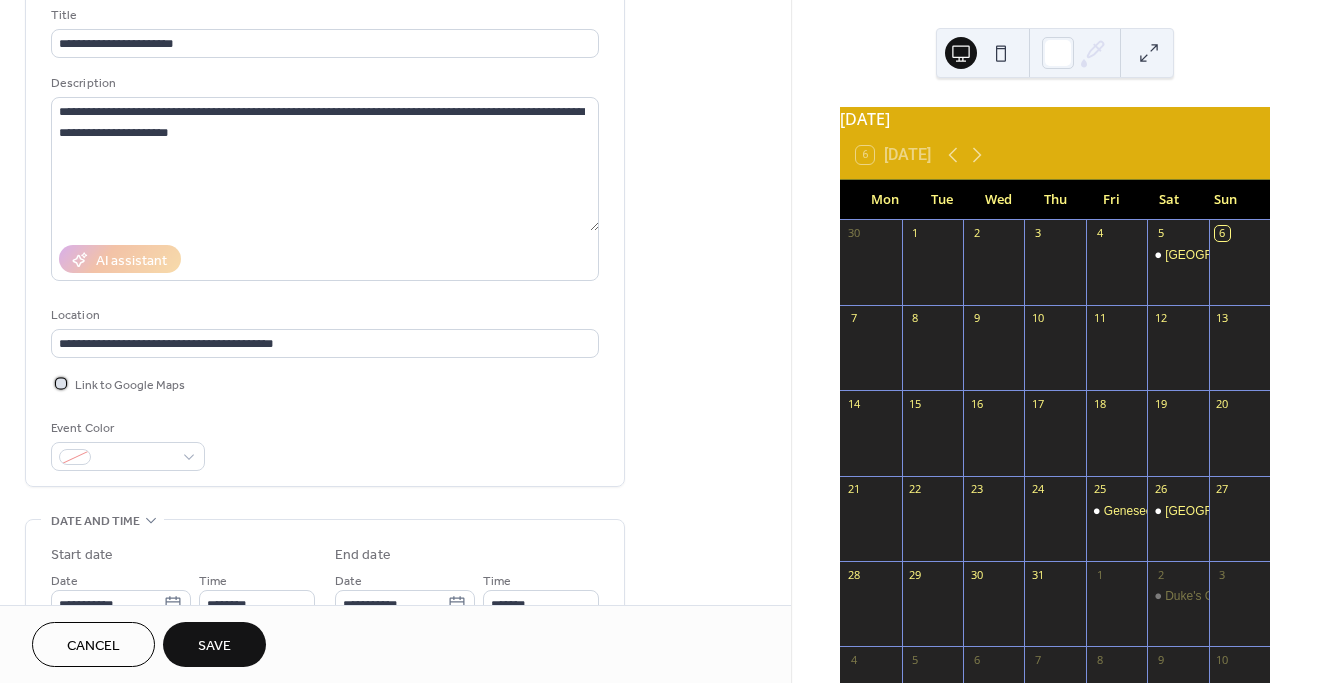 click at bounding box center [61, 383] 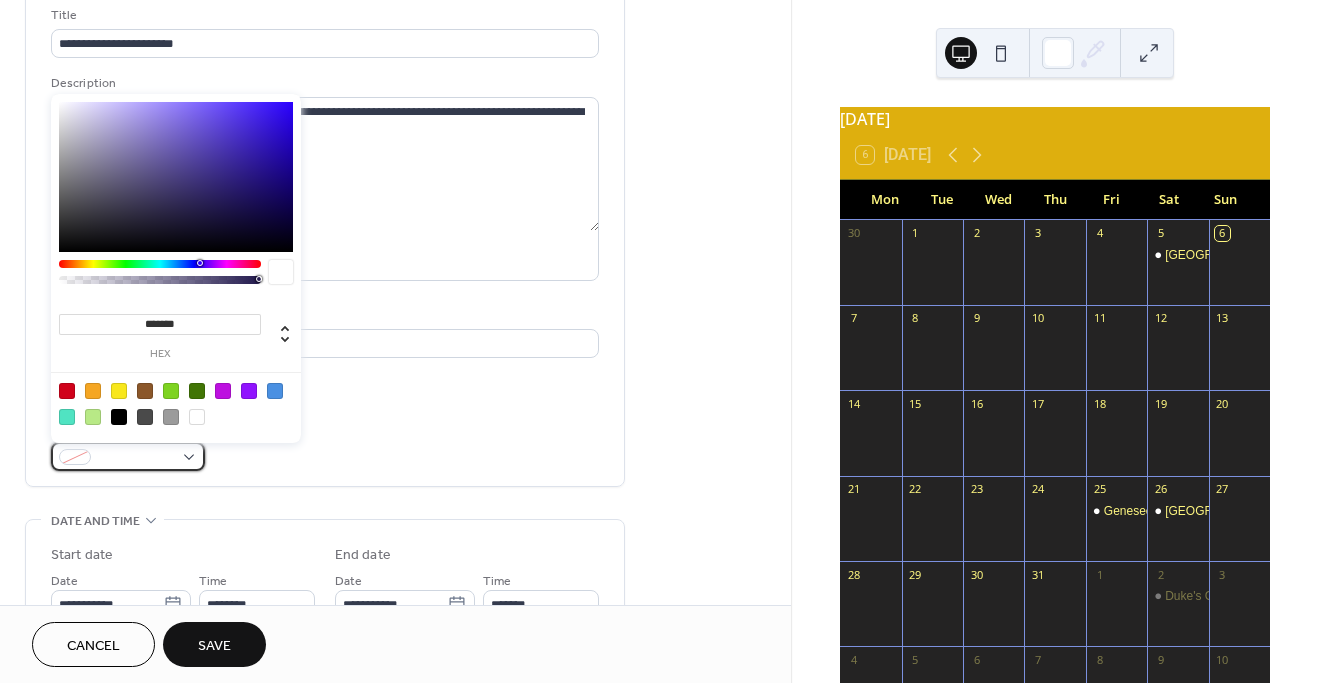 click at bounding box center (128, 456) 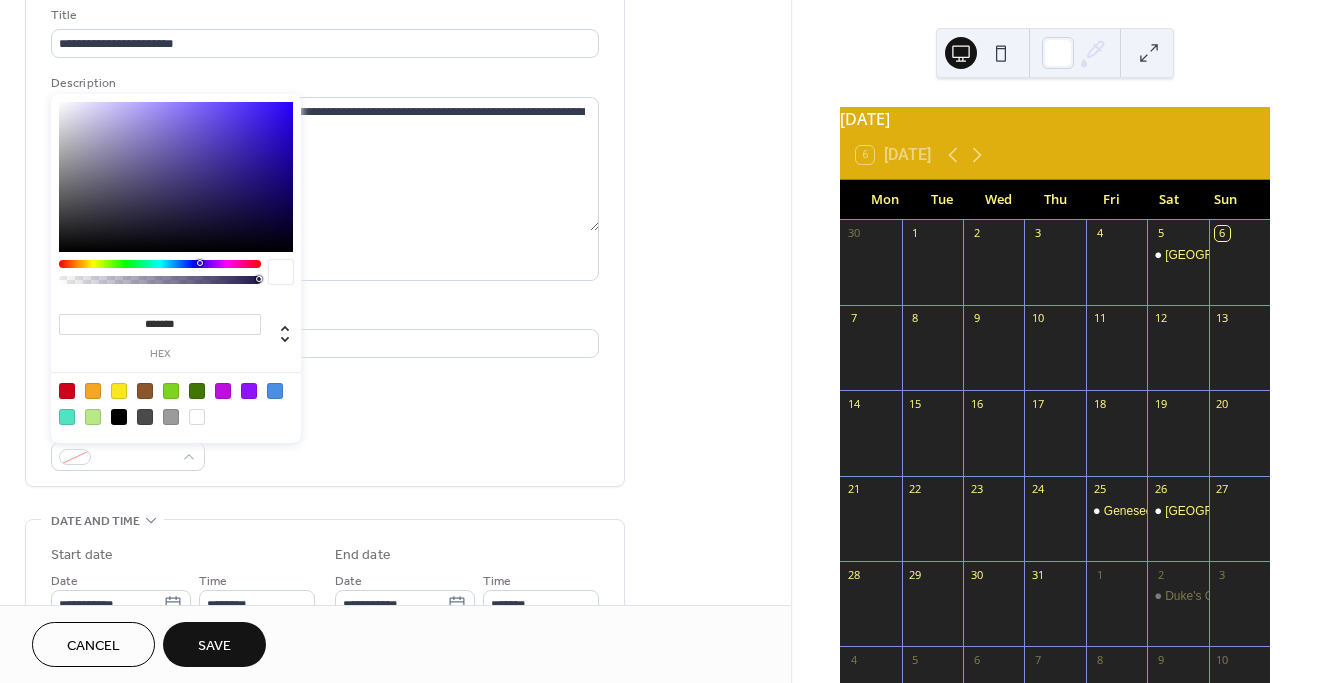 click at bounding box center [197, 417] 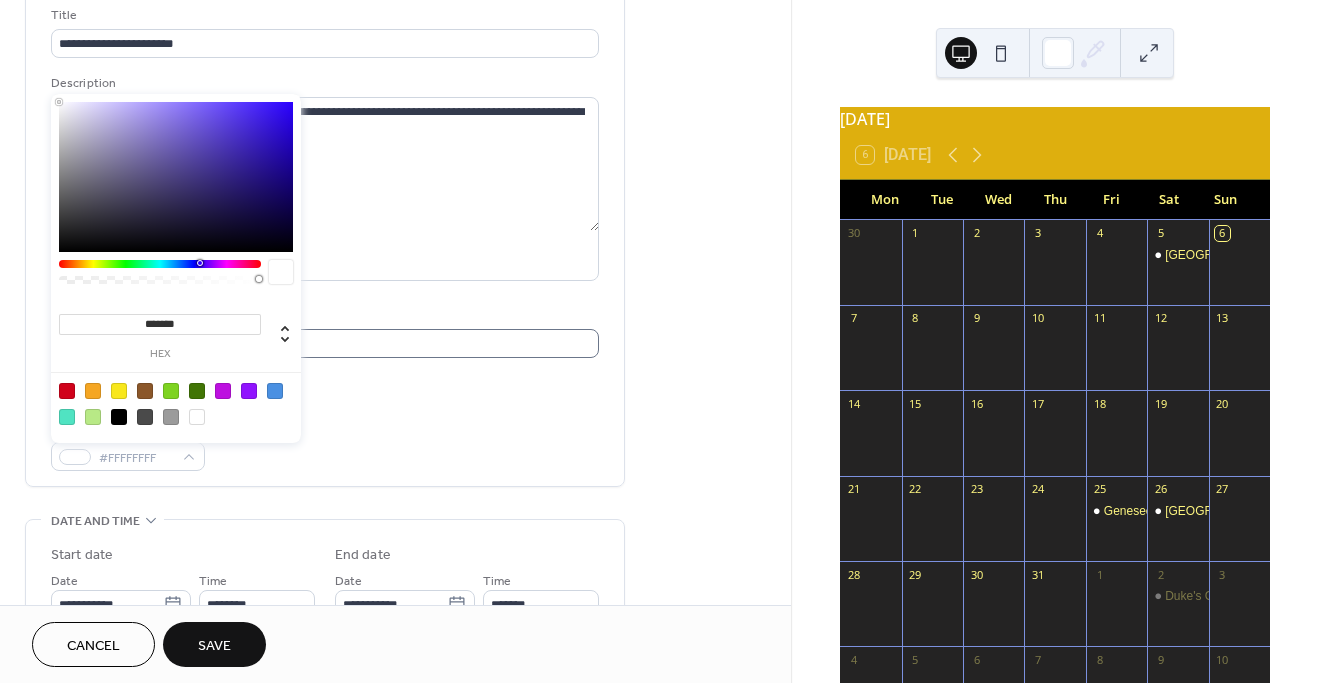 scroll, scrollTop: 1, scrollLeft: 0, axis: vertical 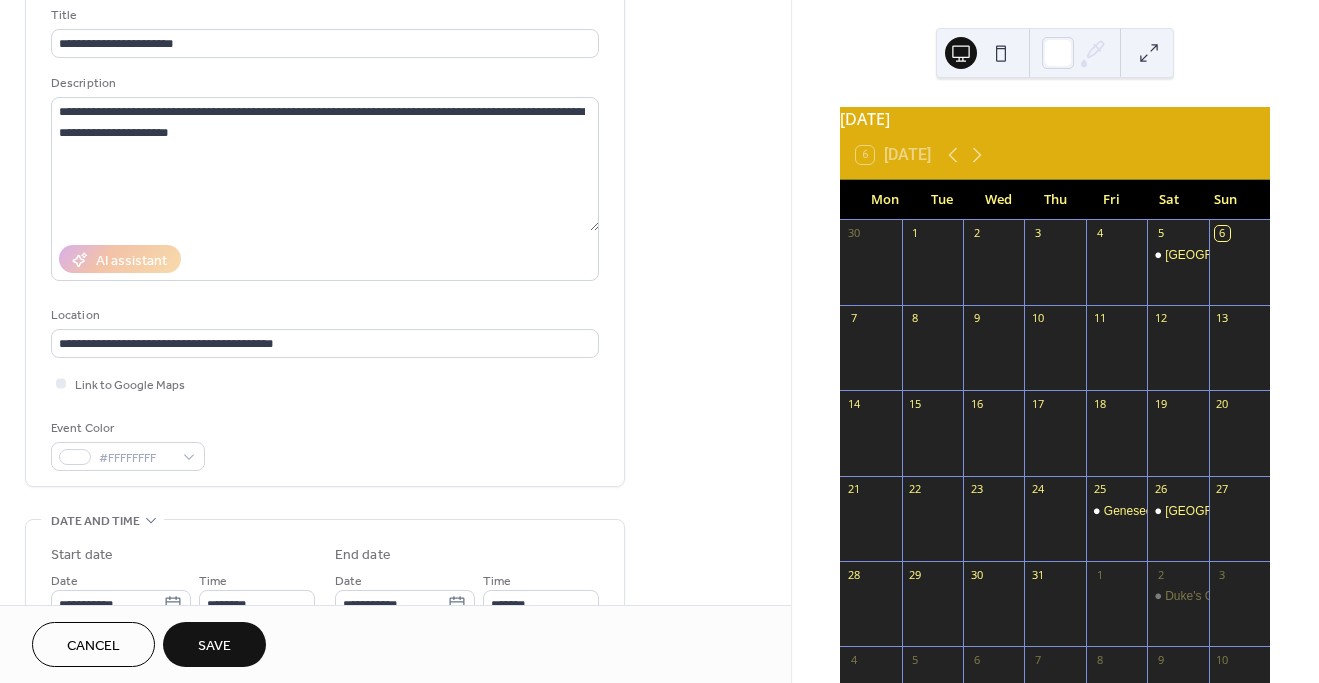 click on "Event Color #FFFFFFFF" at bounding box center (325, 444) 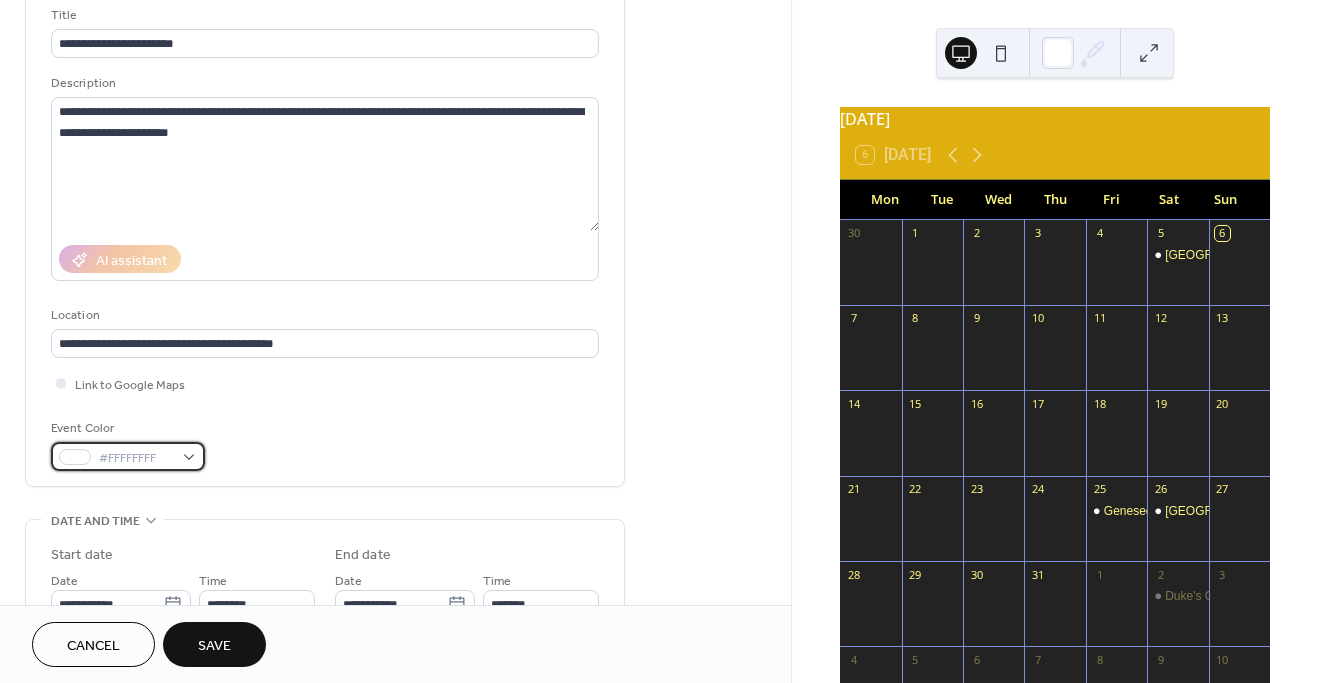 click on "#FFFFFFFF" at bounding box center [128, 456] 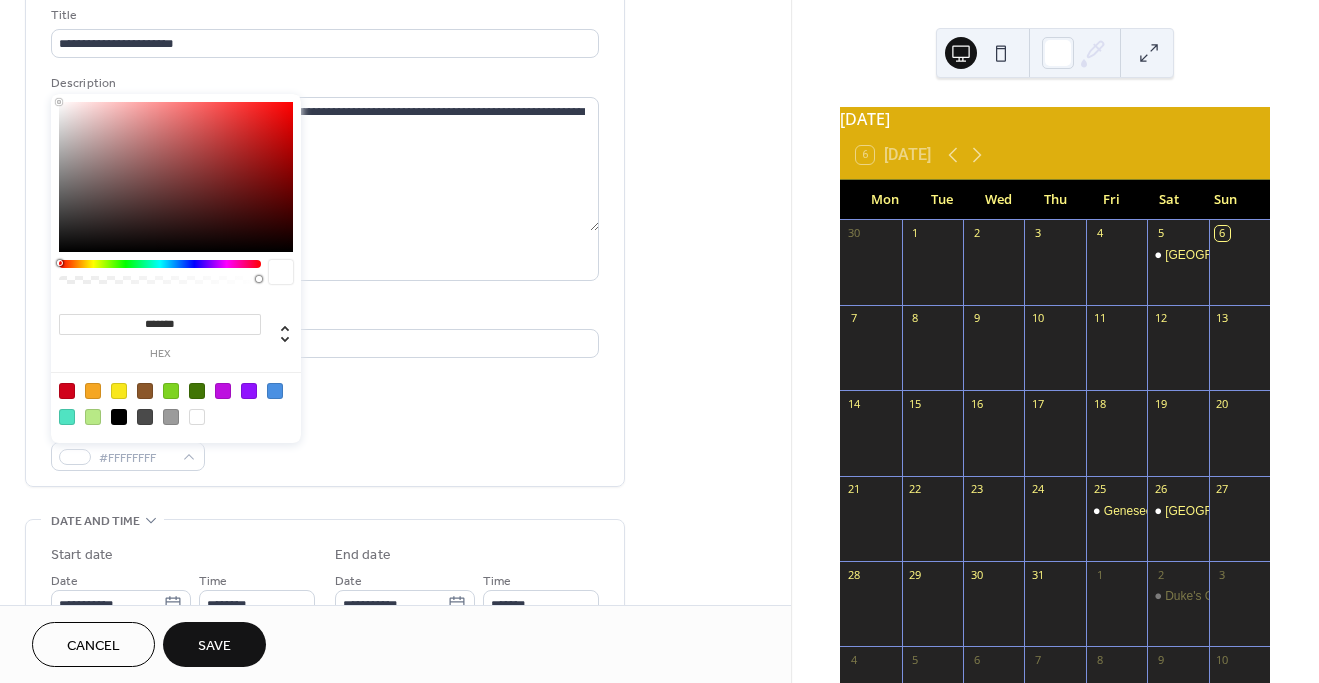 click at bounding box center (197, 417) 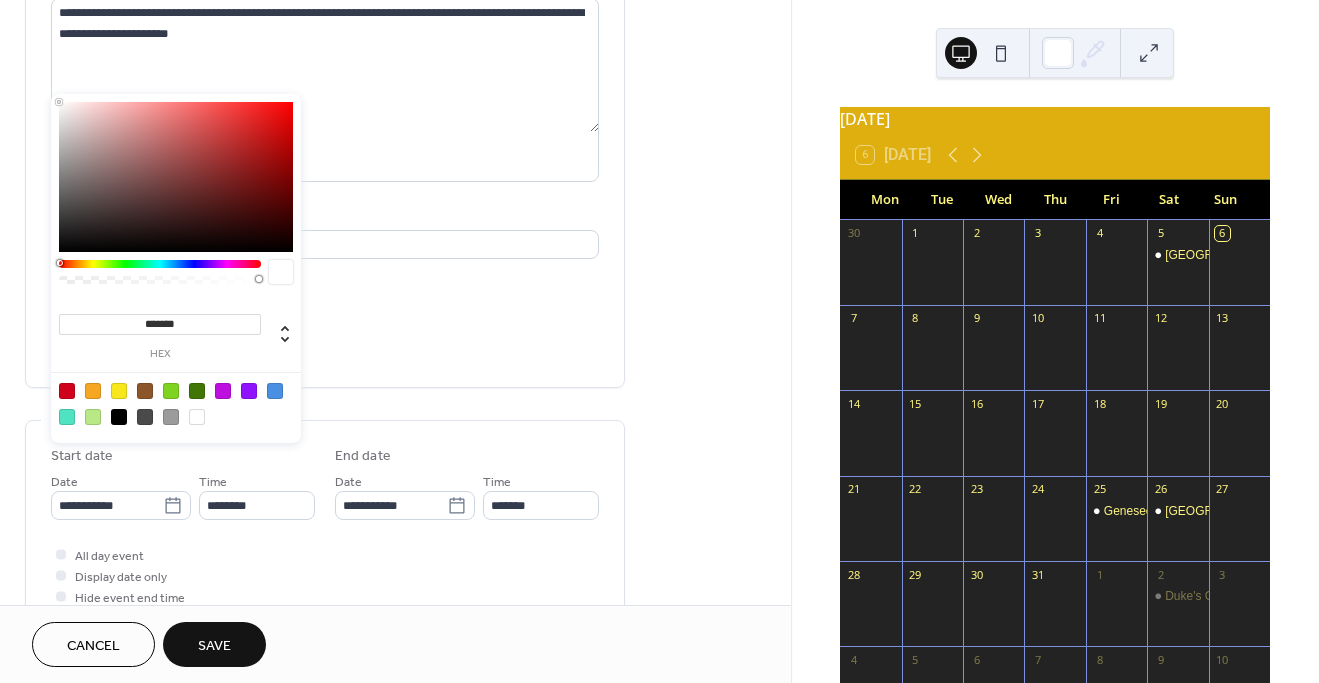 scroll, scrollTop: 262, scrollLeft: 0, axis: vertical 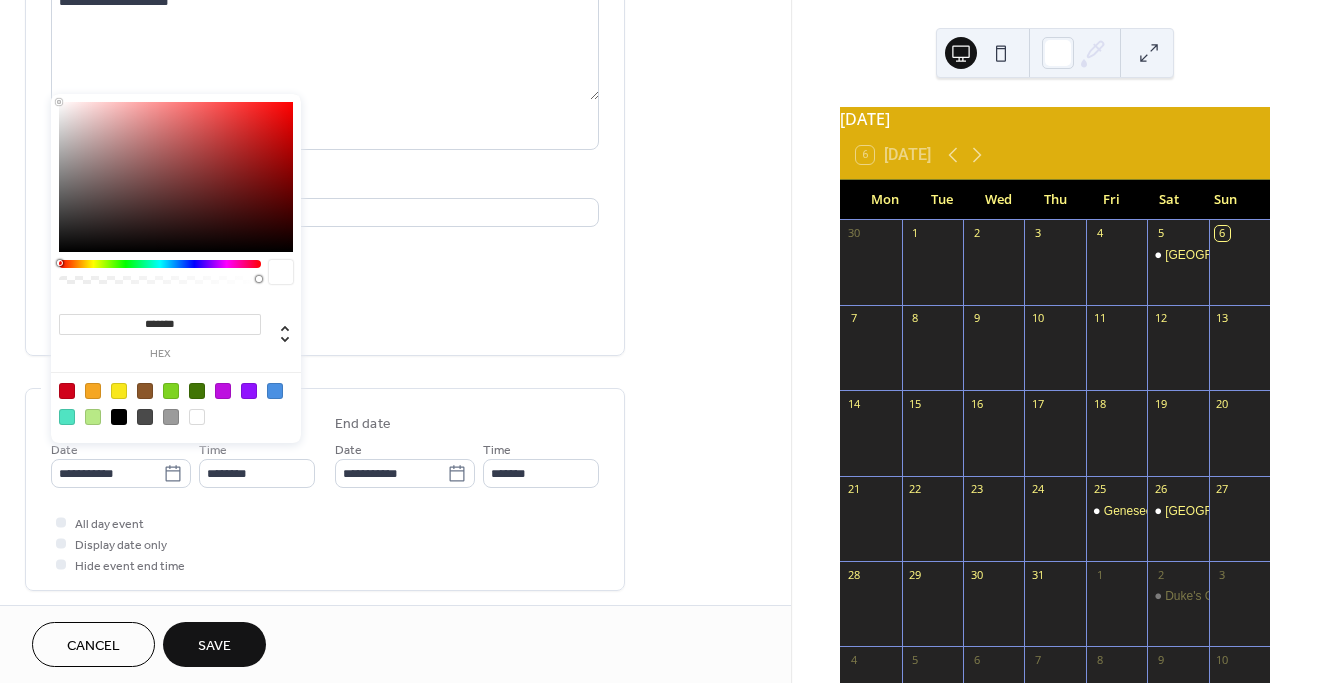 click on "**********" at bounding box center (325, 525) 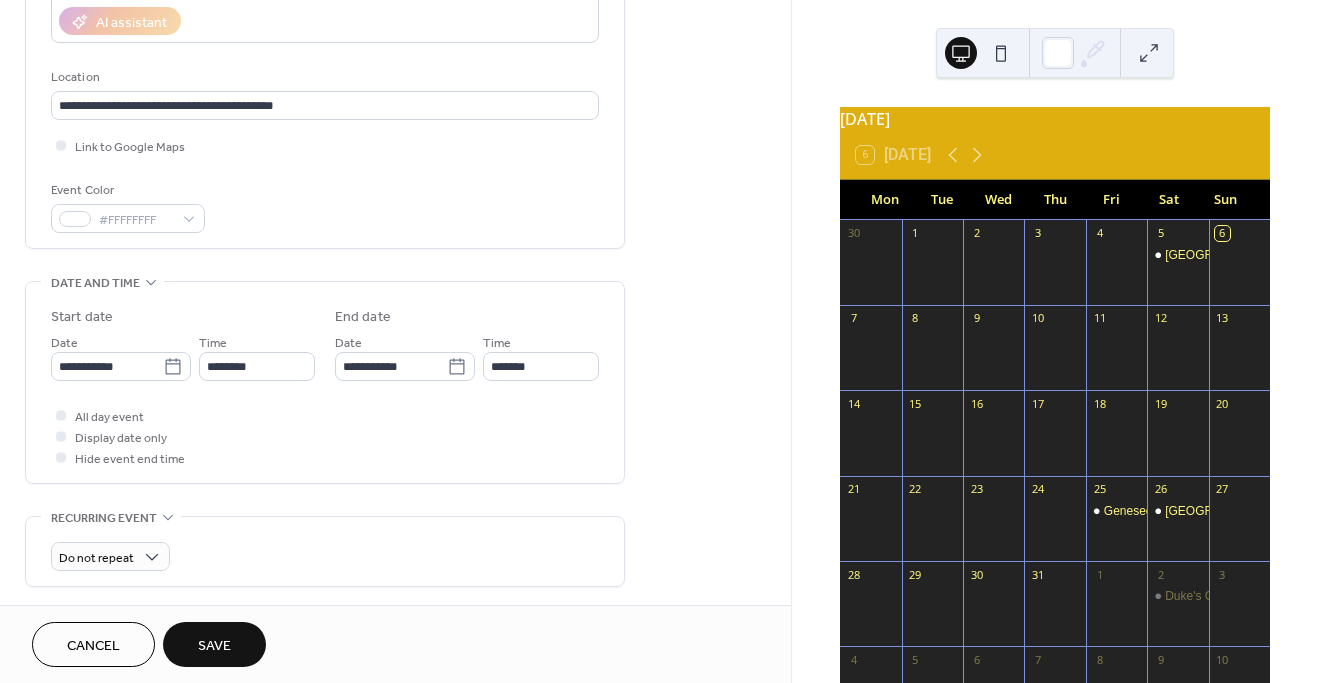 scroll, scrollTop: 378, scrollLeft: 0, axis: vertical 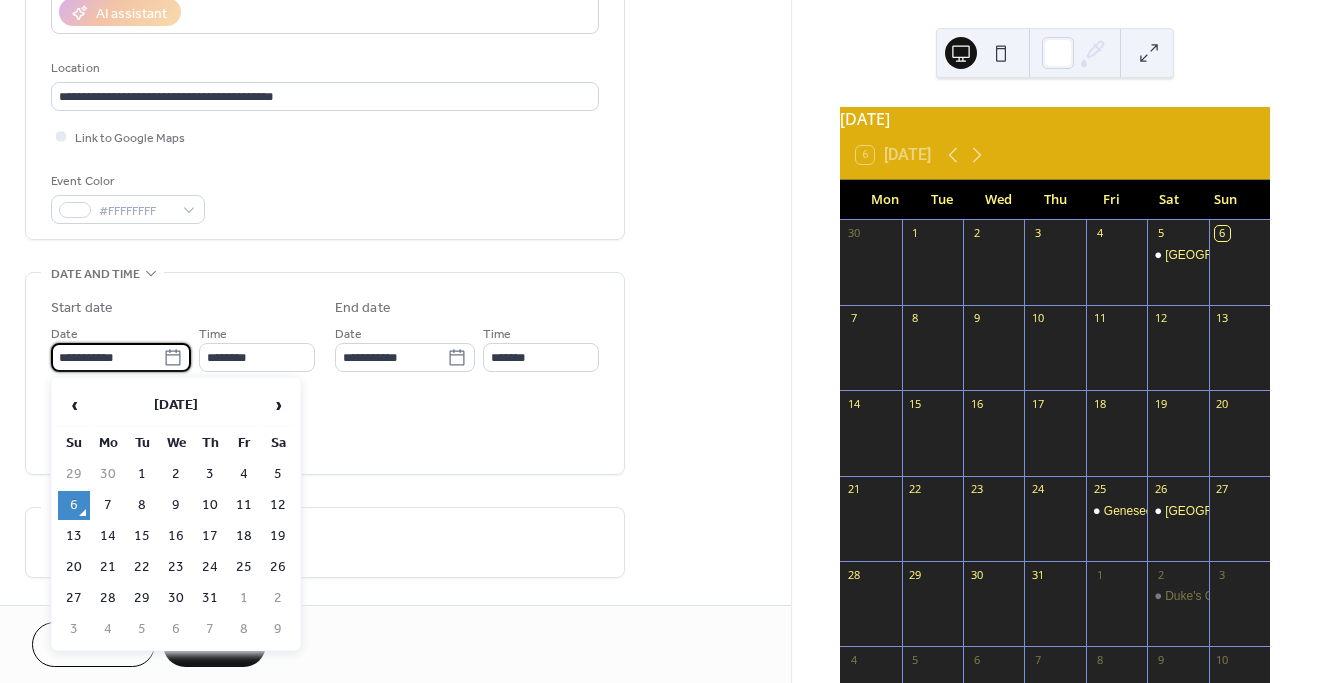 click on "**********" at bounding box center (107, 357) 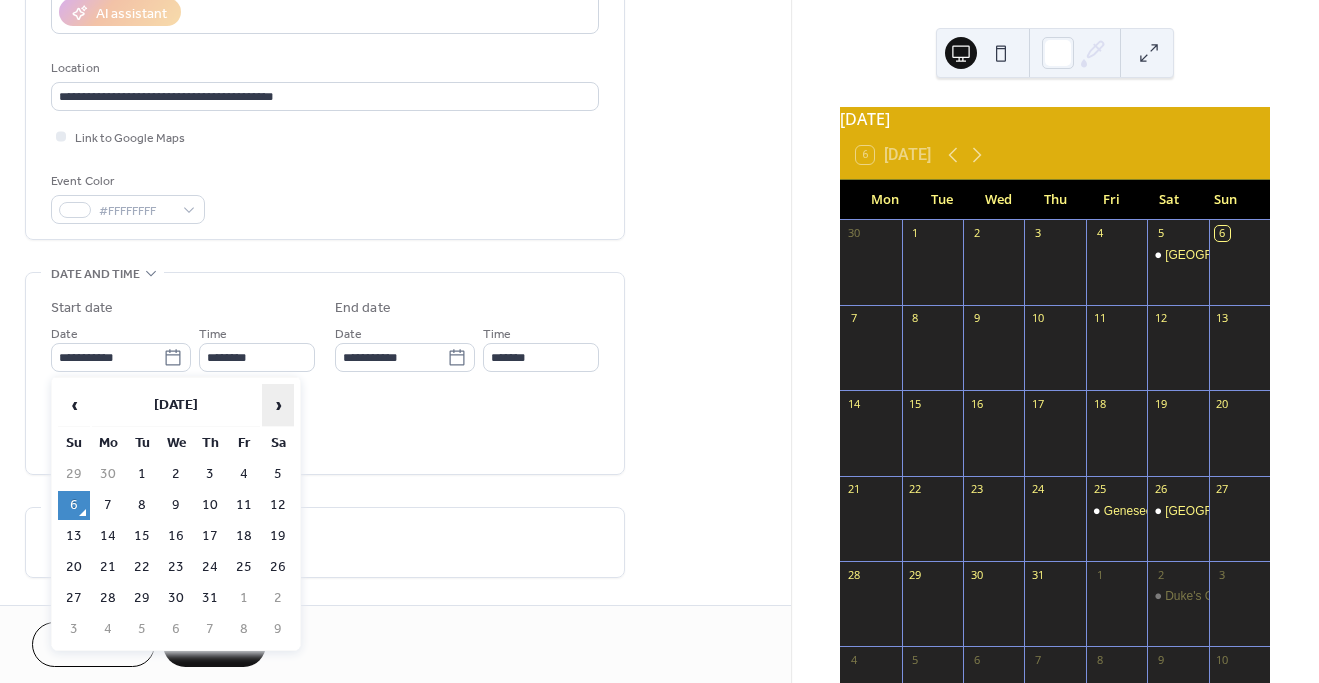 click on "›" at bounding box center (278, 405) 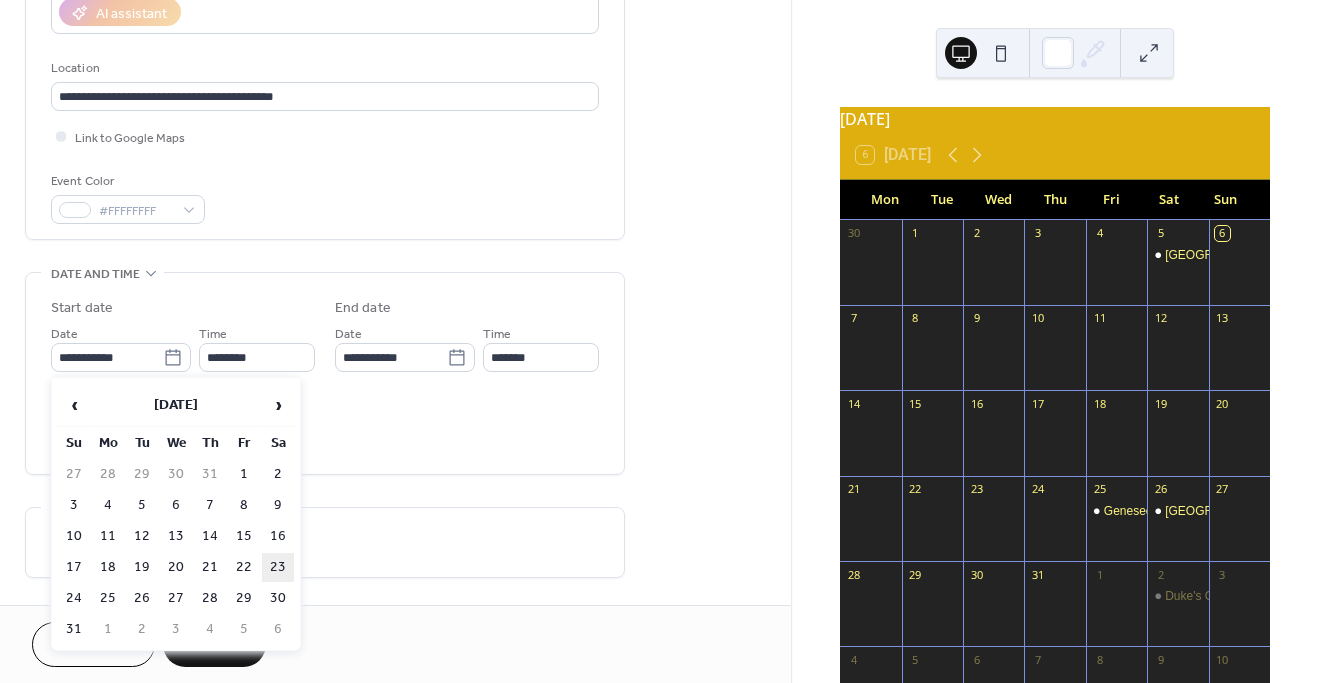 click on "23" at bounding box center (278, 567) 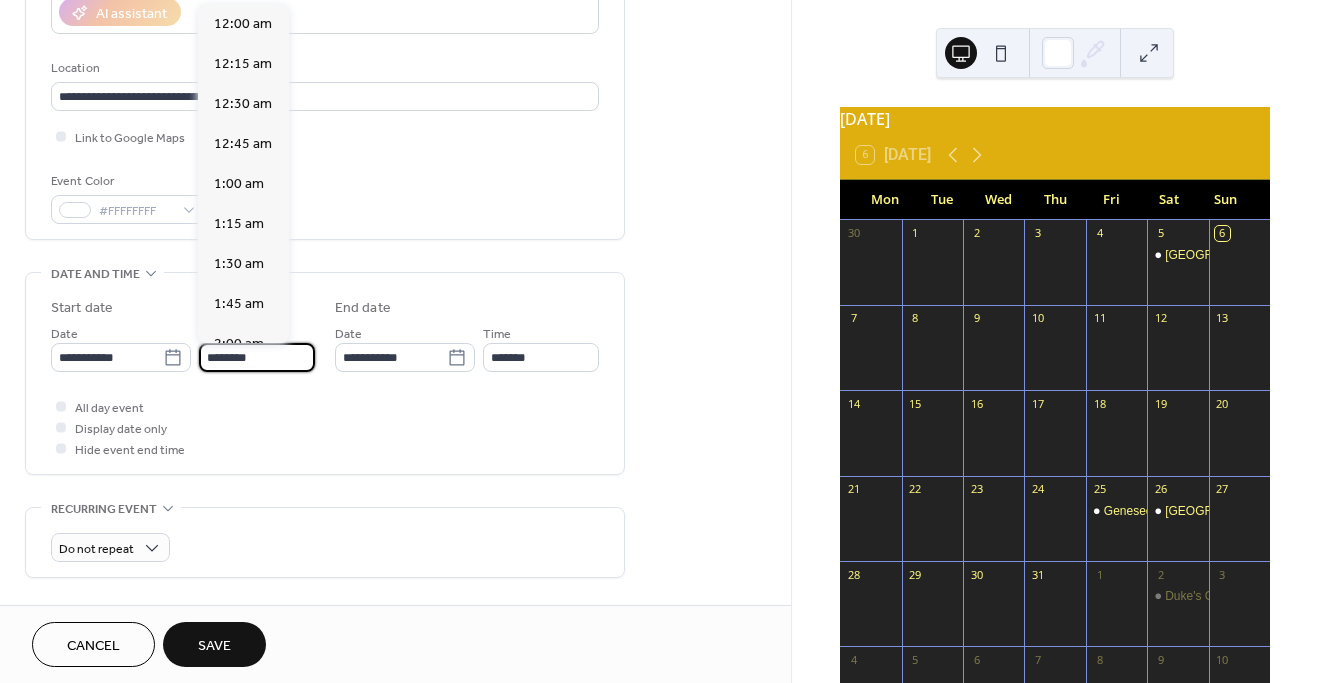 click on "********" at bounding box center (257, 357) 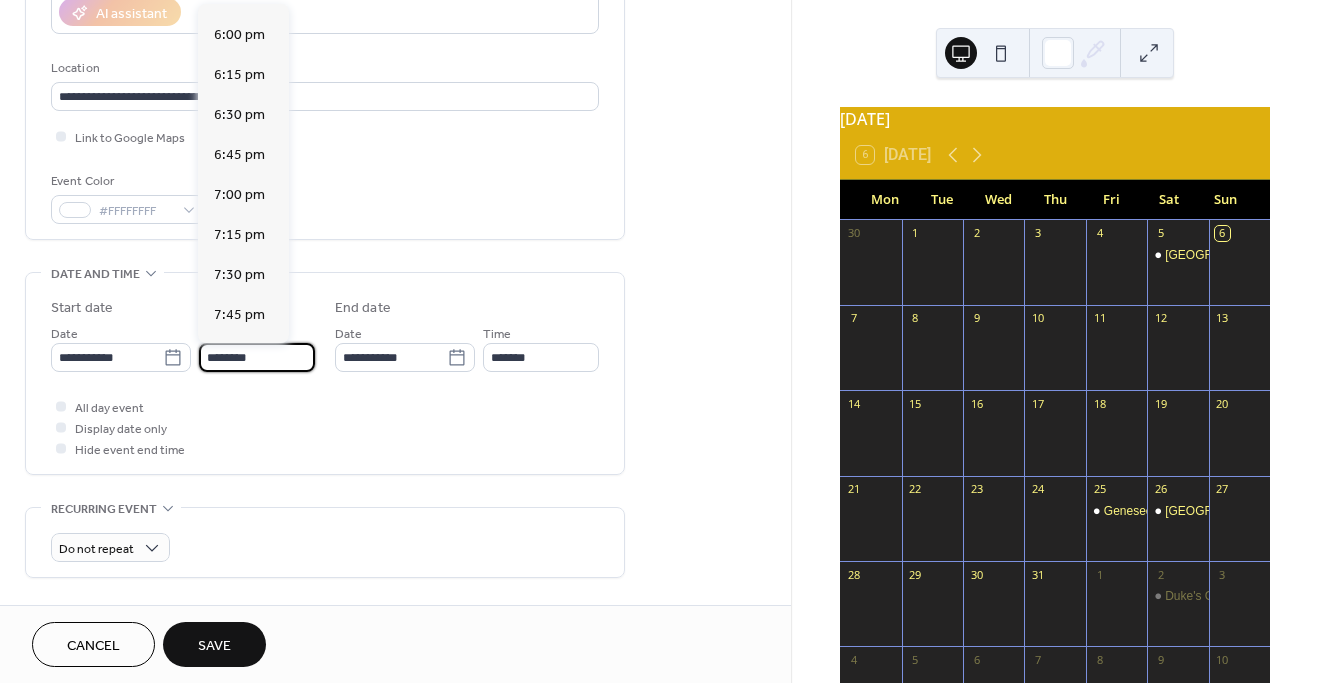scroll, scrollTop: 2892, scrollLeft: 0, axis: vertical 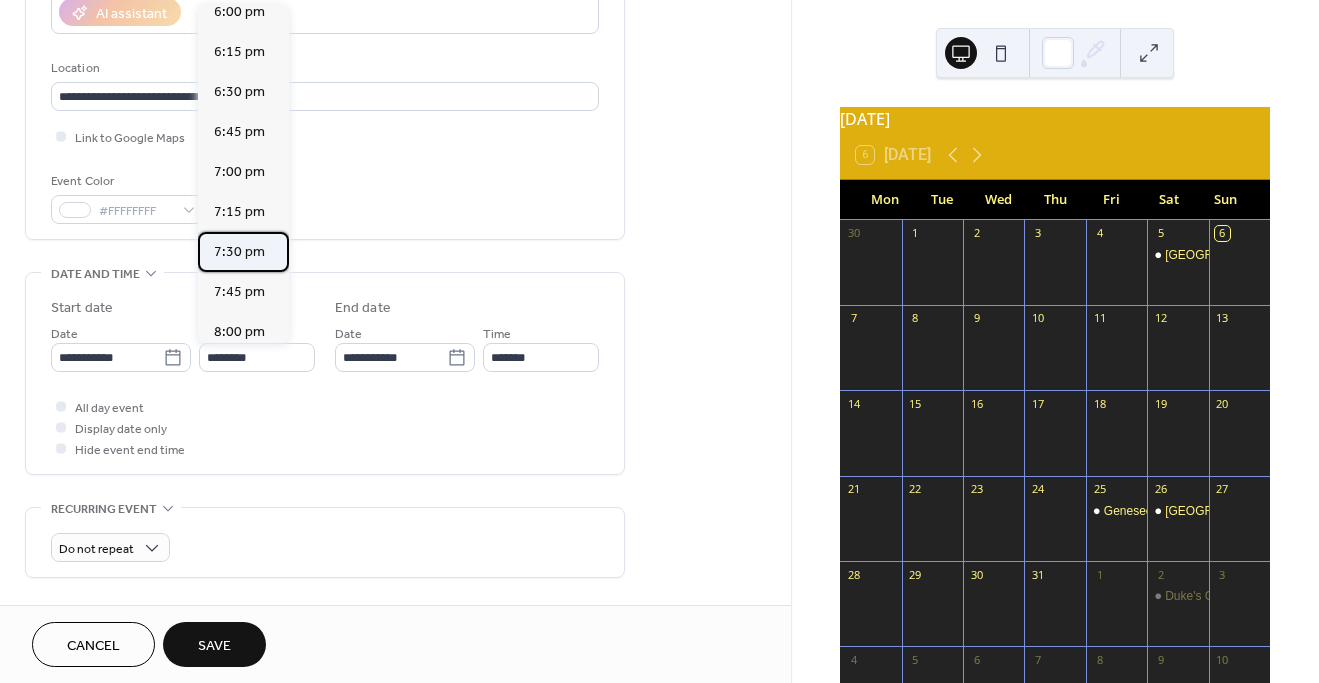 click on "7:30 pm" at bounding box center (239, 252) 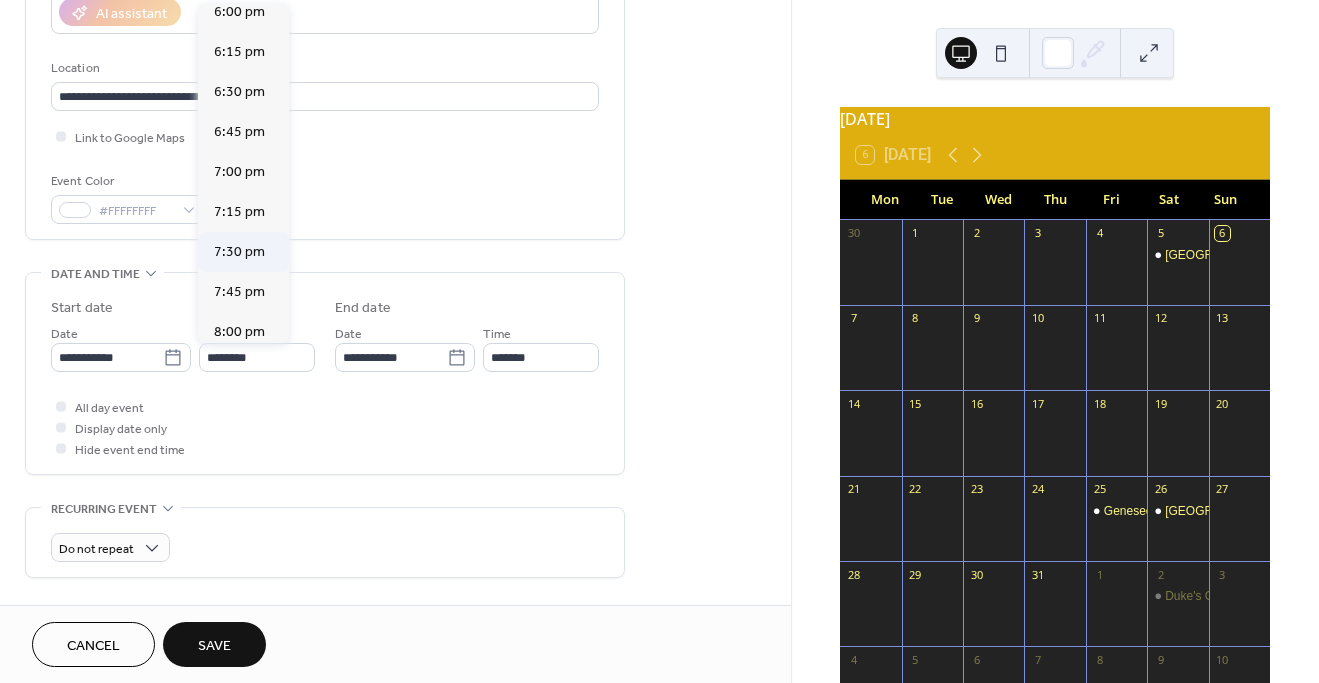 type on "*******" 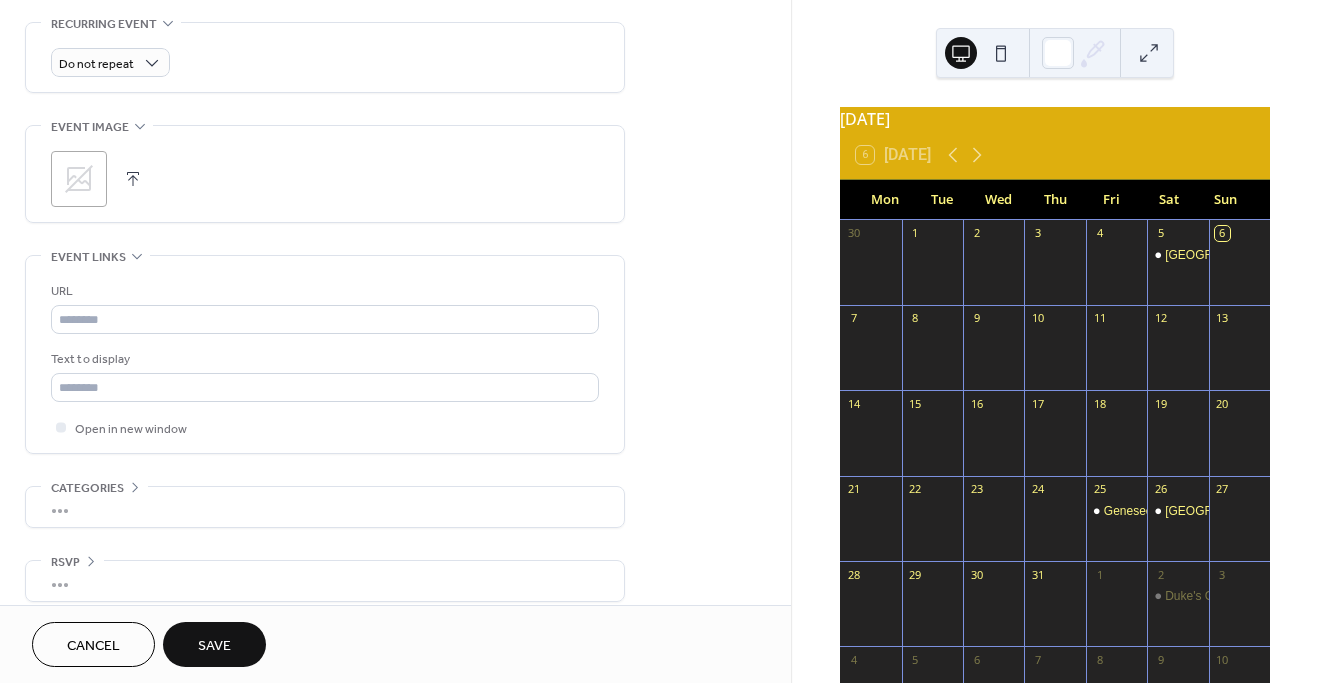 scroll, scrollTop: 880, scrollLeft: 0, axis: vertical 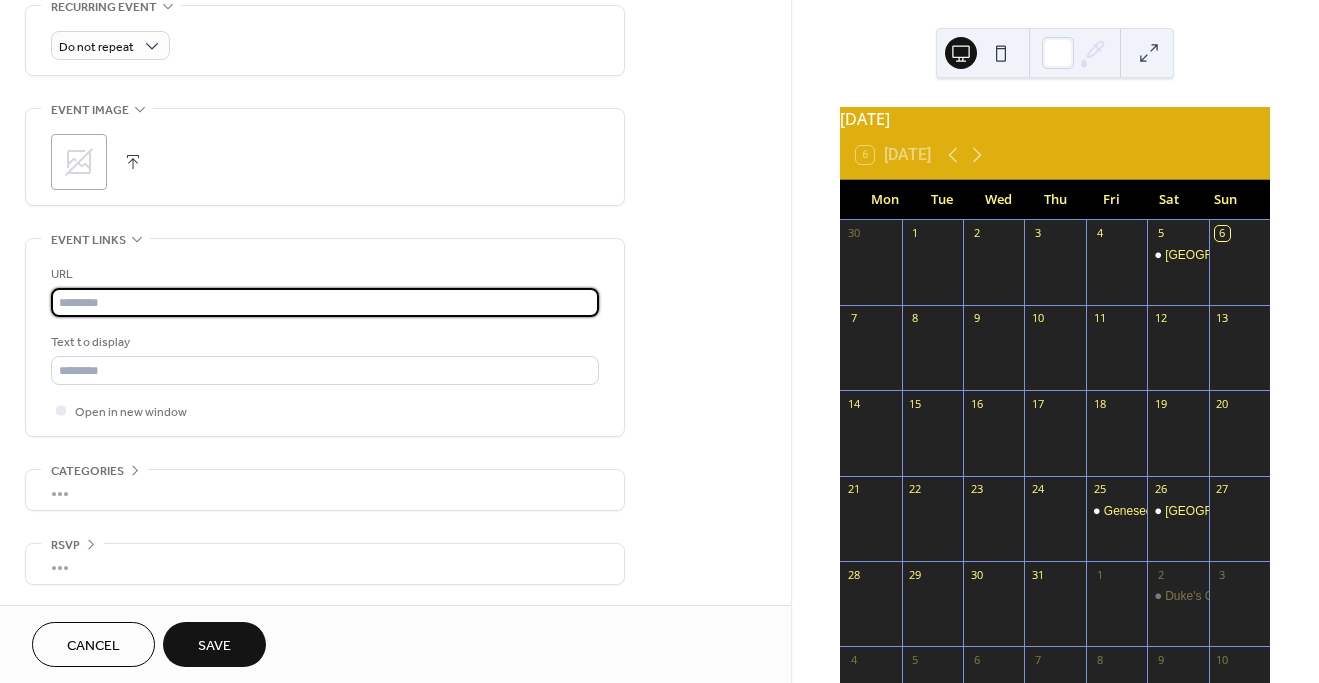 click at bounding box center [325, 302] 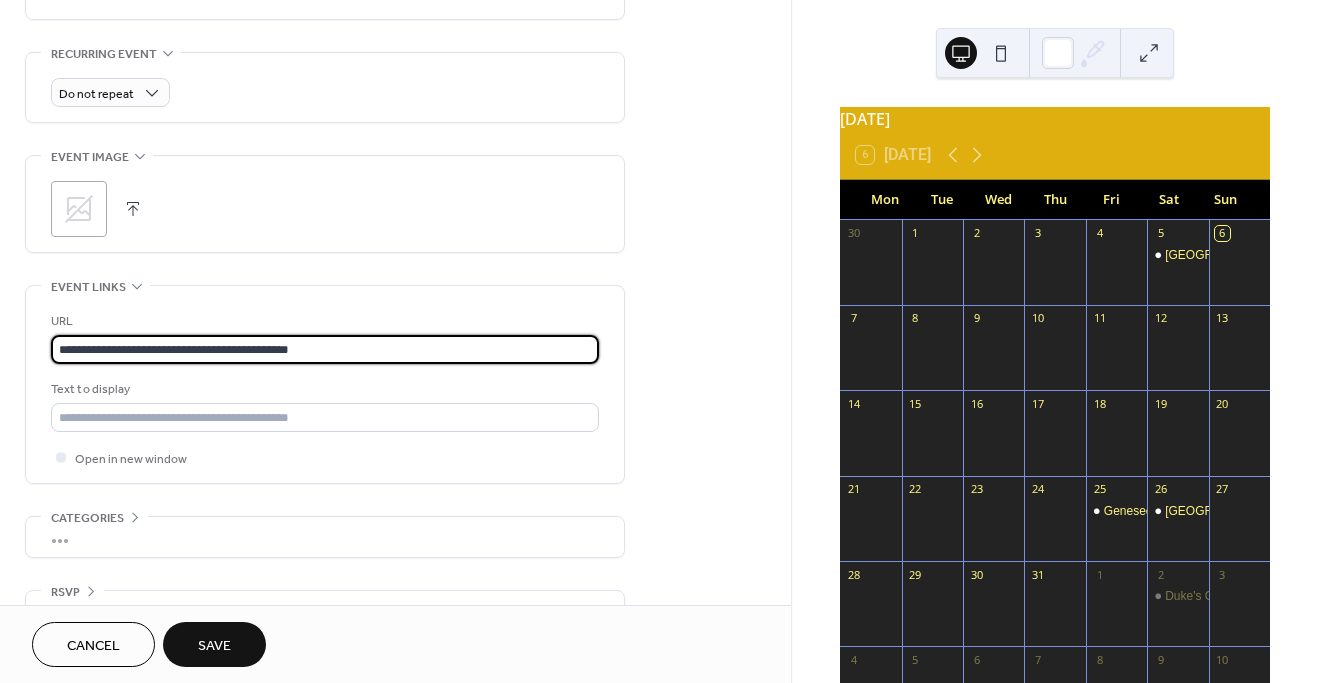 scroll, scrollTop: 880, scrollLeft: 0, axis: vertical 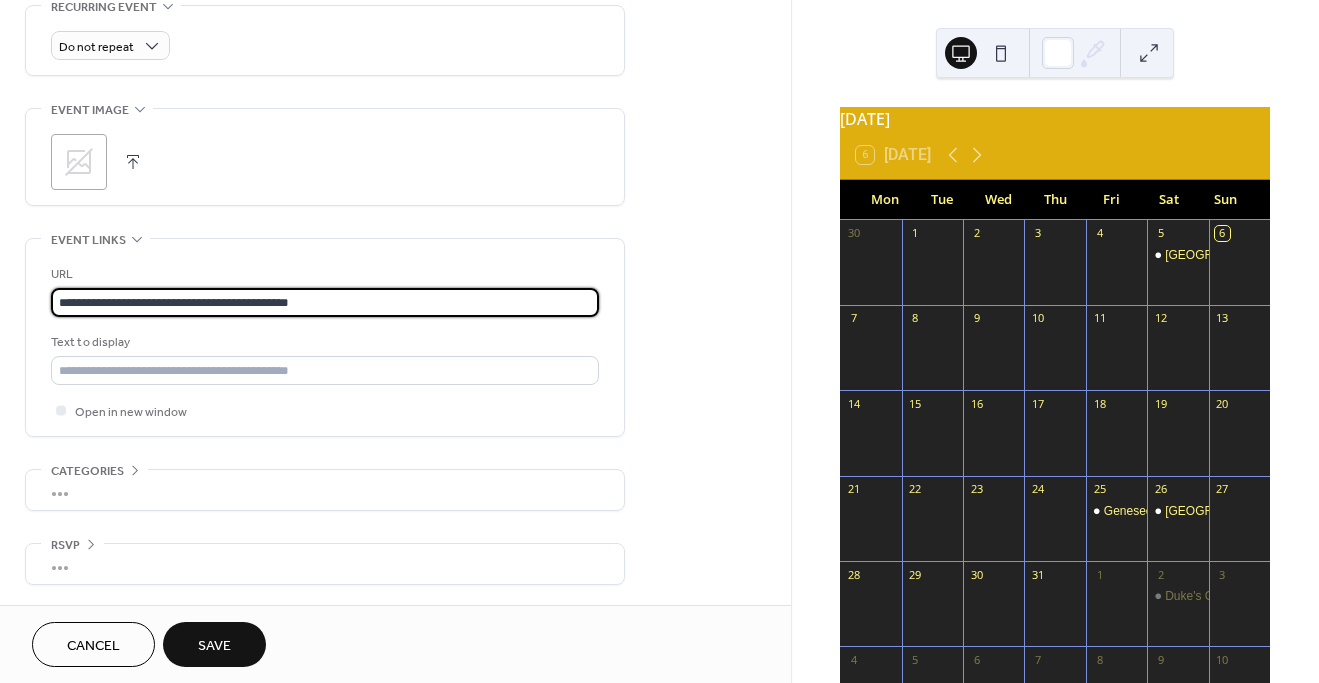 type on "**********" 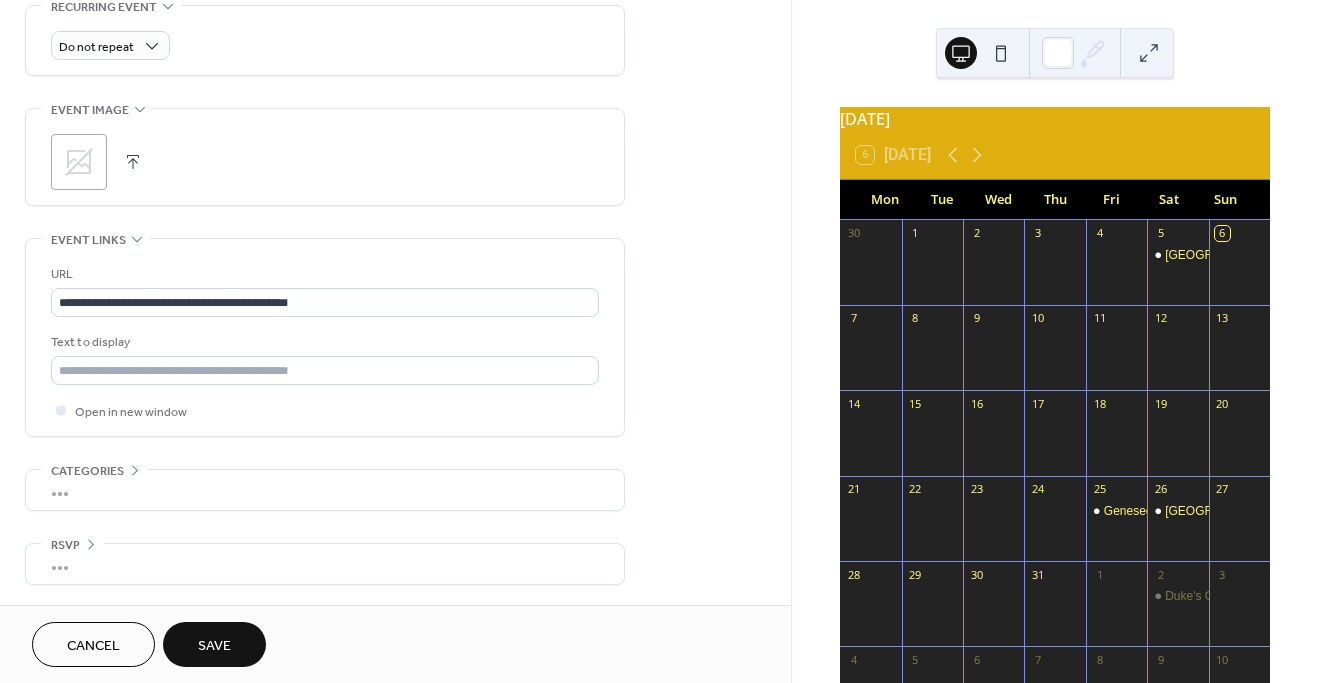 click on "Save" at bounding box center [214, 646] 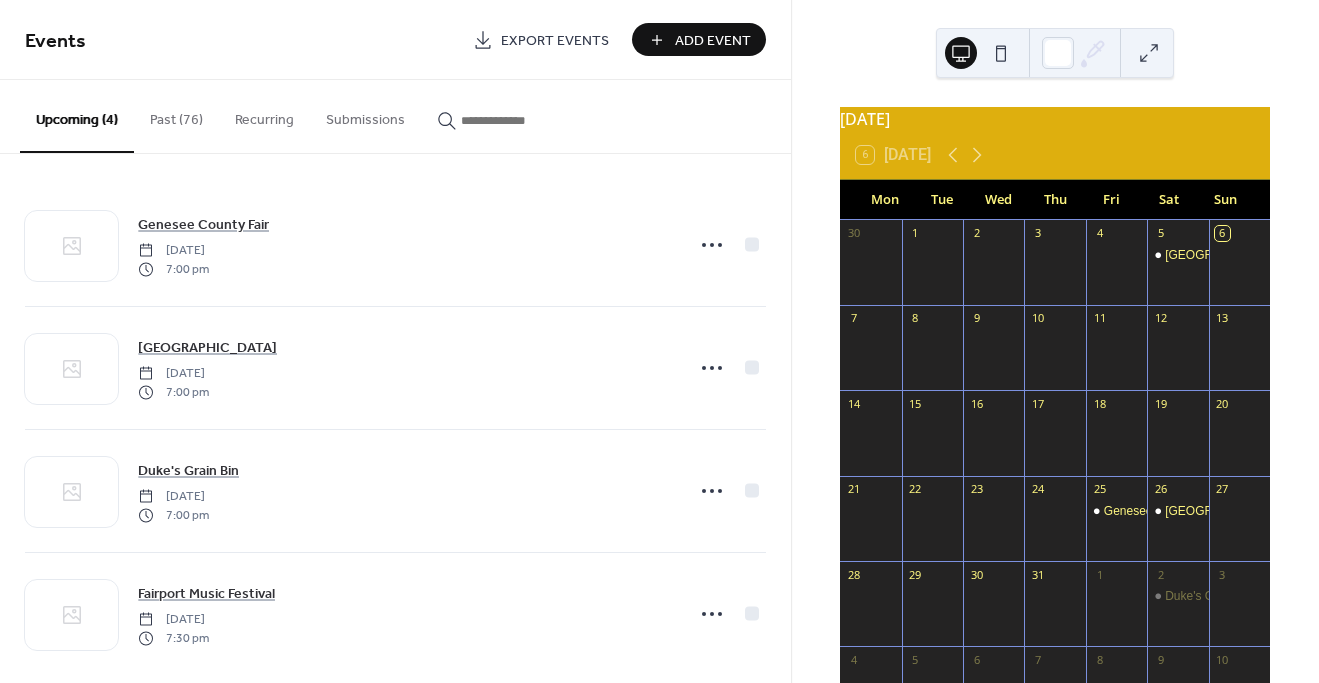 click on "Add Event" at bounding box center (713, 41) 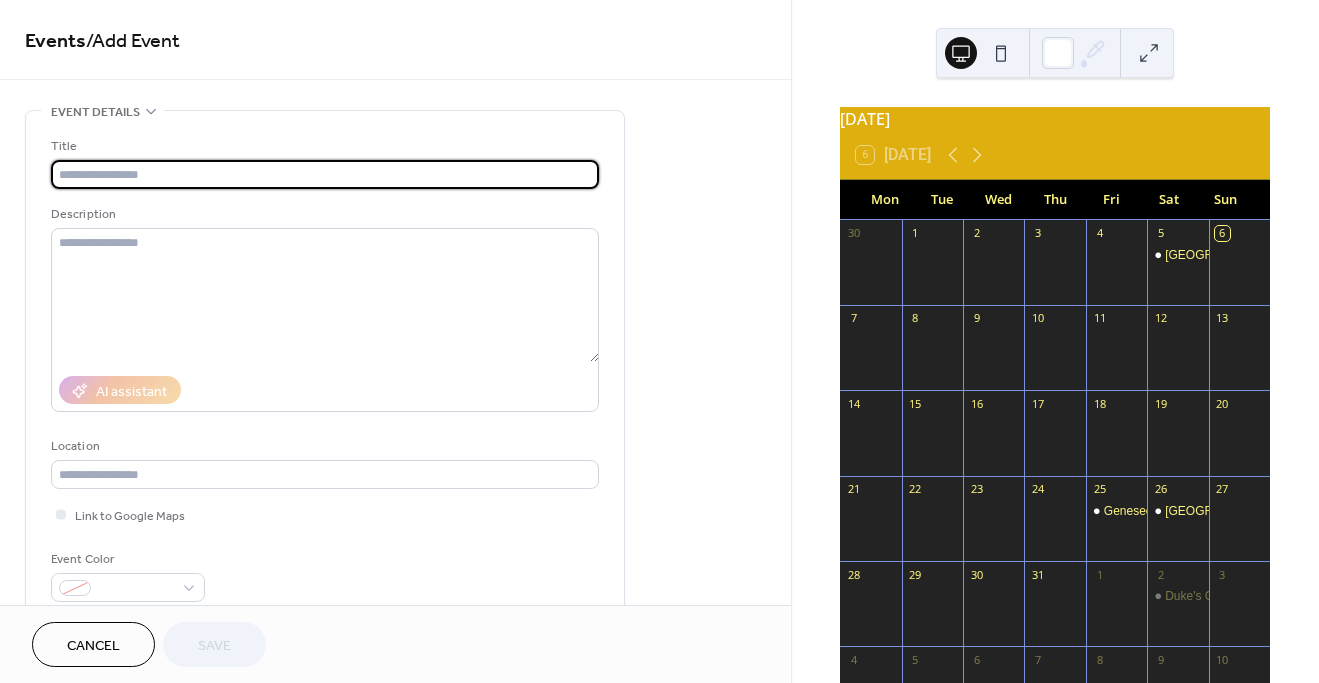 click at bounding box center [325, 174] 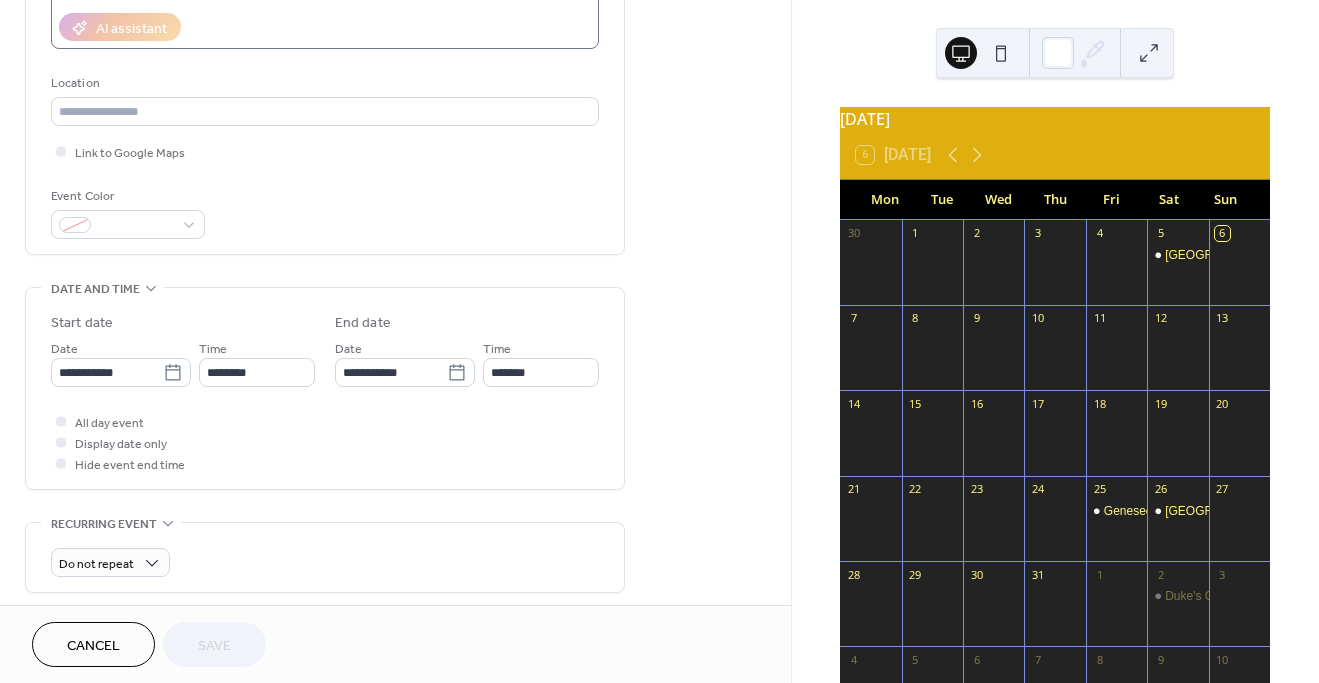 scroll, scrollTop: 366, scrollLeft: 0, axis: vertical 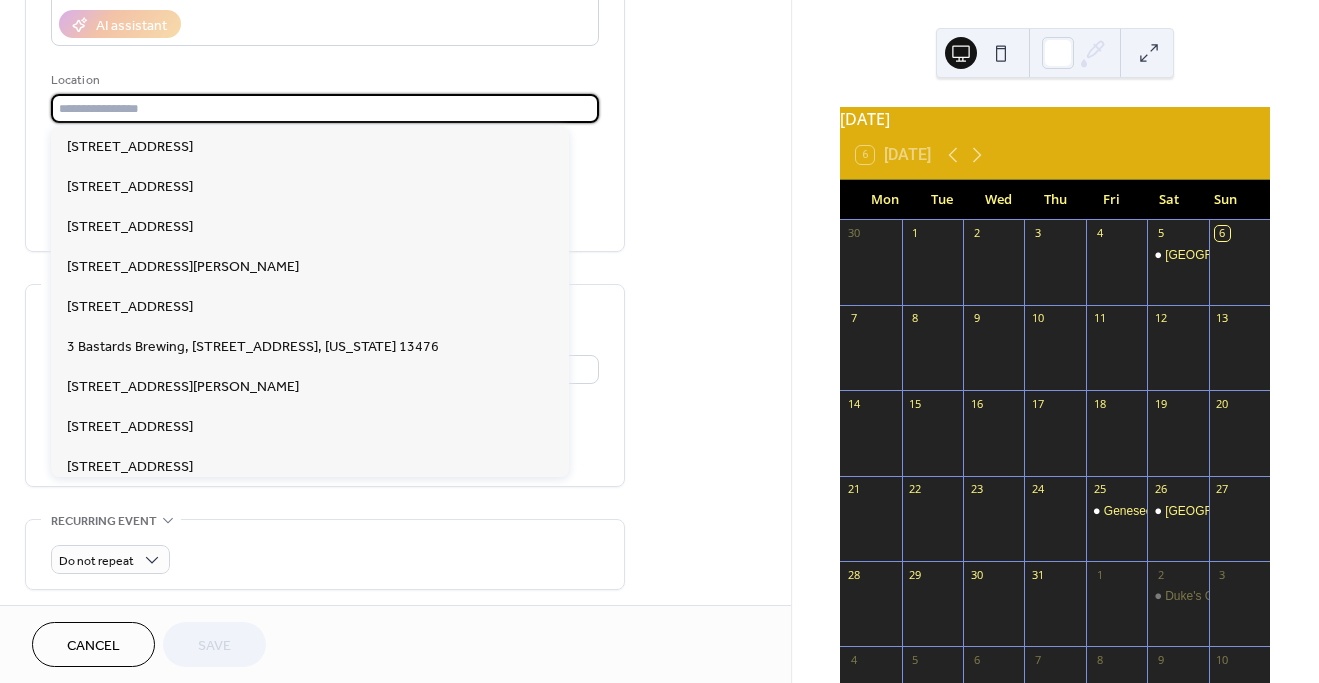click at bounding box center [325, 108] 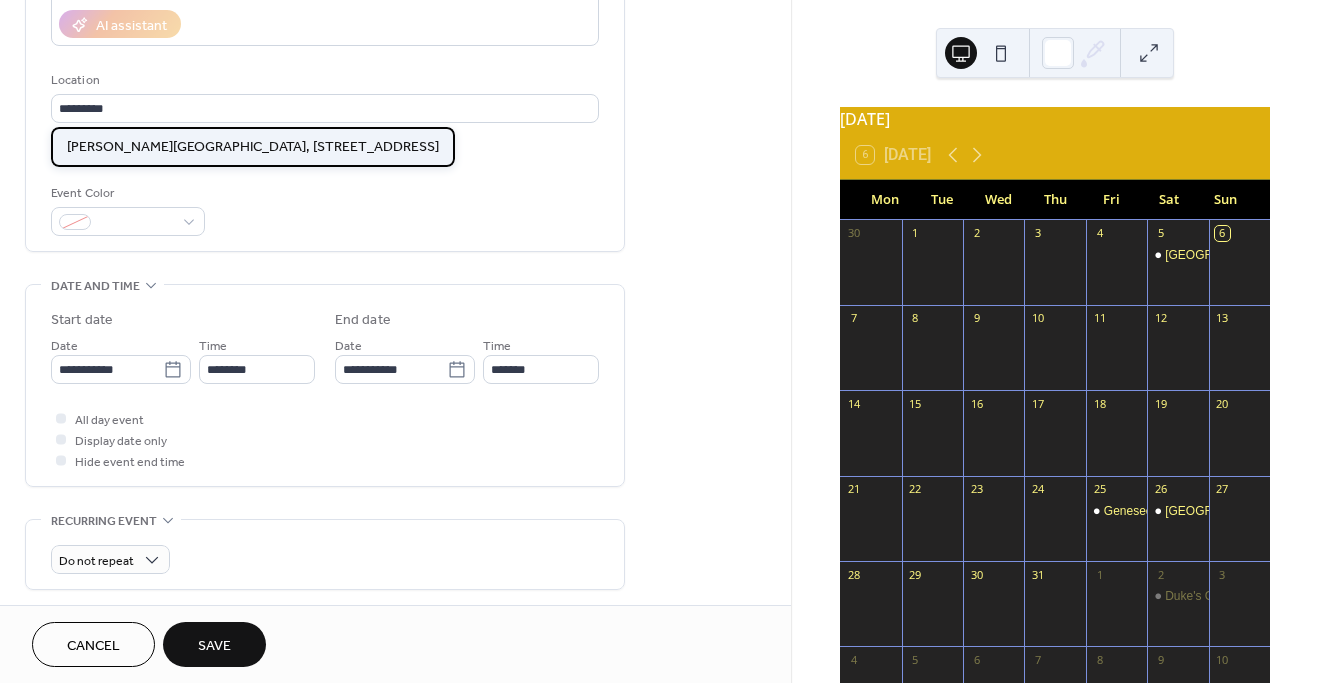 click on "Deane Center, 104 Main St, Wellsboro, PA 16901" at bounding box center (253, 147) 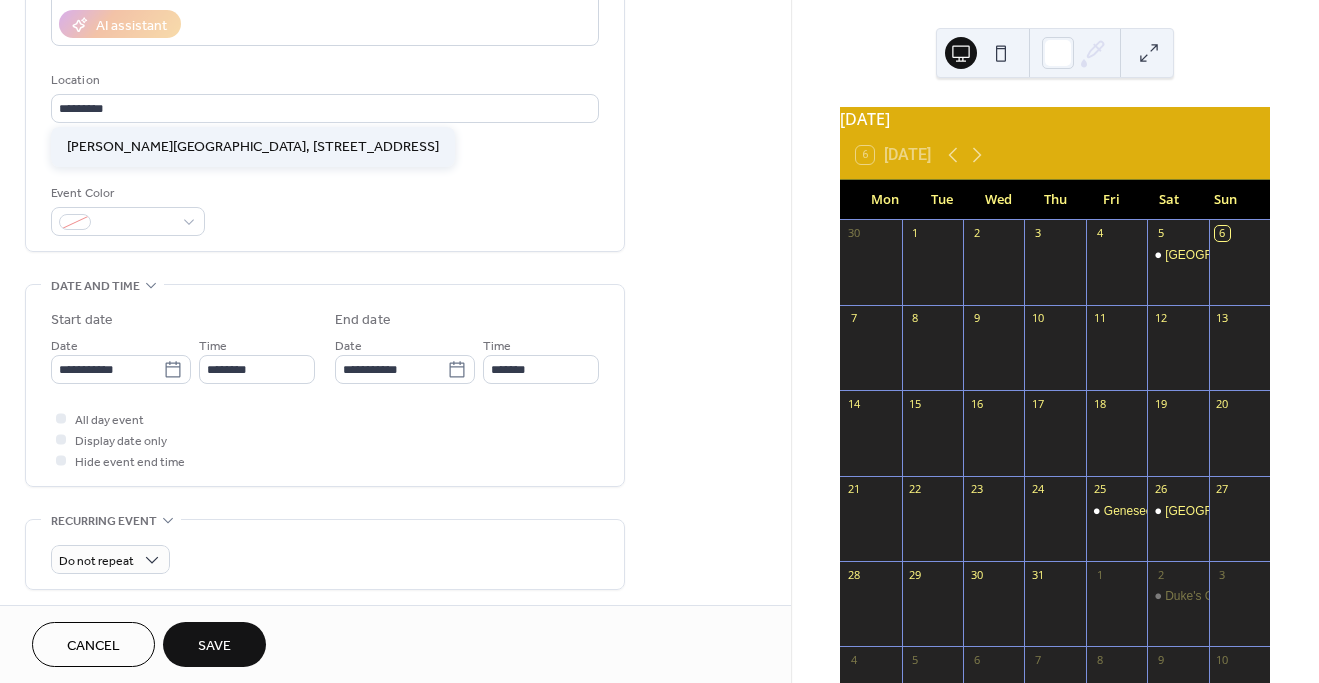 type on "**********" 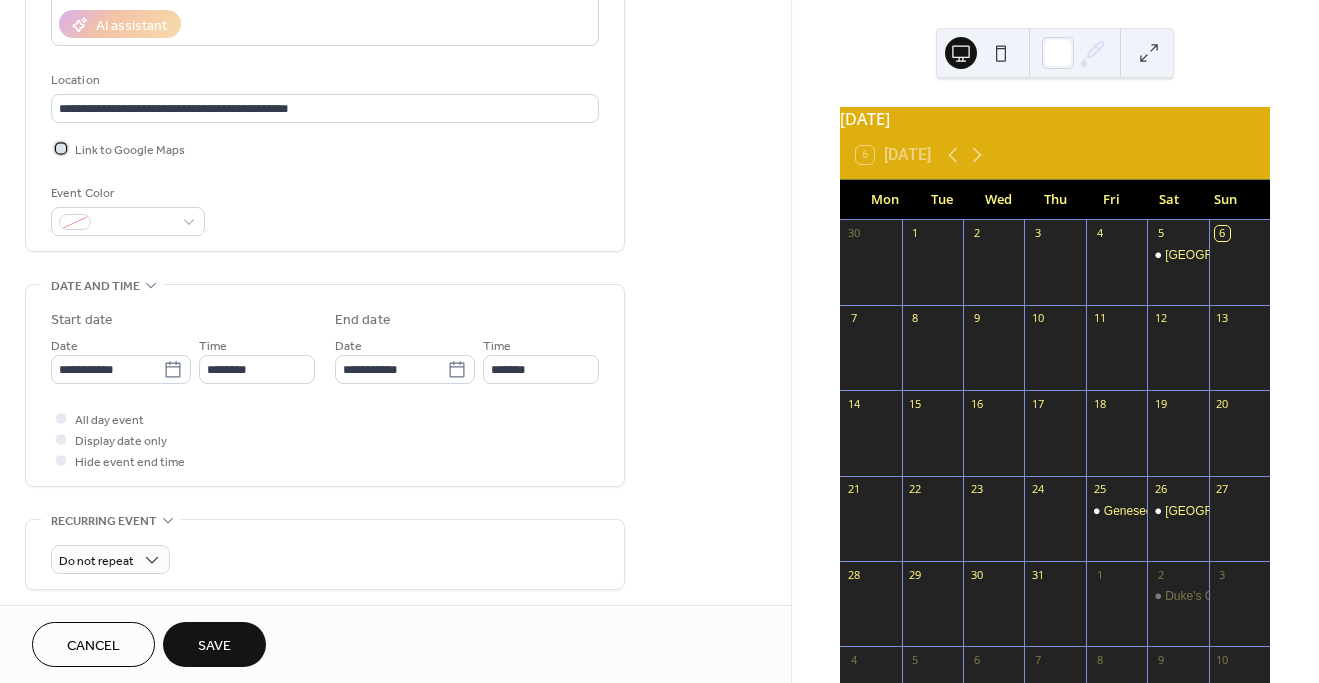 click at bounding box center (61, 148) 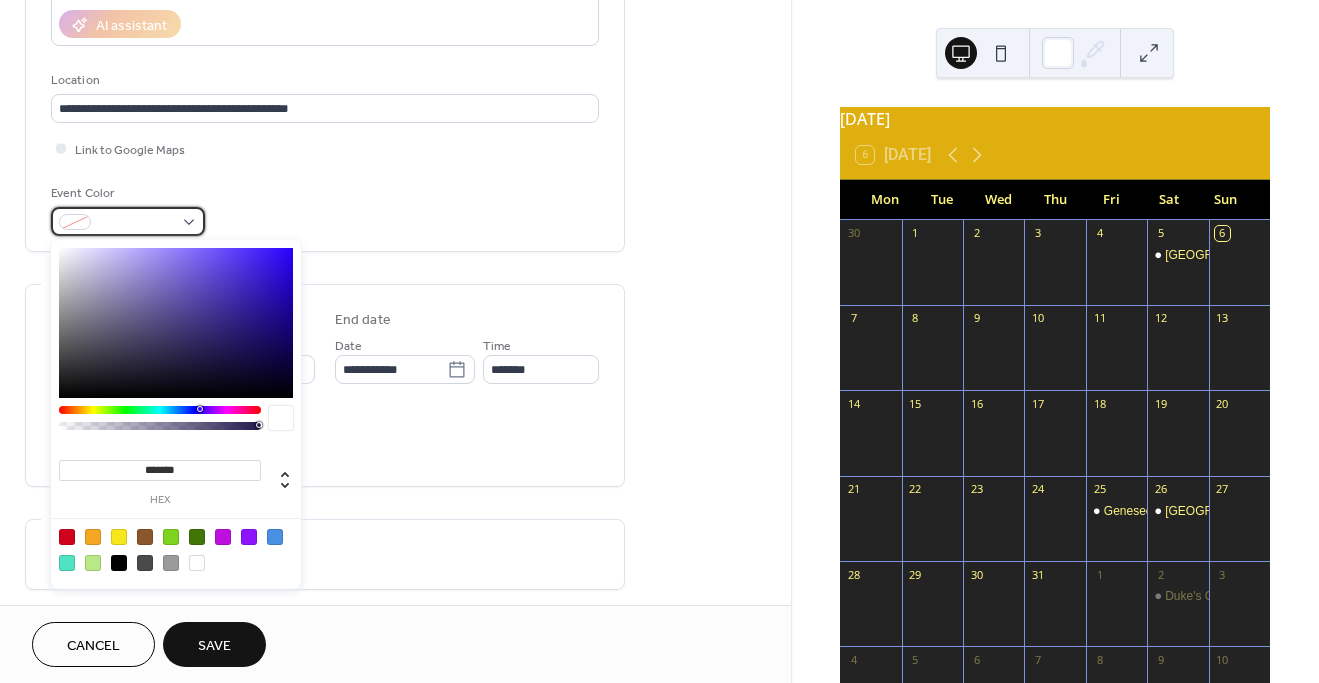 click at bounding box center (128, 221) 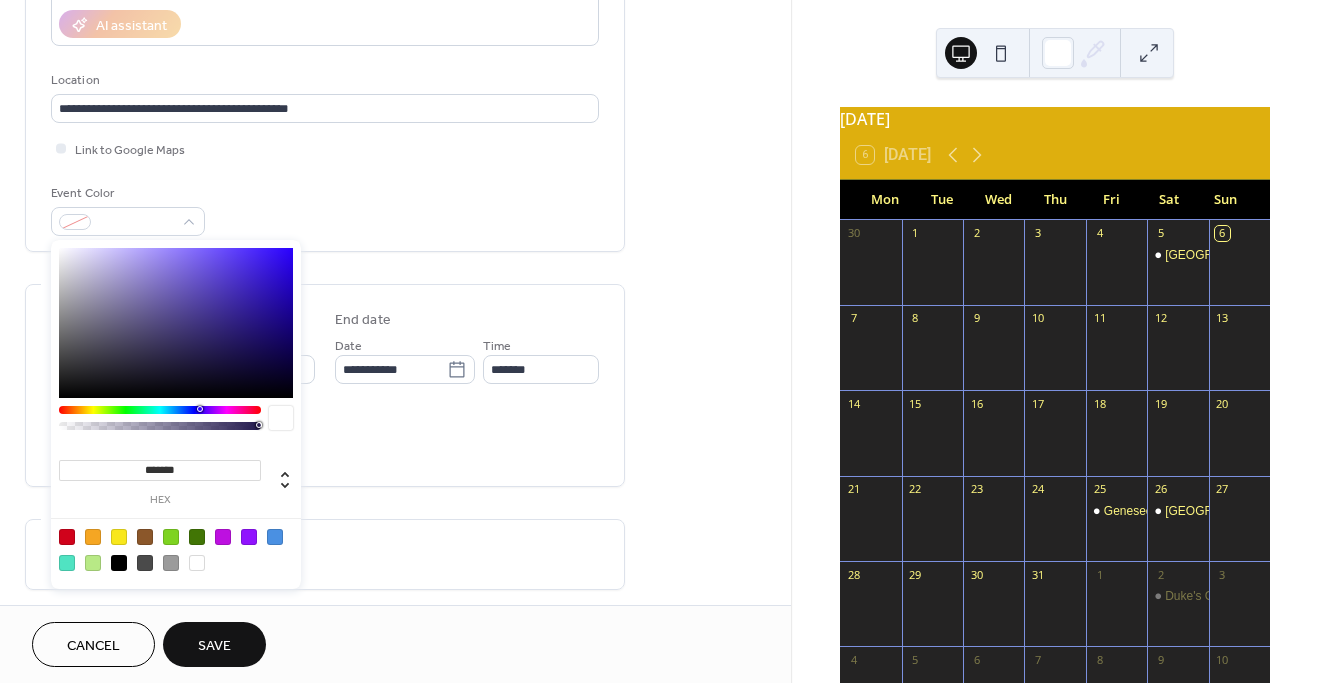 click at bounding box center (197, 563) 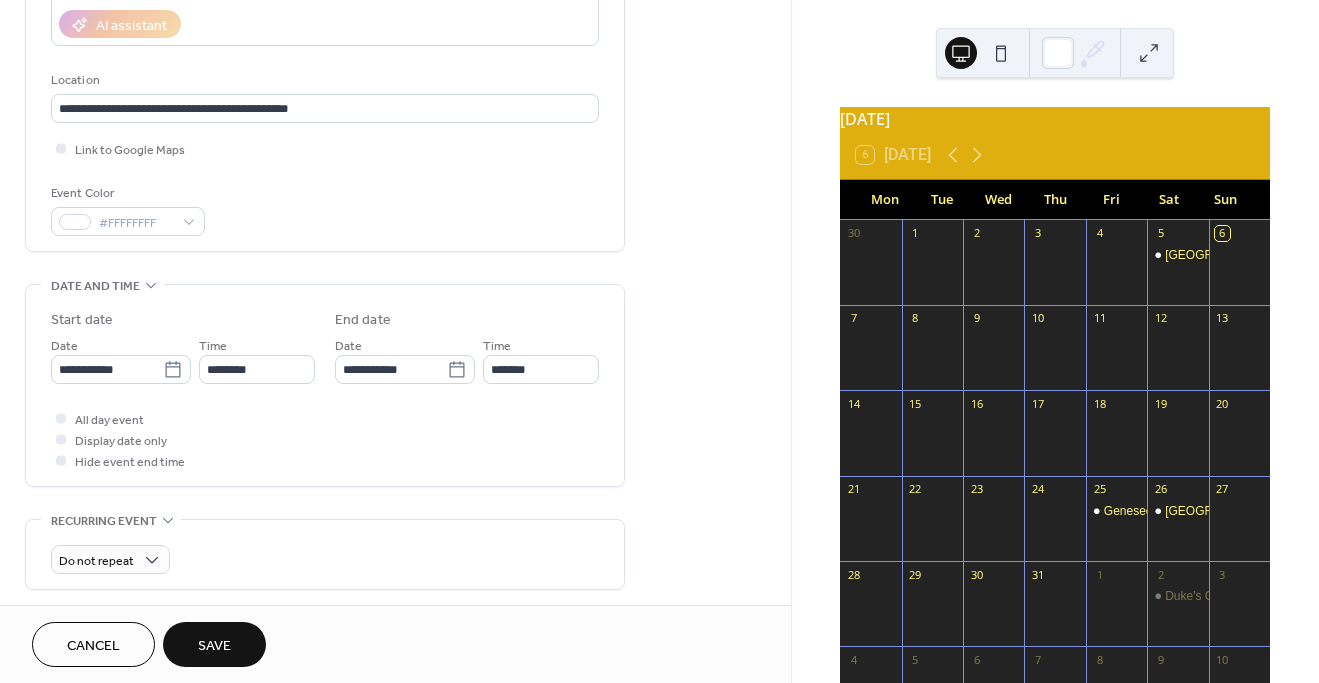 click on "Do not repeat" at bounding box center (325, 559) 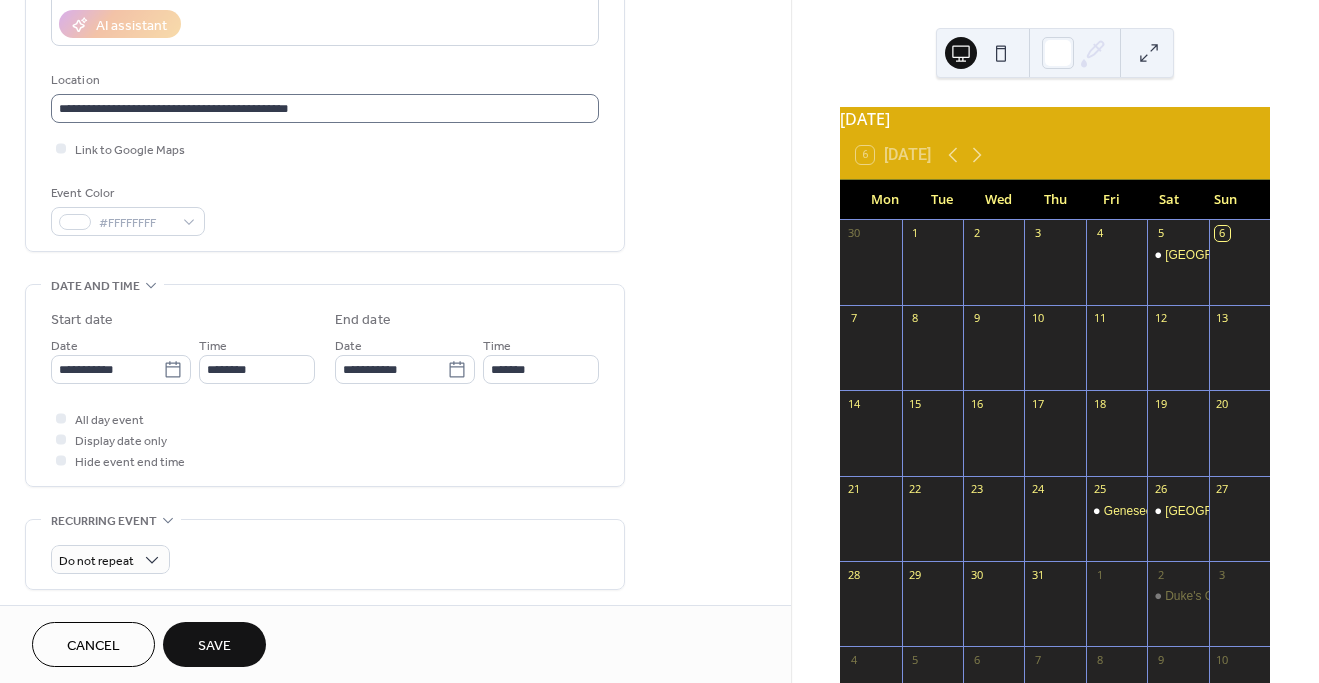 scroll, scrollTop: 1, scrollLeft: 0, axis: vertical 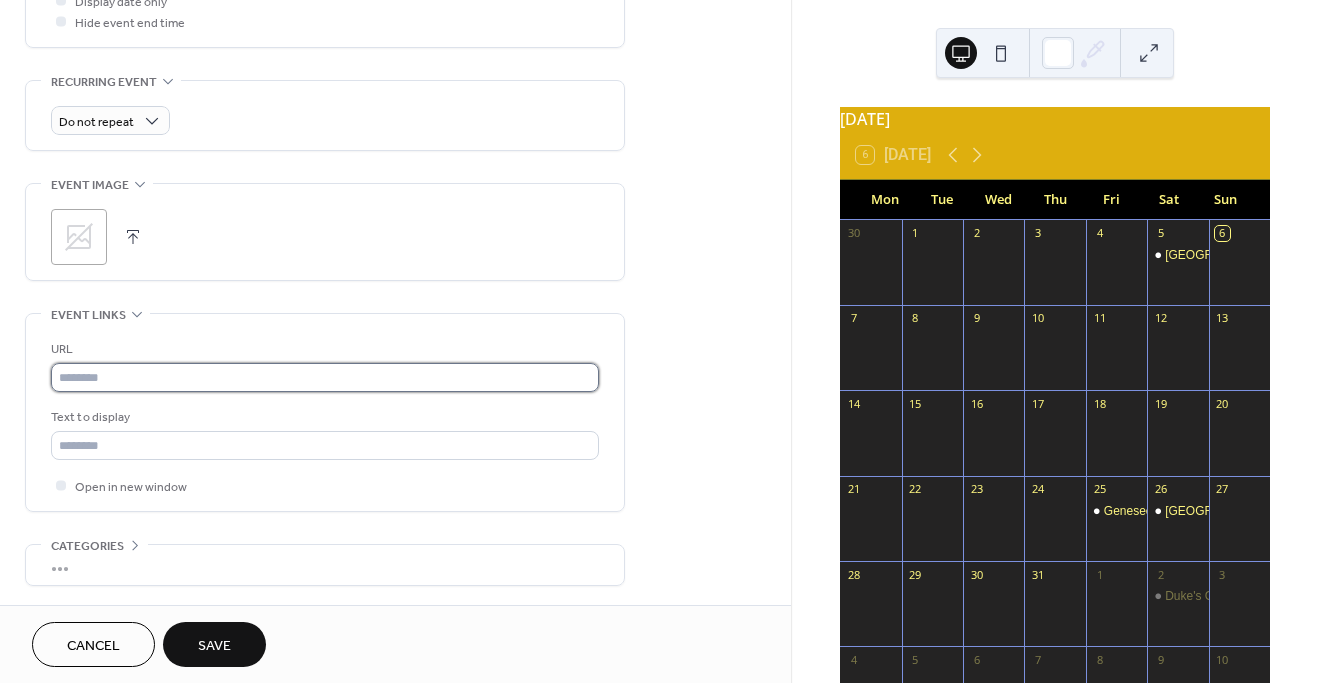 click at bounding box center (325, 377) 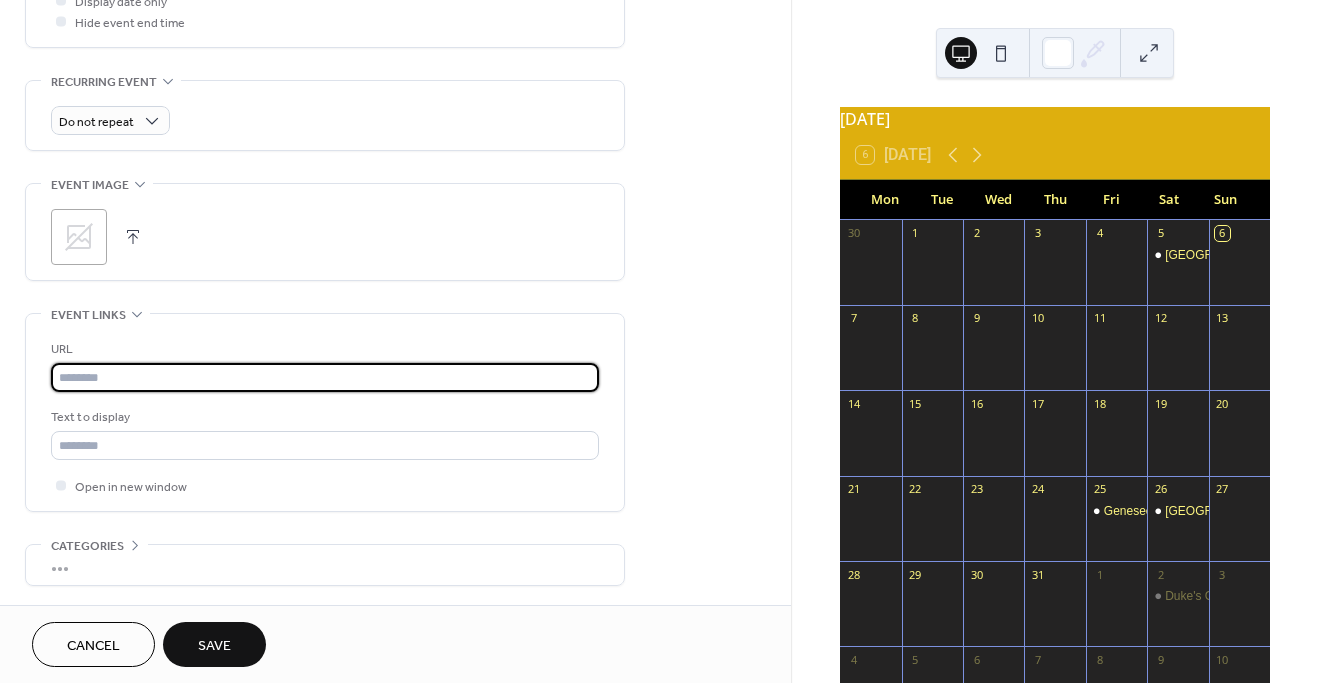 paste on "**********" 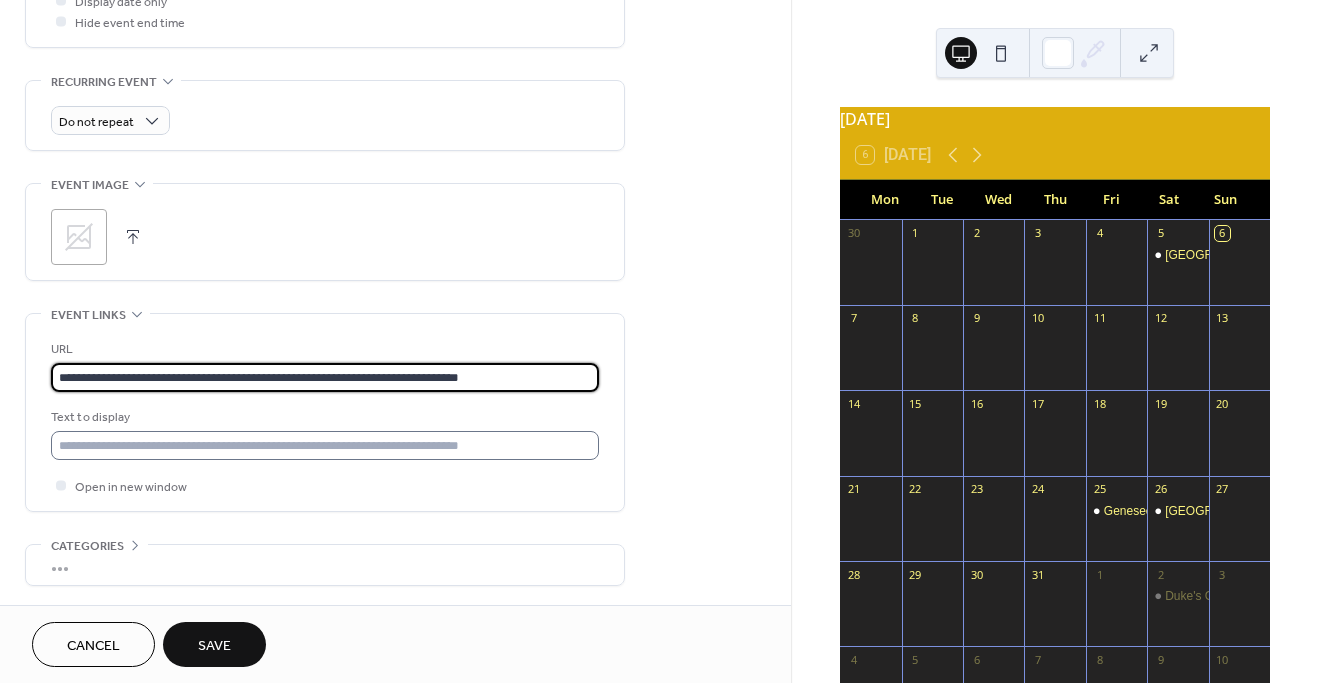 type on "**********" 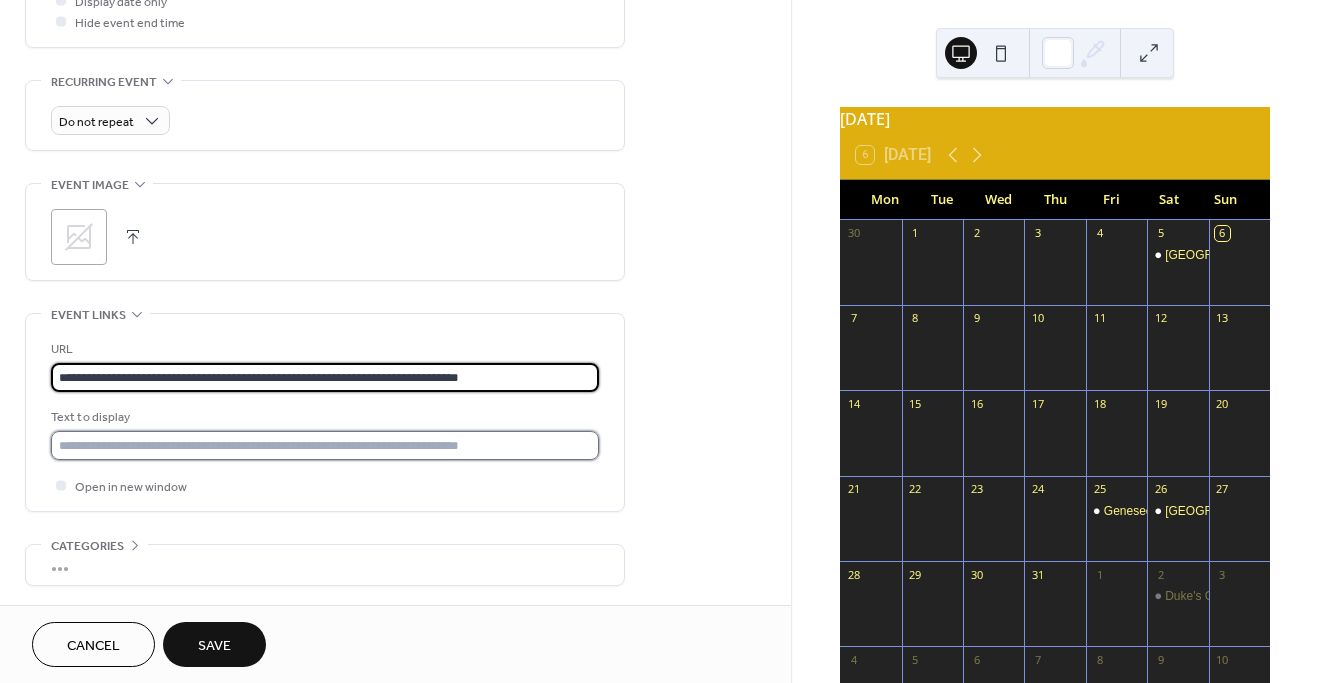 click at bounding box center (325, 445) 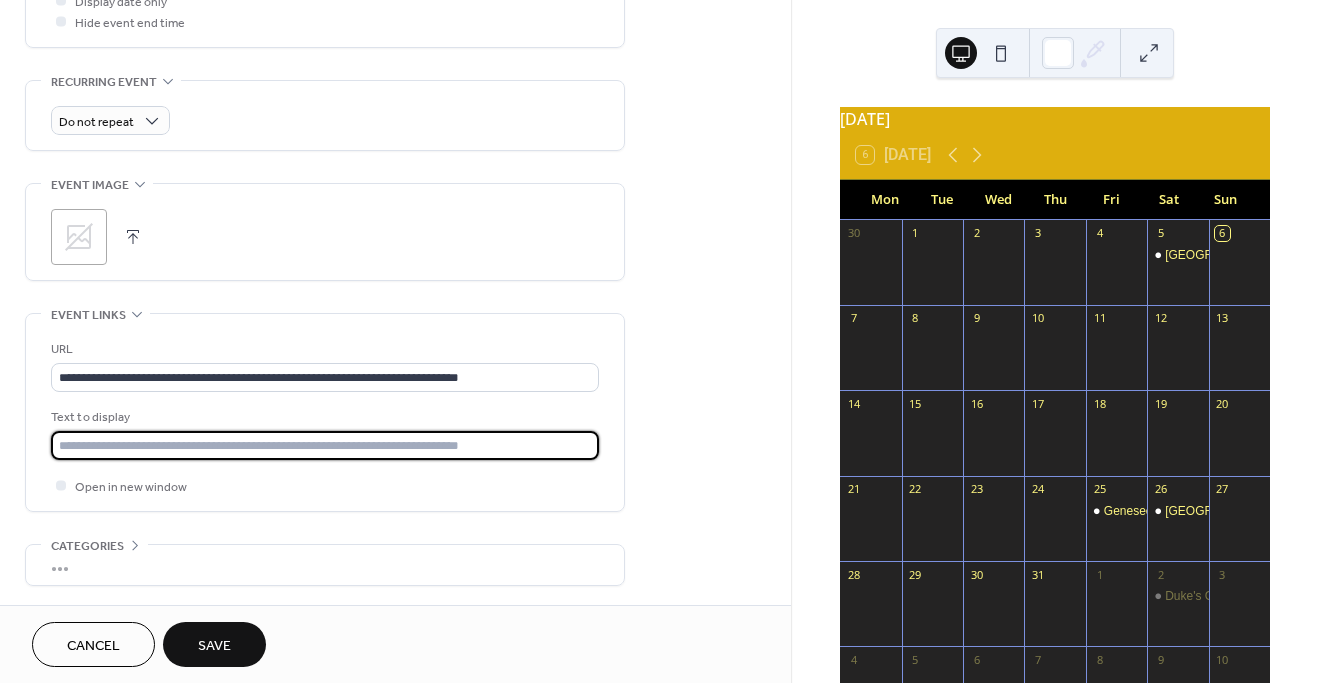 type on "**********" 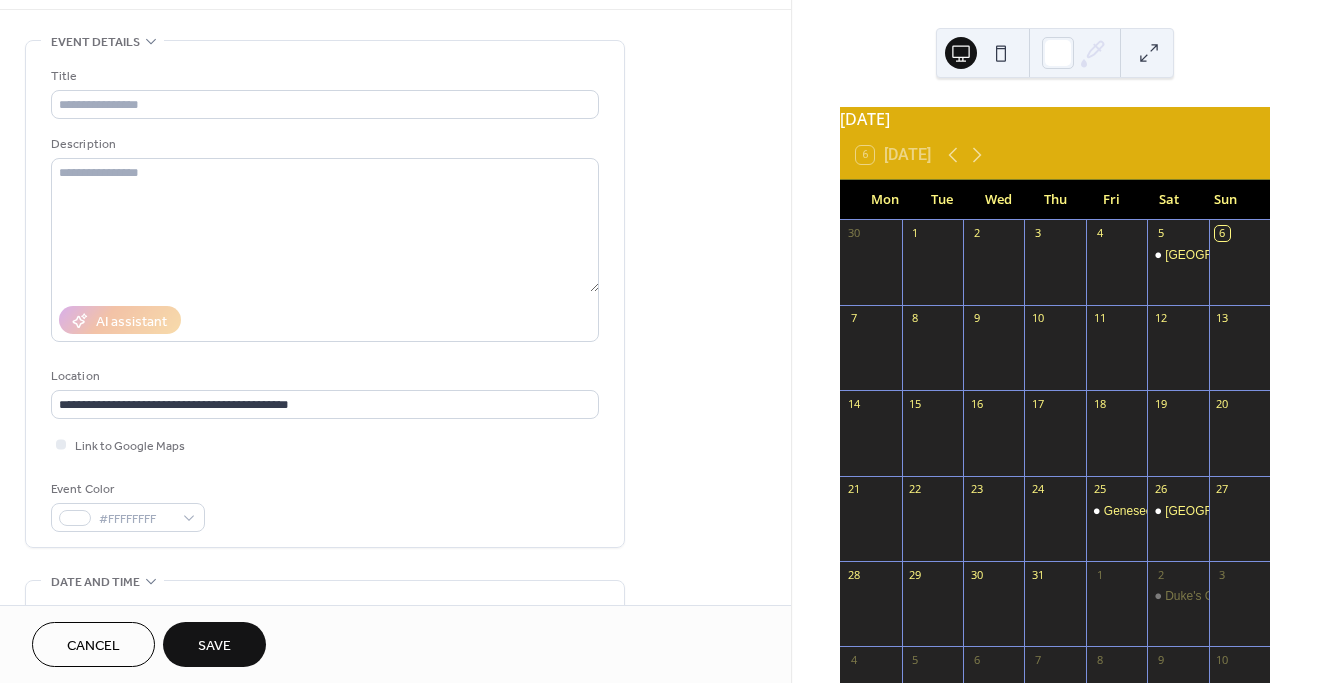 scroll, scrollTop: 30, scrollLeft: 0, axis: vertical 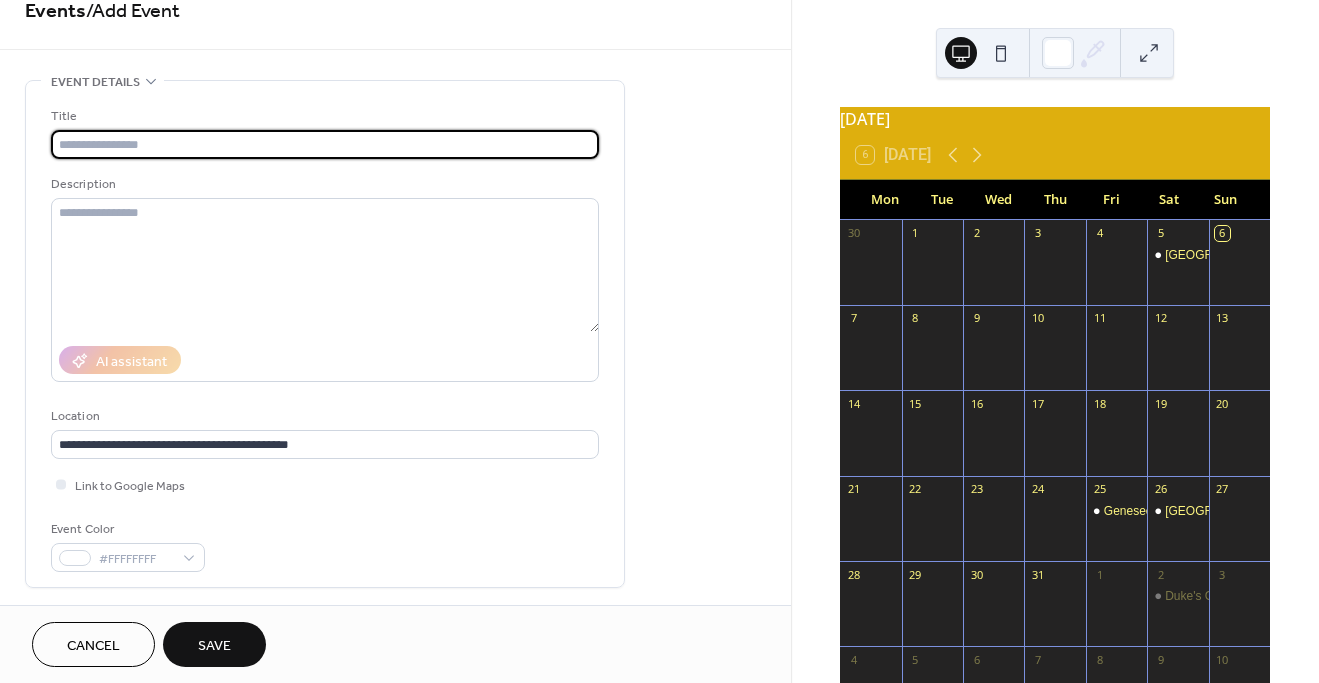 click at bounding box center [325, 144] 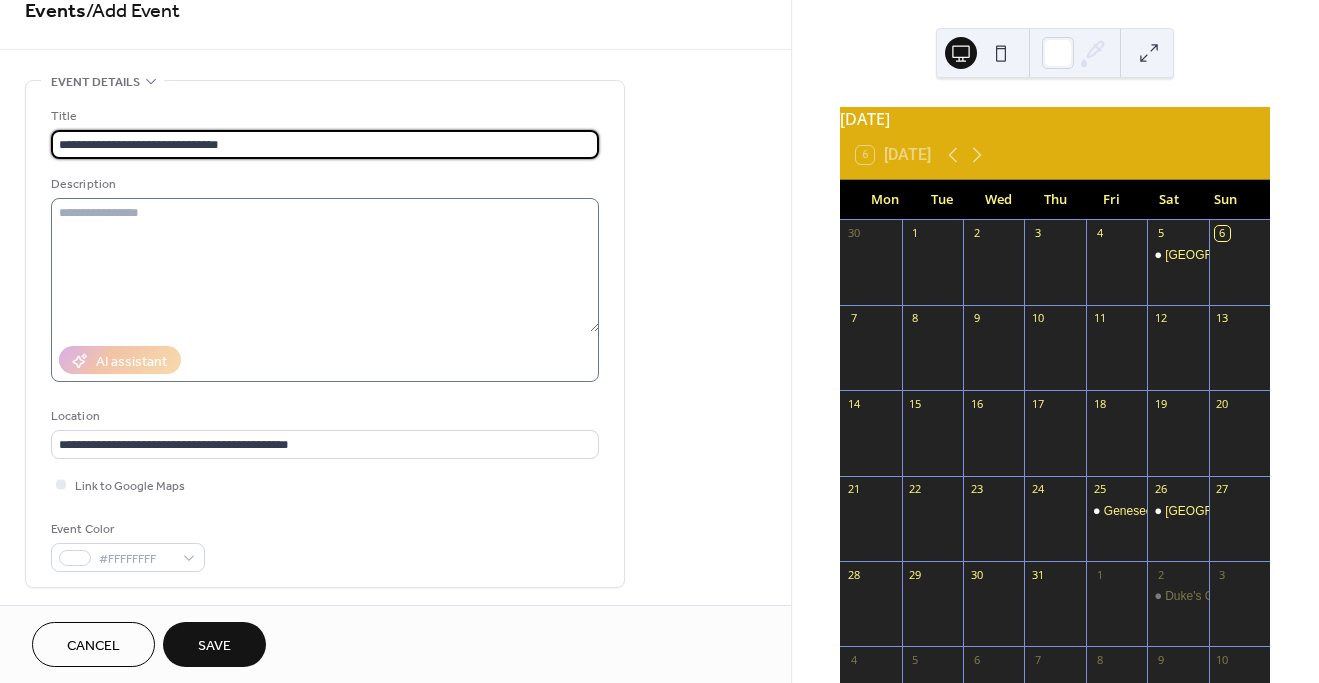 type on "**********" 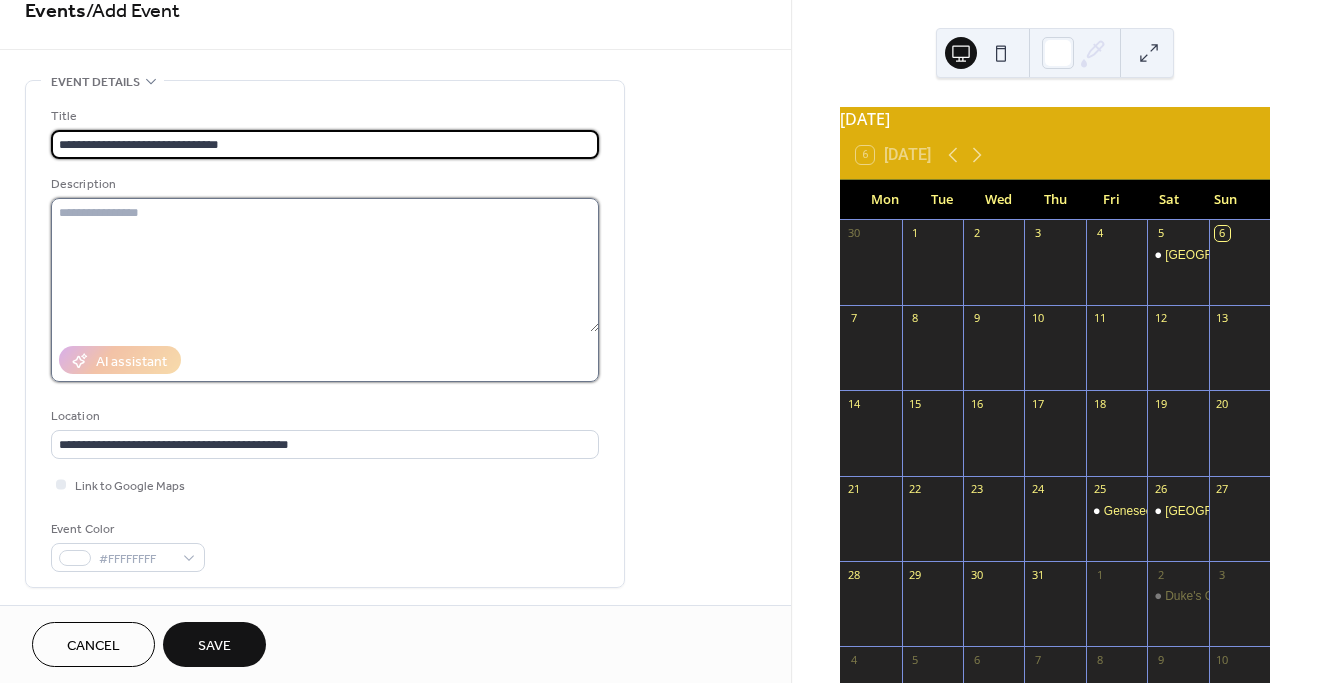 click at bounding box center (325, 265) 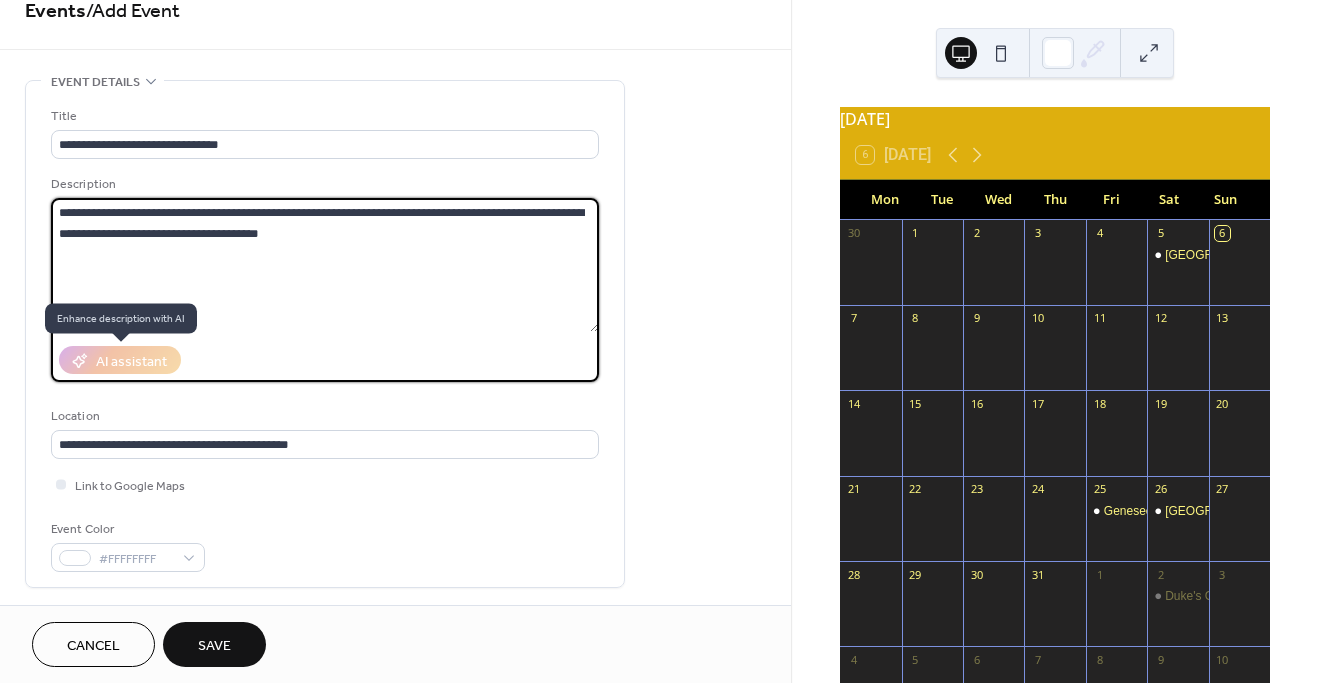 type on "**********" 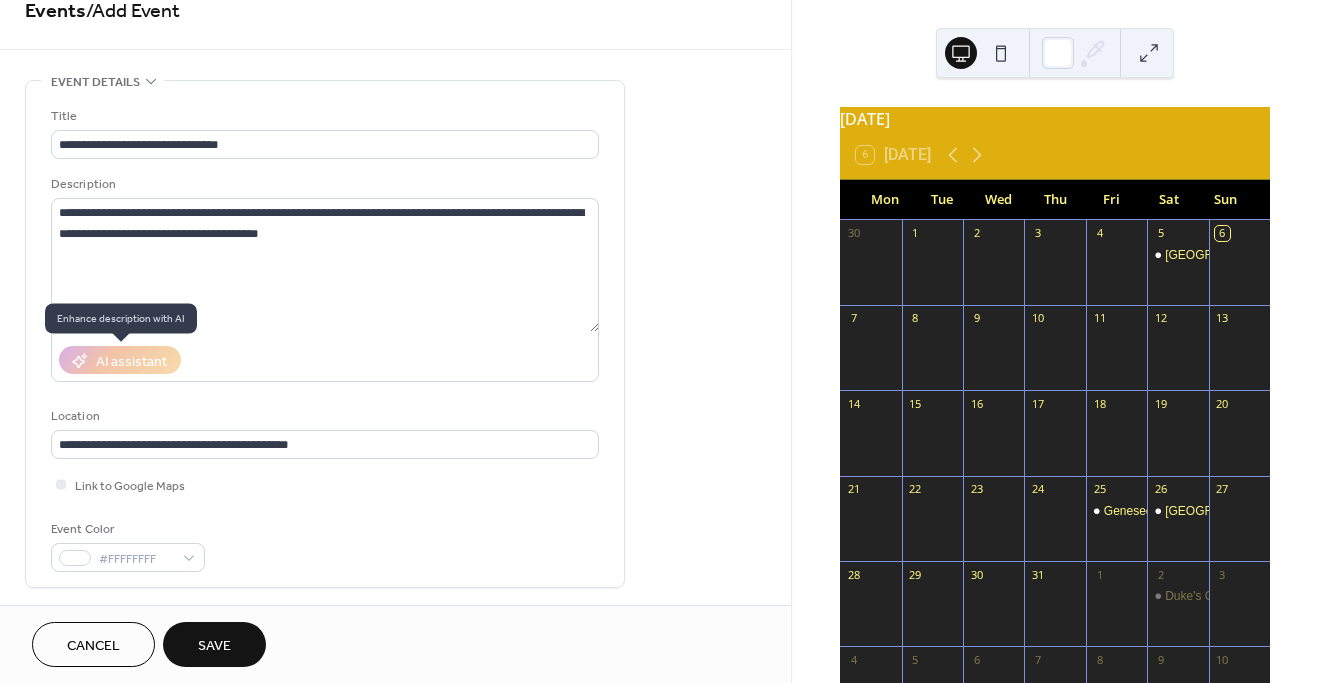 click on "AI assistant" at bounding box center (120, 360) 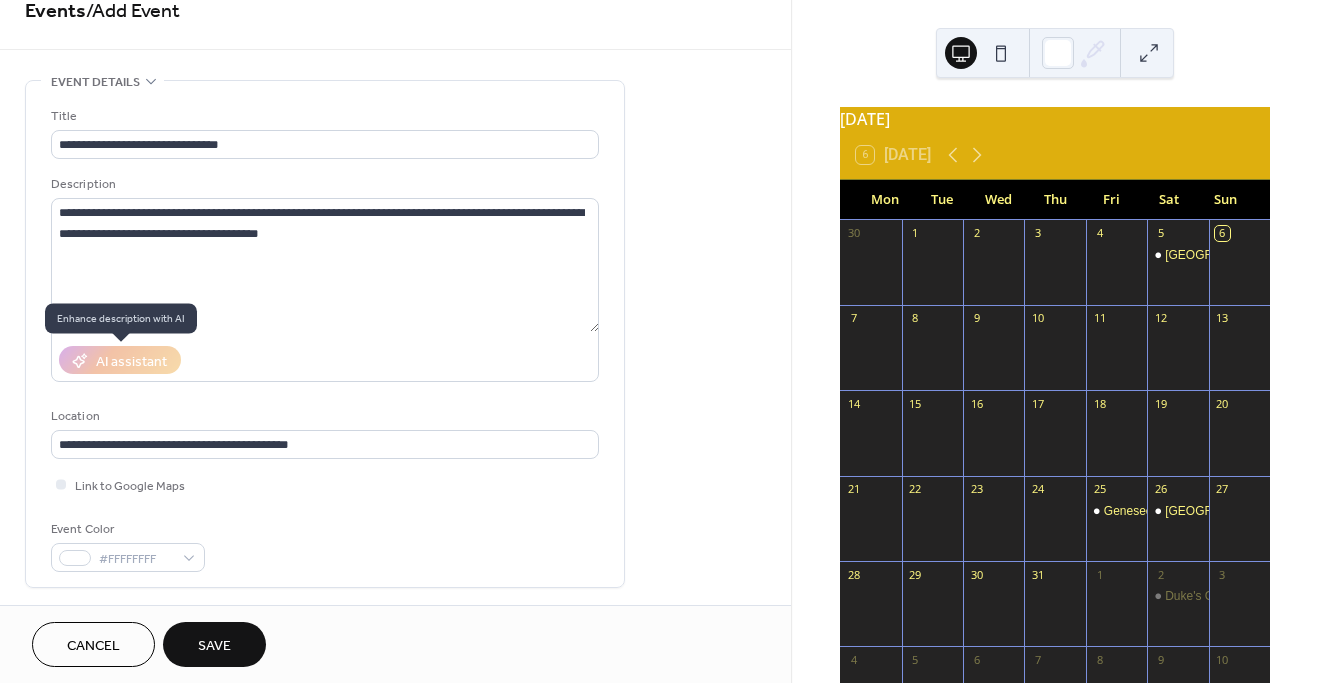 click on "AI assistant" at bounding box center (120, 360) 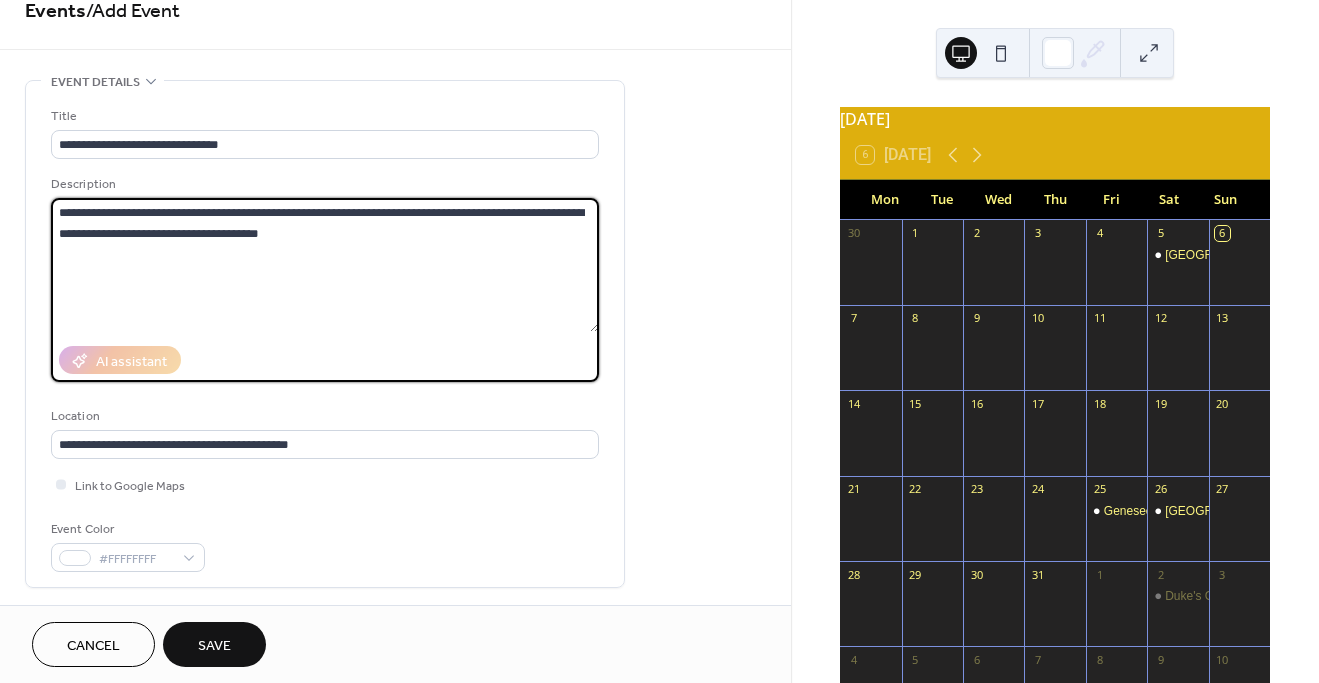 click on "**********" at bounding box center (325, 265) 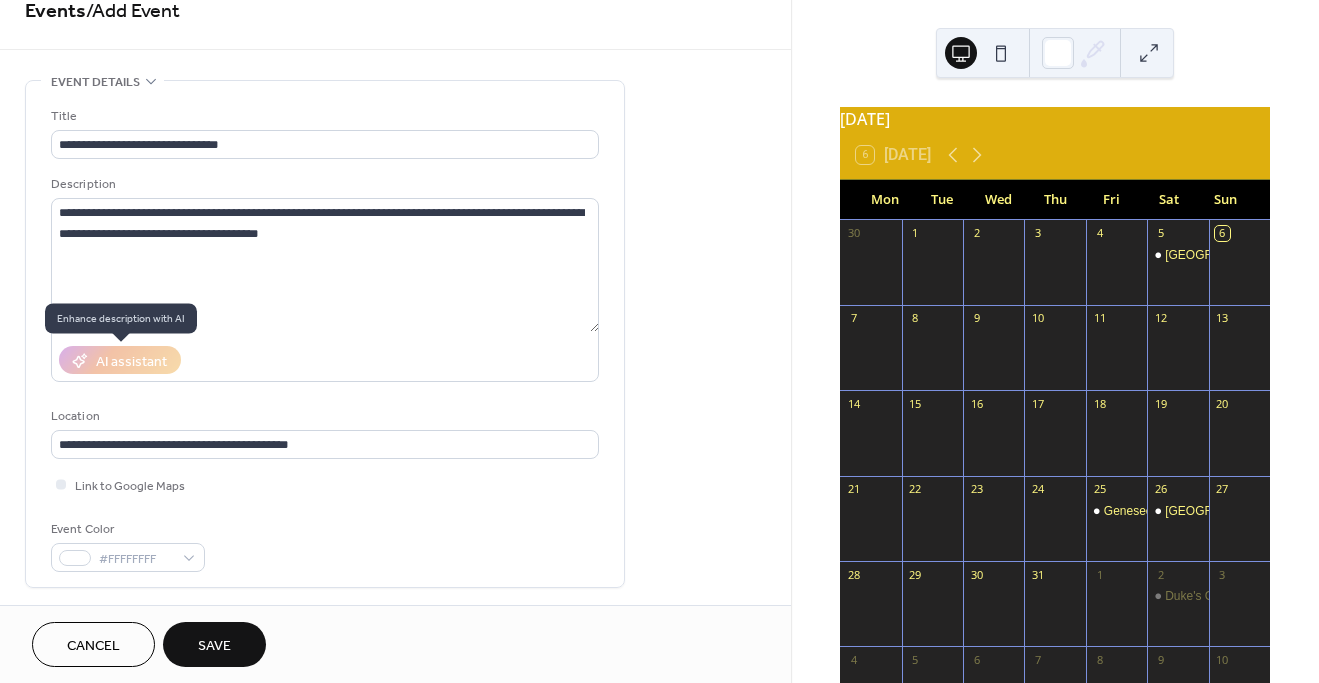 click on "AI assistant" at bounding box center [120, 360] 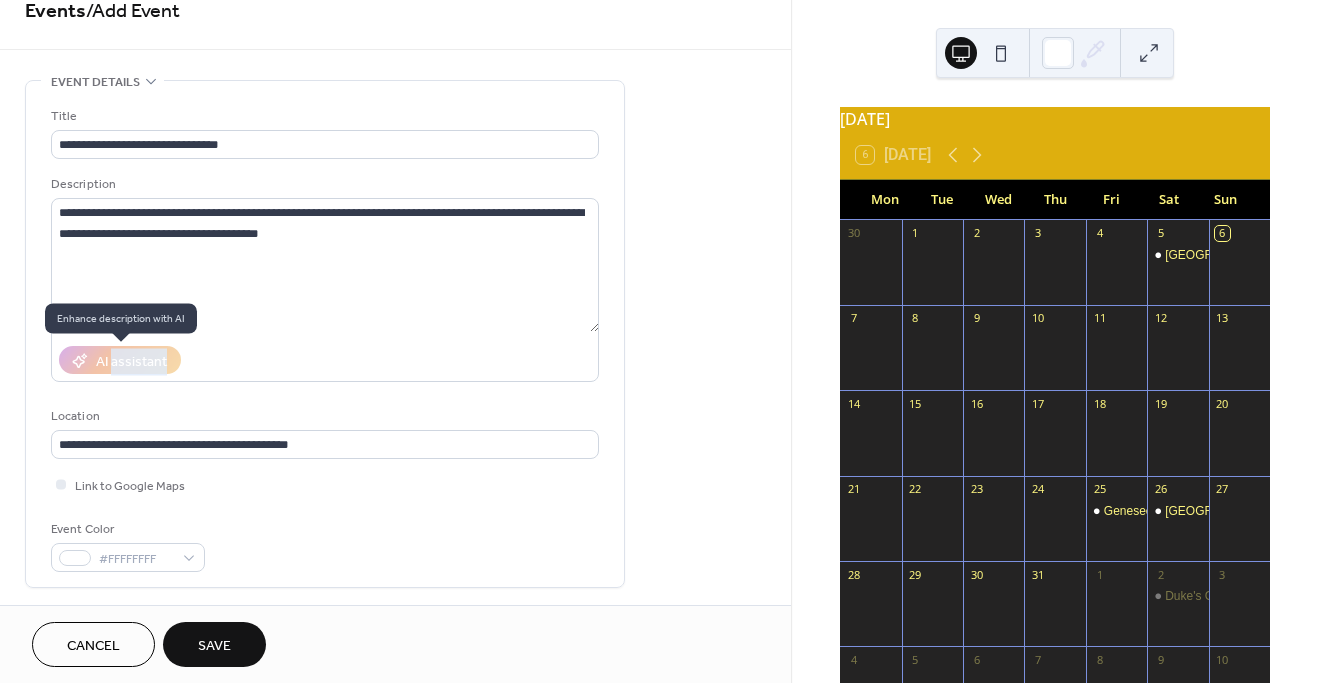 click on "AI assistant" at bounding box center (120, 360) 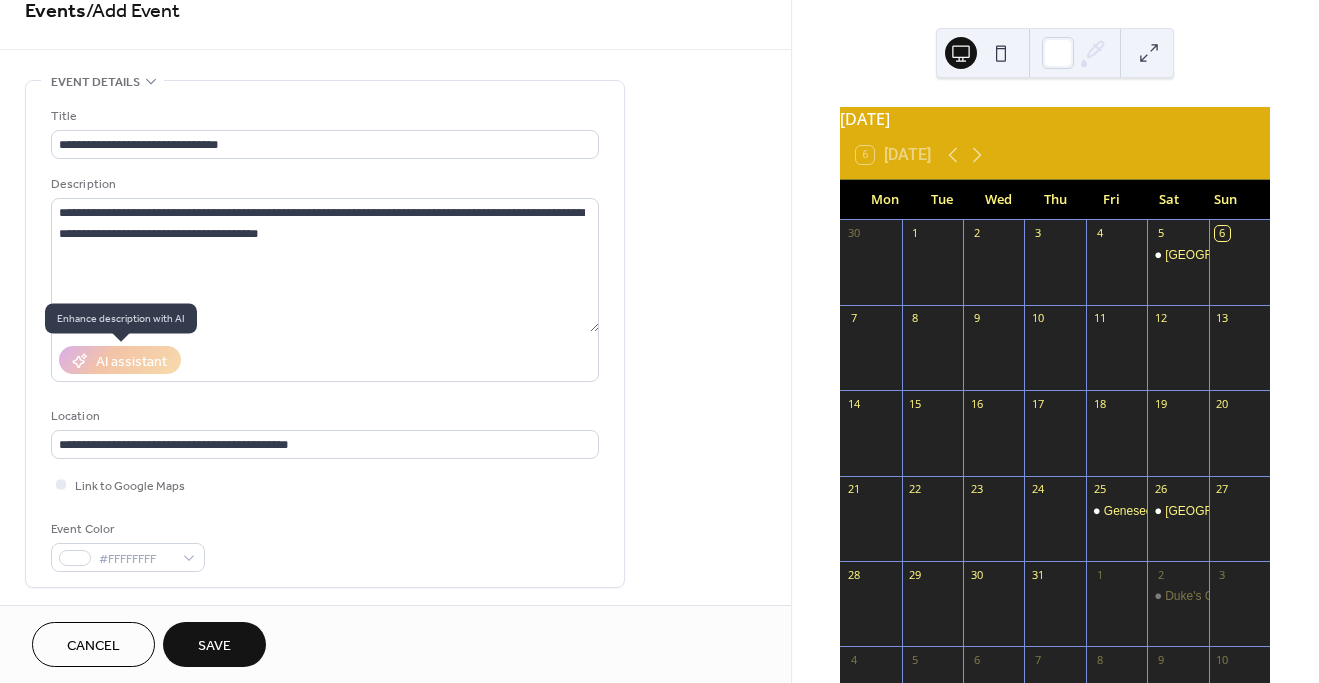 click on "AI assistant" at bounding box center [120, 360] 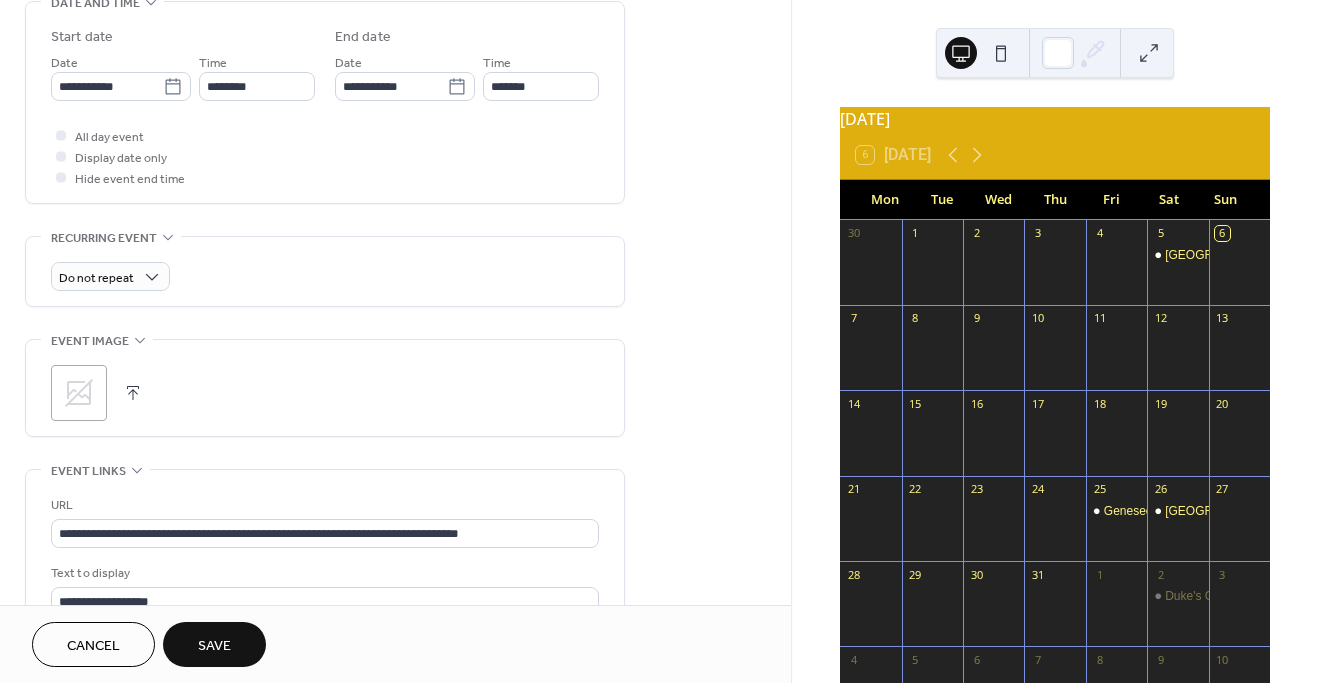 scroll, scrollTop: 643, scrollLeft: 0, axis: vertical 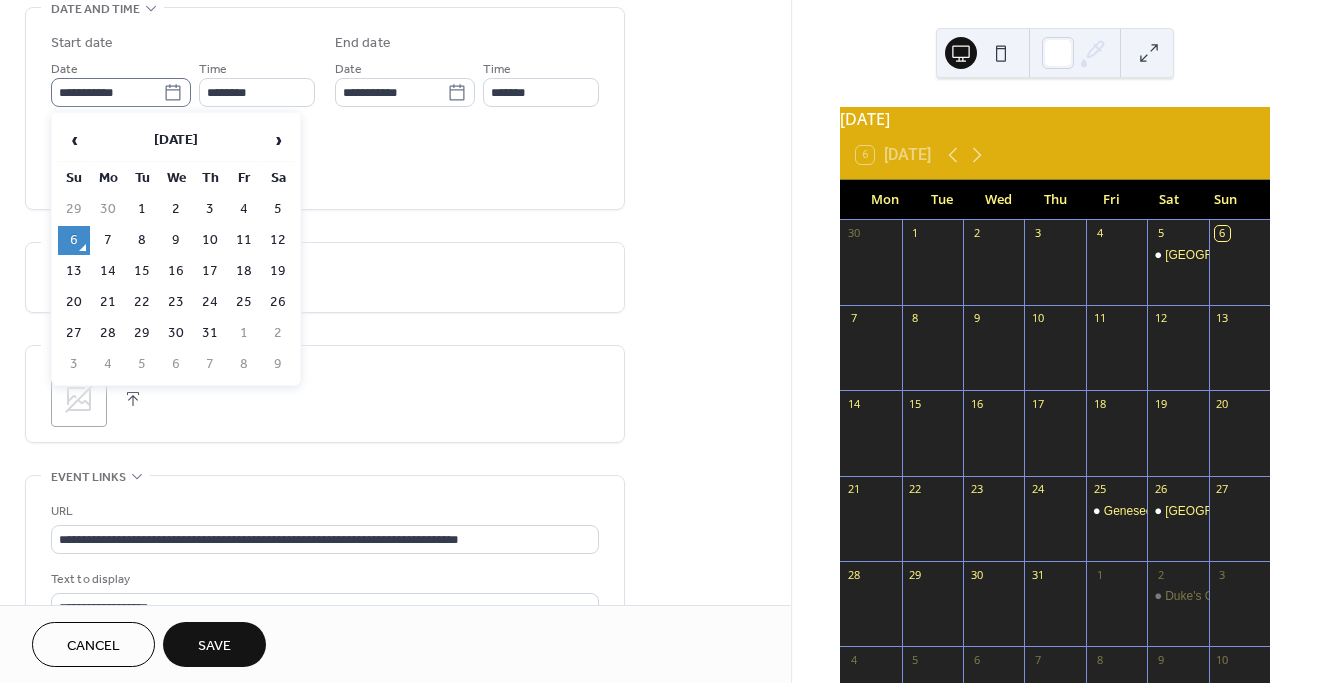 click 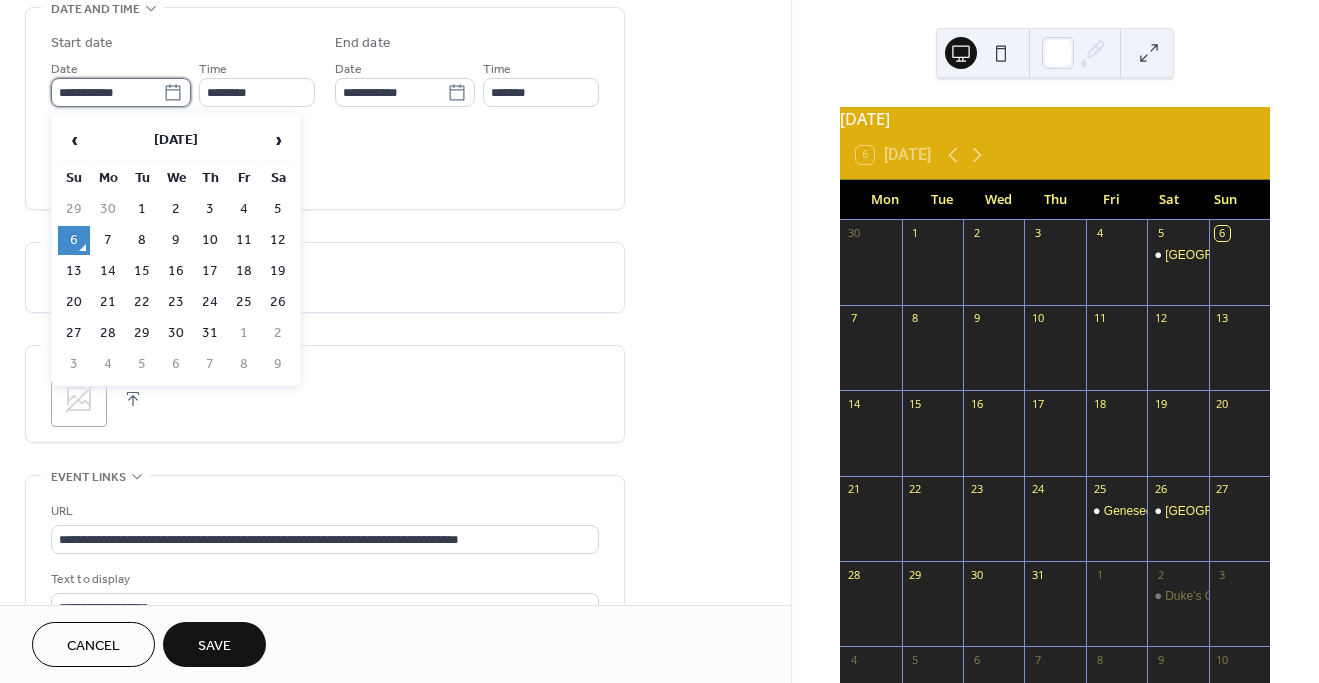 click on "**********" at bounding box center [107, 92] 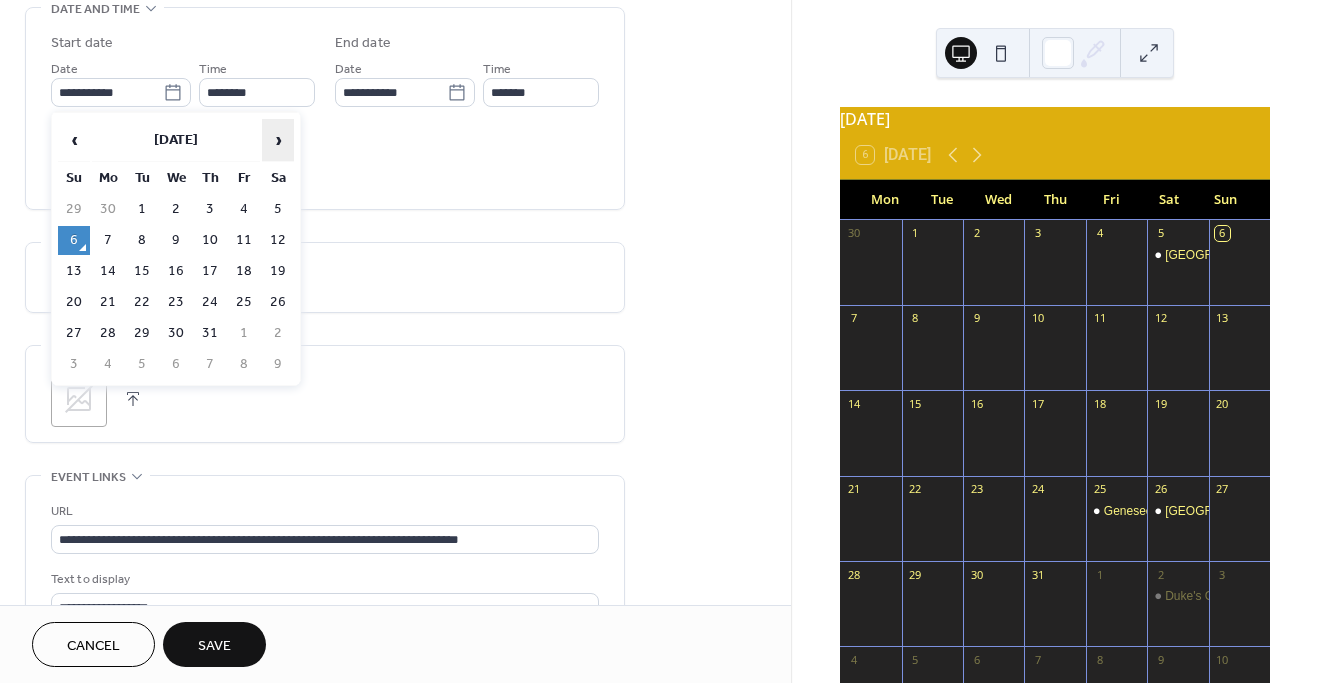 click on "›" at bounding box center [278, 140] 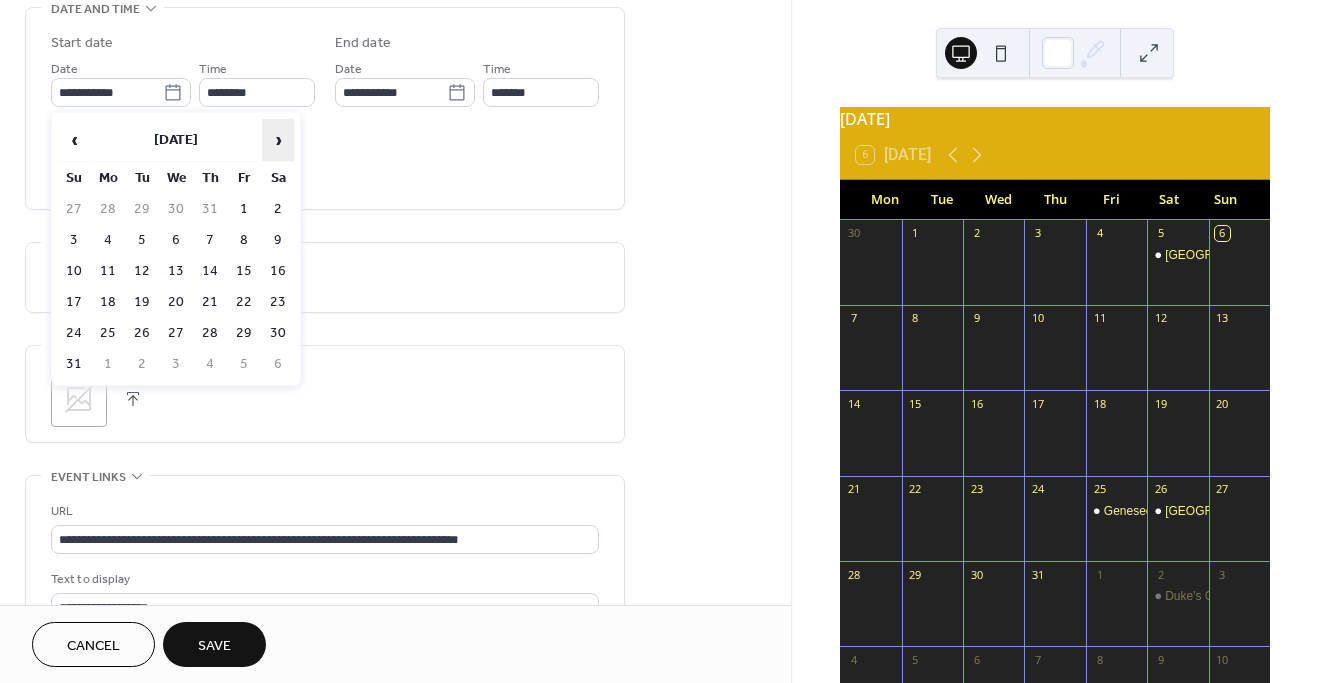 click on "›" at bounding box center [278, 140] 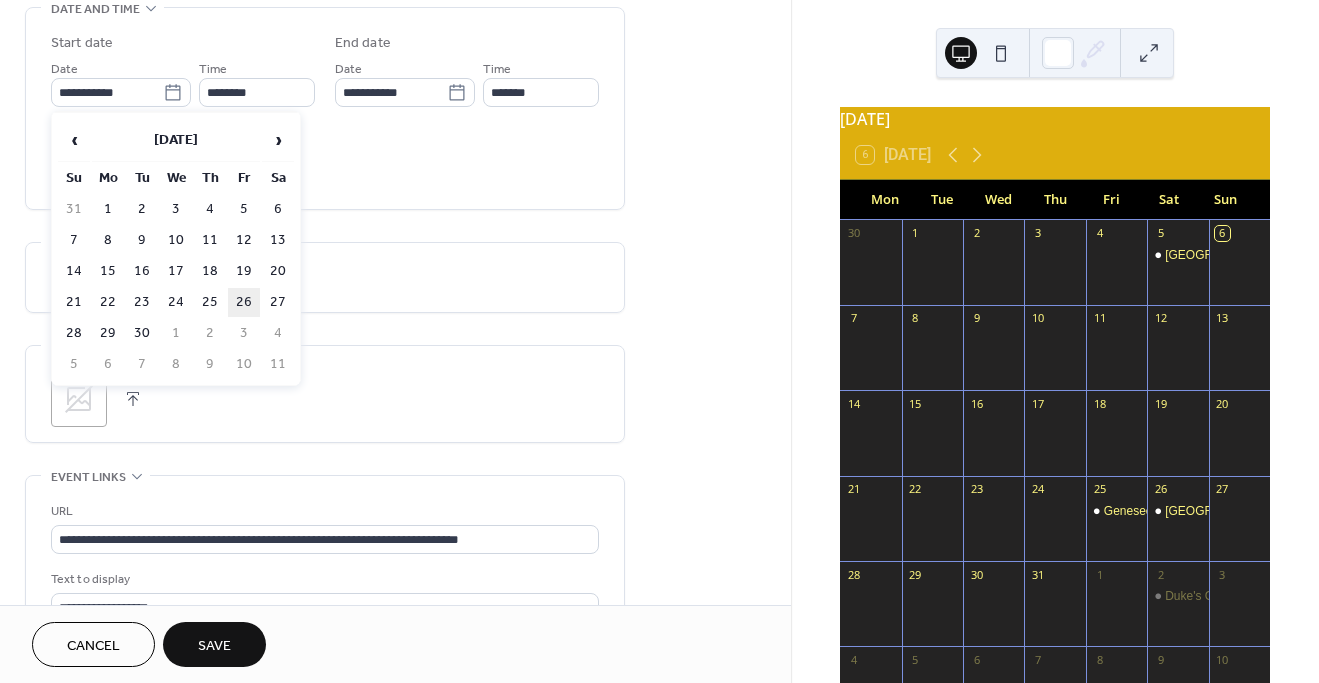 click on "26" at bounding box center [244, 302] 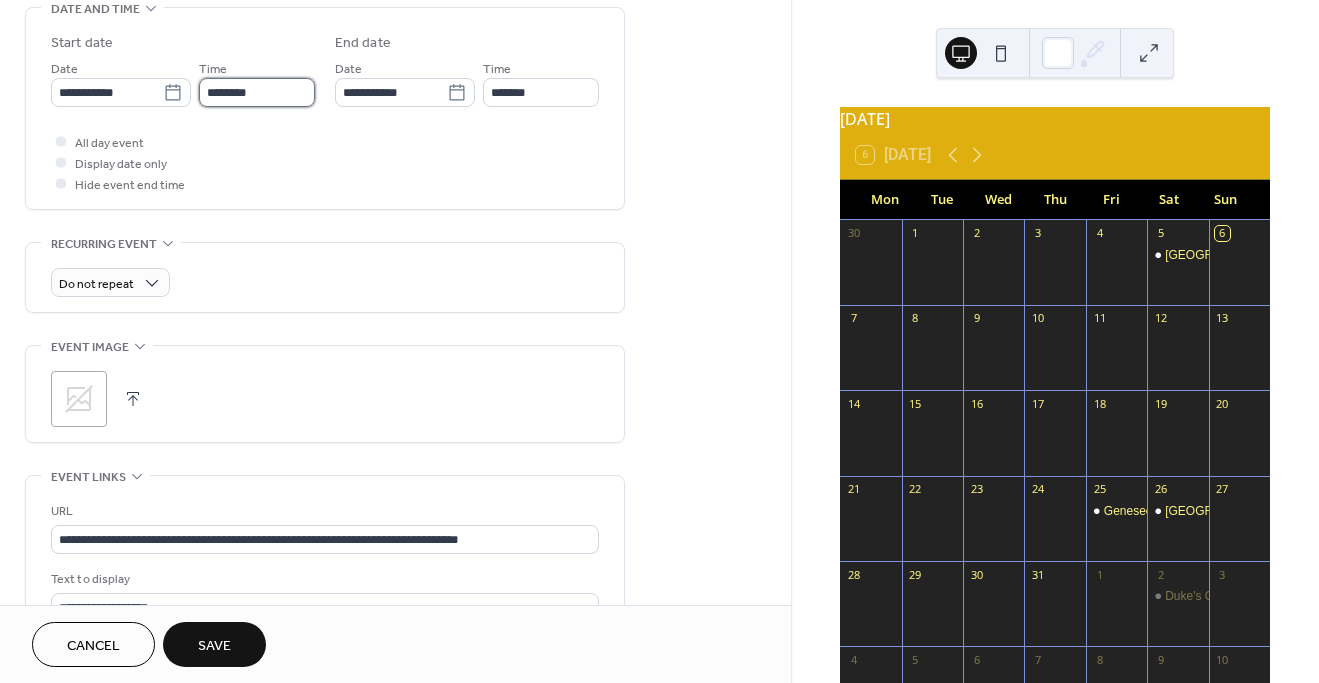 click on "********" at bounding box center [257, 92] 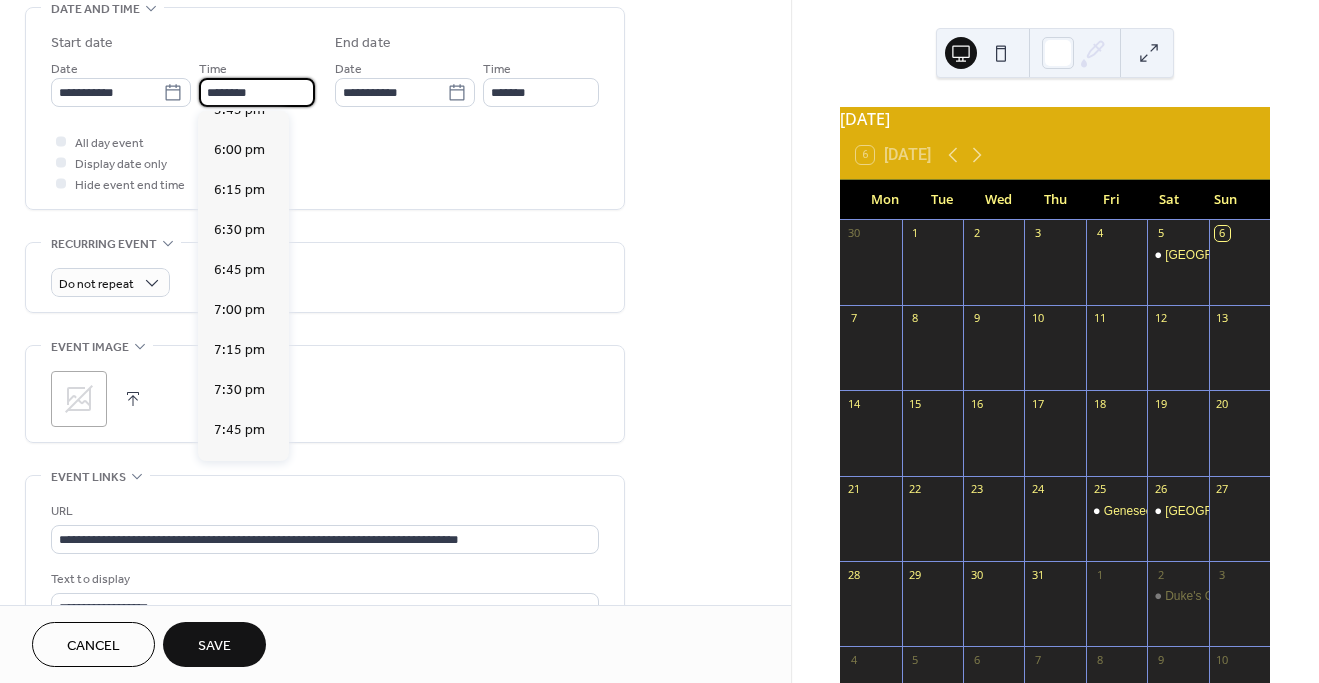 scroll, scrollTop: 2883, scrollLeft: 0, axis: vertical 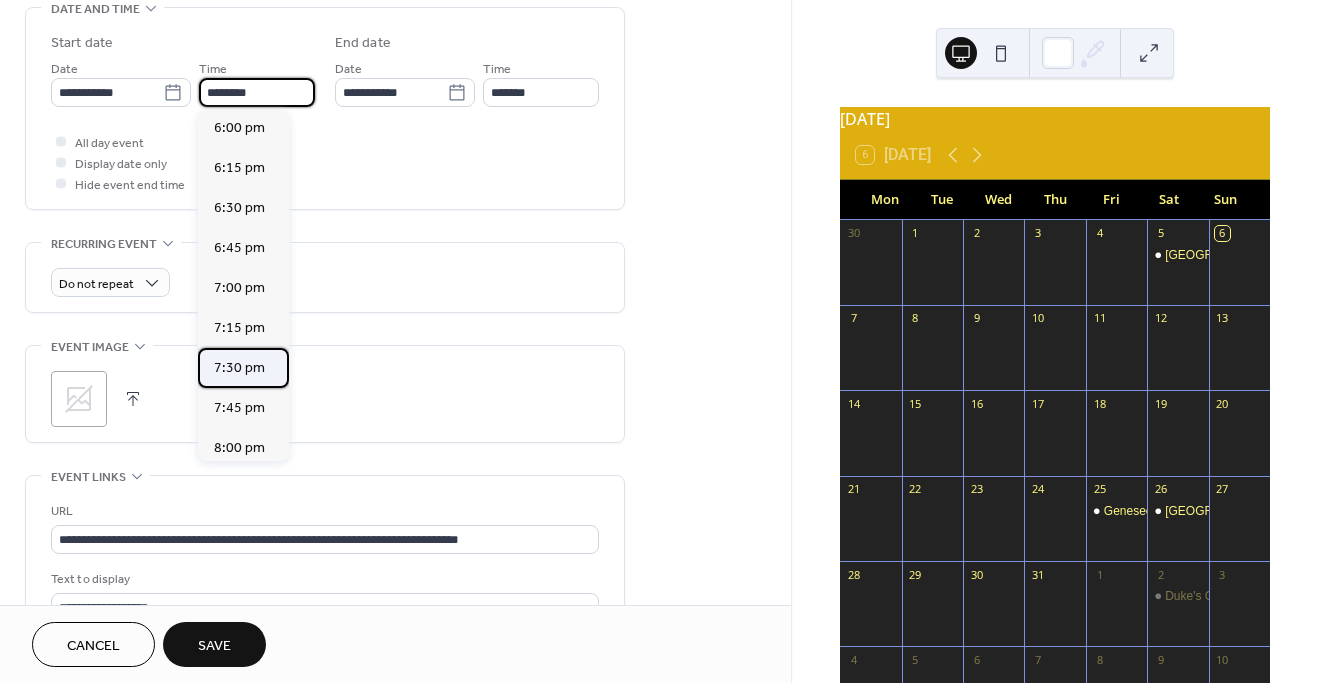 click on "7:30 pm" at bounding box center (239, 368) 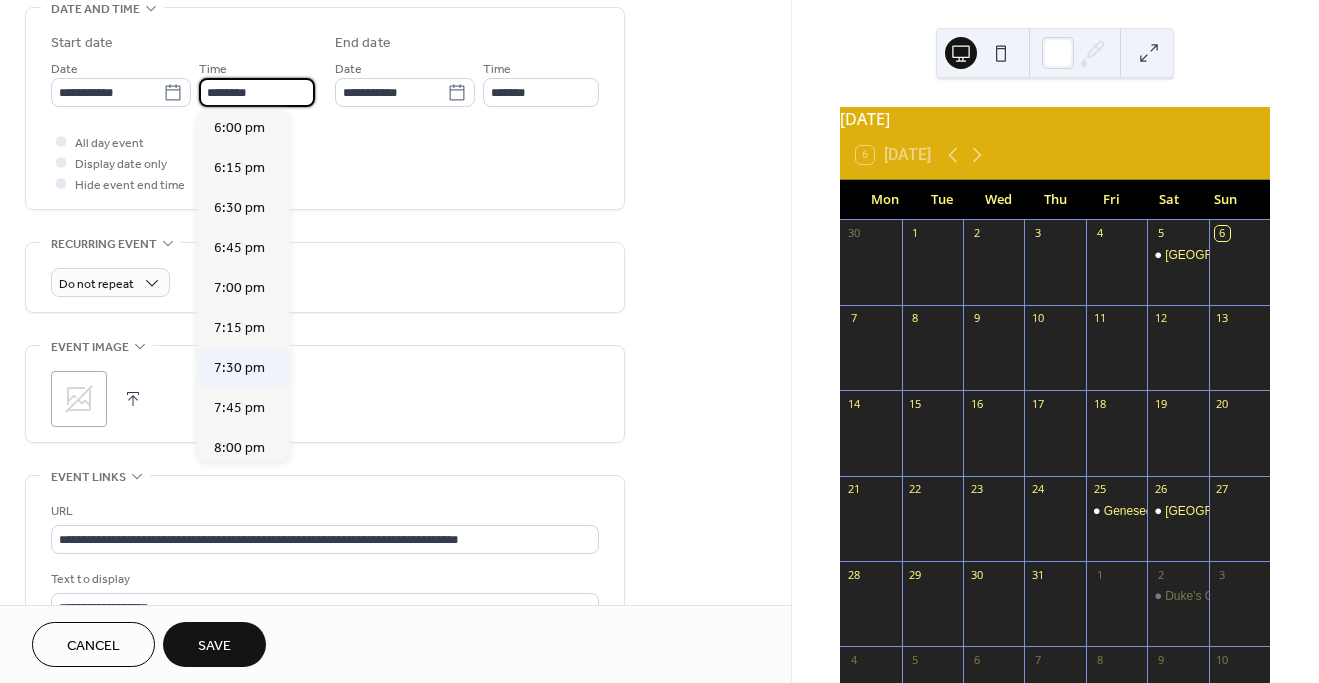 type on "*******" 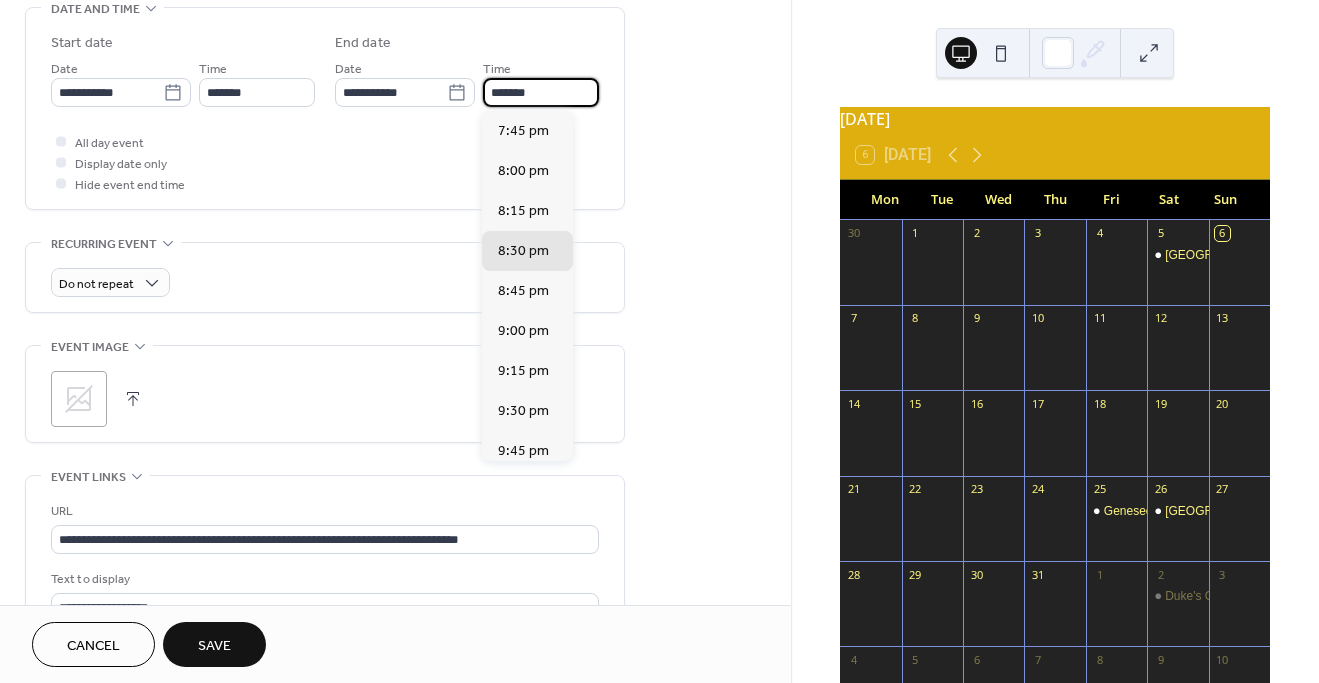 click on "*******" at bounding box center [541, 92] 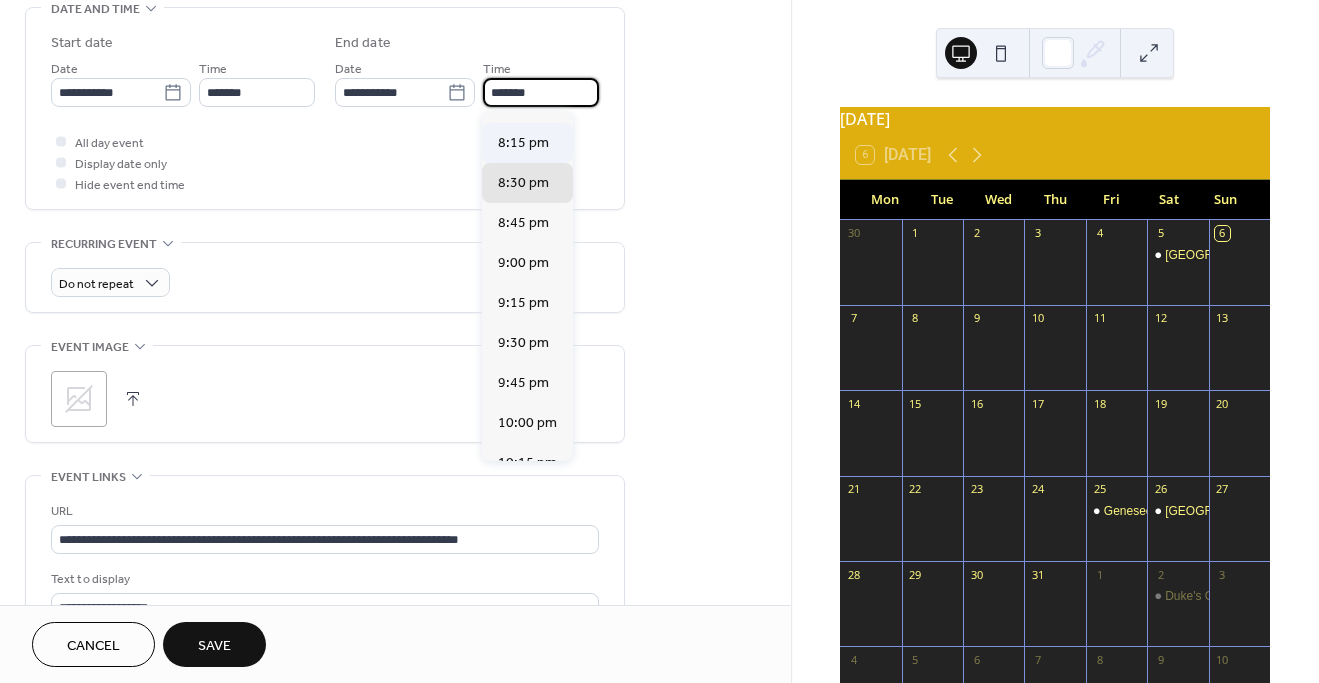 scroll, scrollTop: 76, scrollLeft: 0, axis: vertical 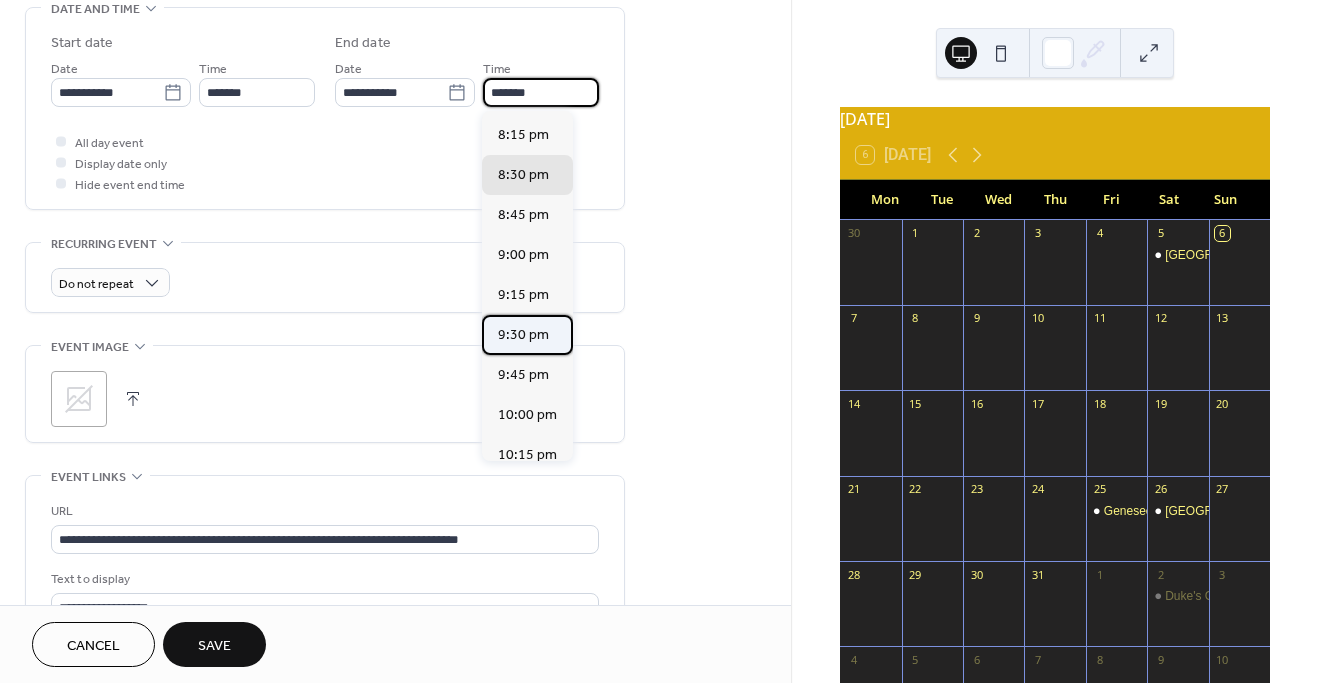 click on "9:30 pm" at bounding box center (523, 335) 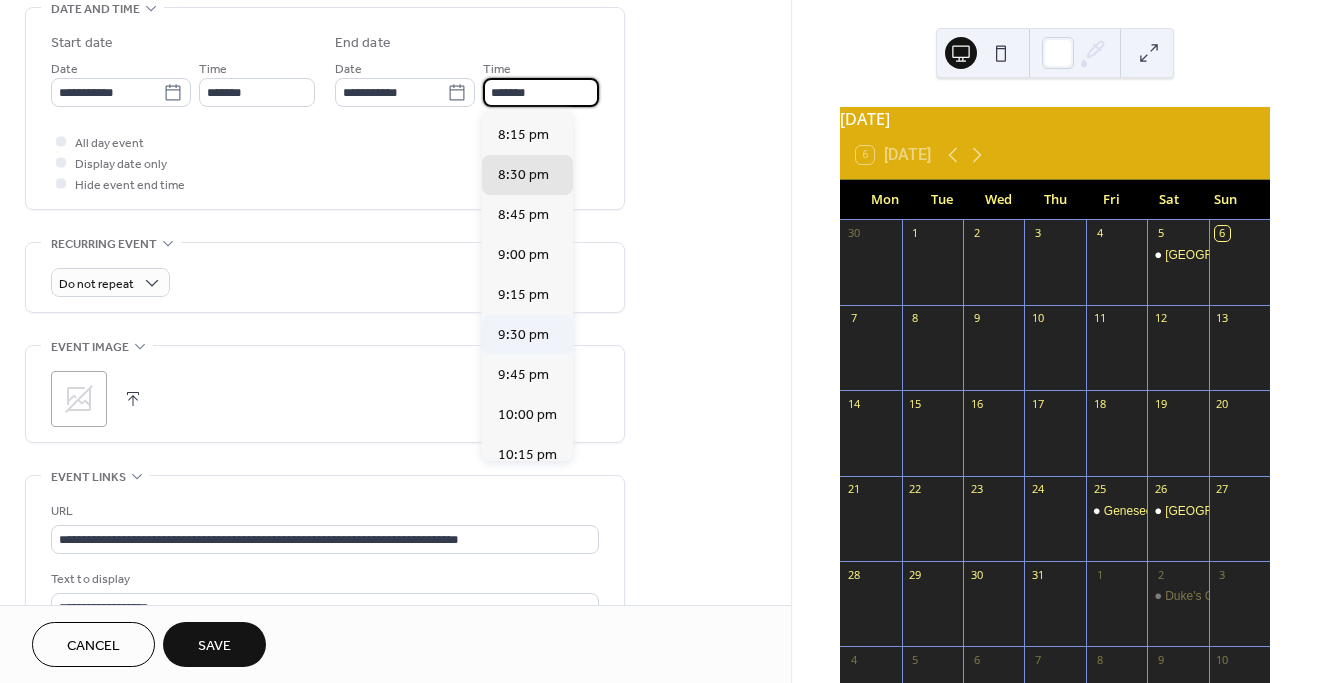 type on "*******" 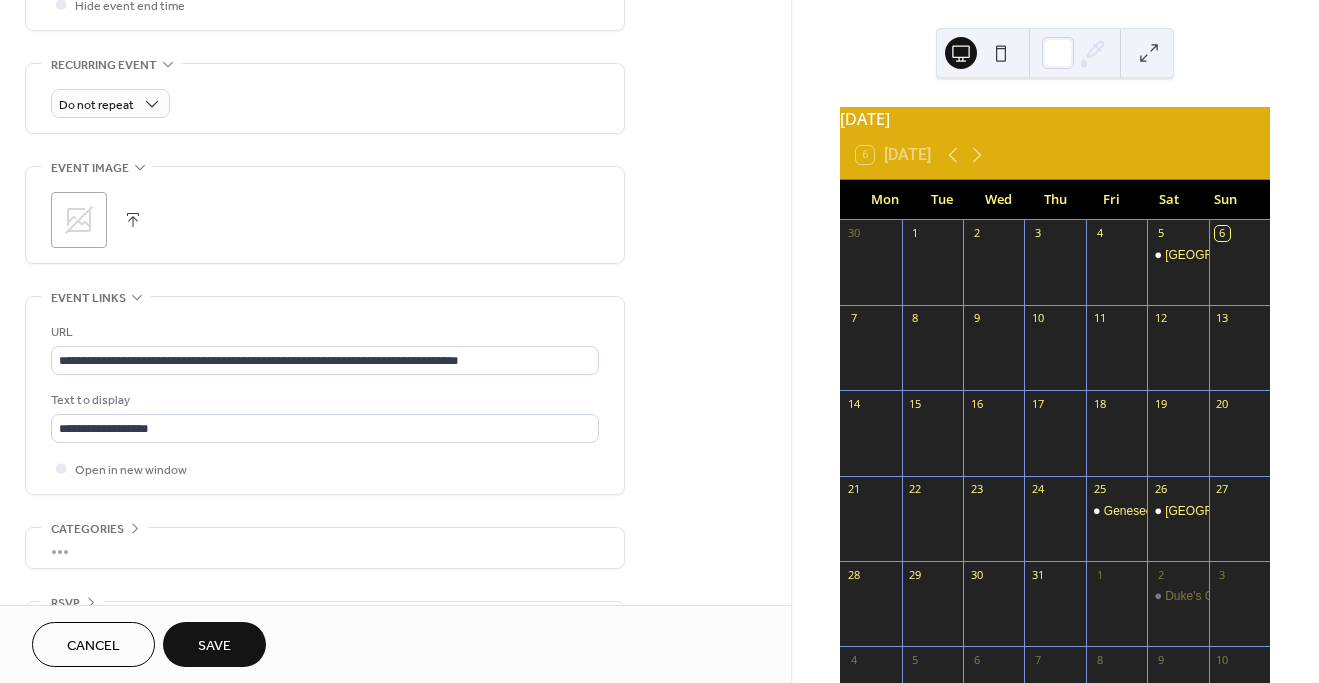 scroll, scrollTop: 880, scrollLeft: 0, axis: vertical 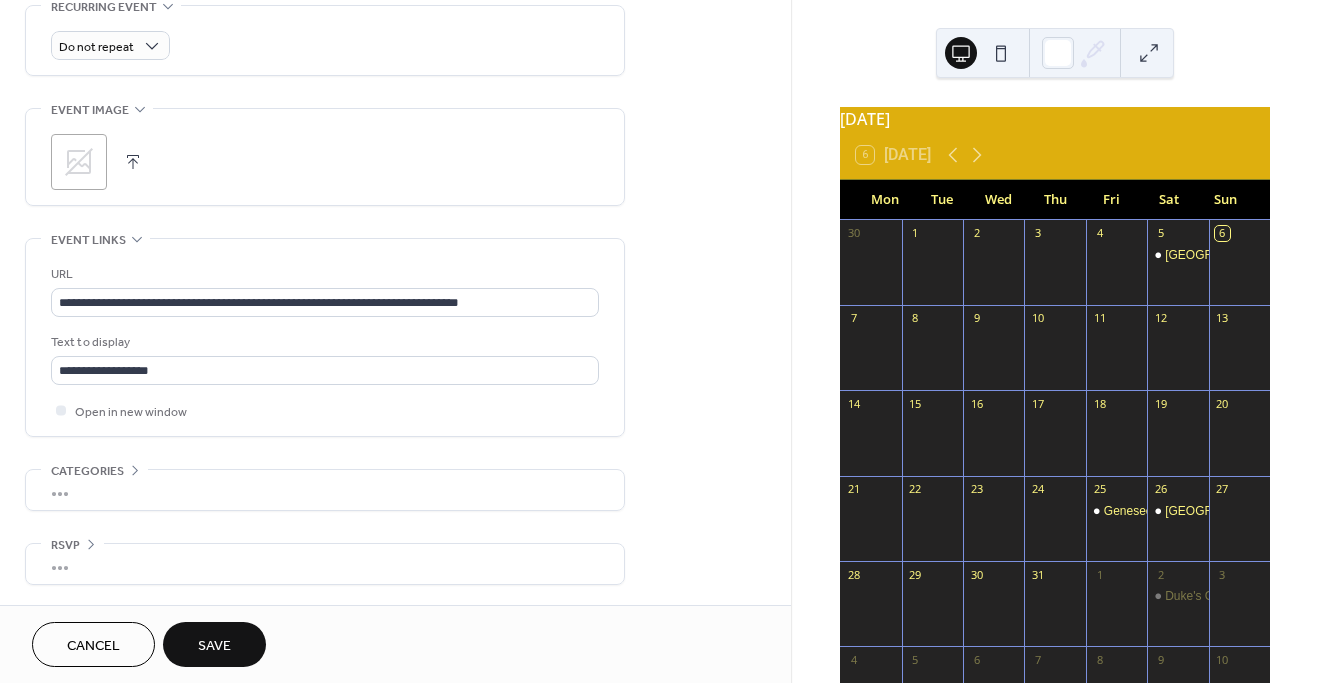 click on "Save" at bounding box center (214, 646) 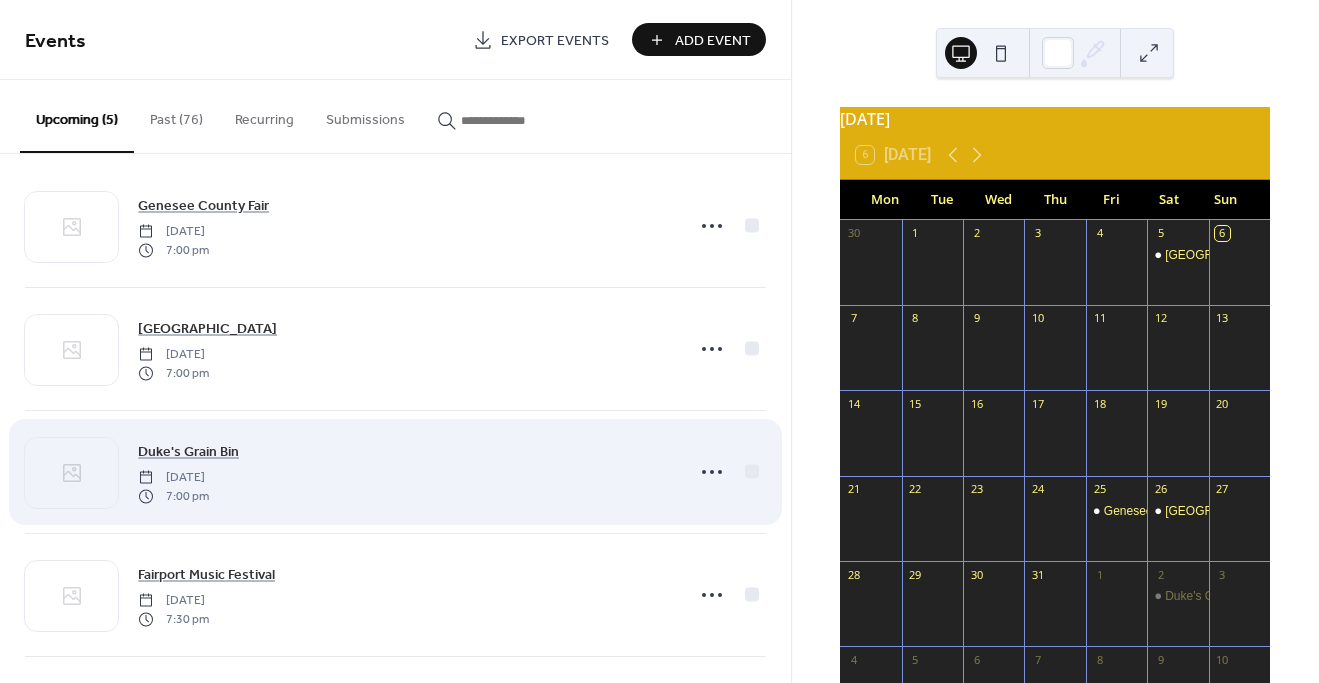 scroll, scrollTop: 0, scrollLeft: 0, axis: both 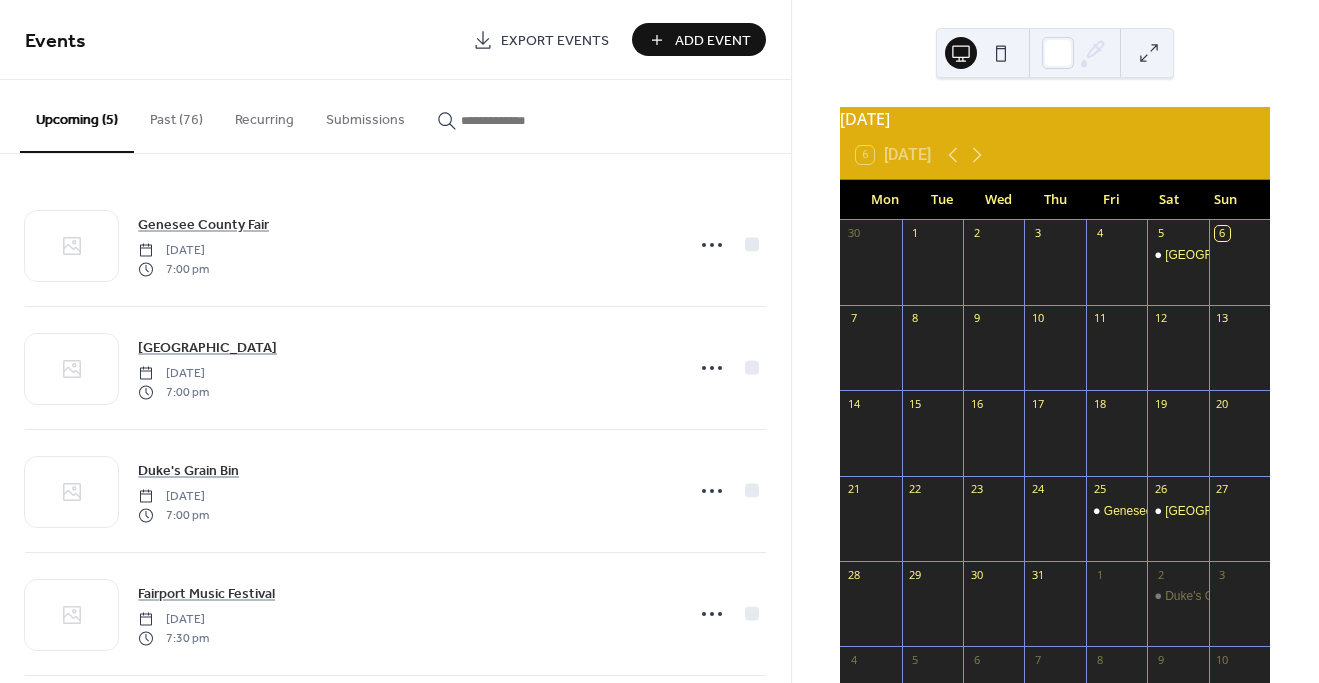 click on "Add Event" at bounding box center [699, 39] 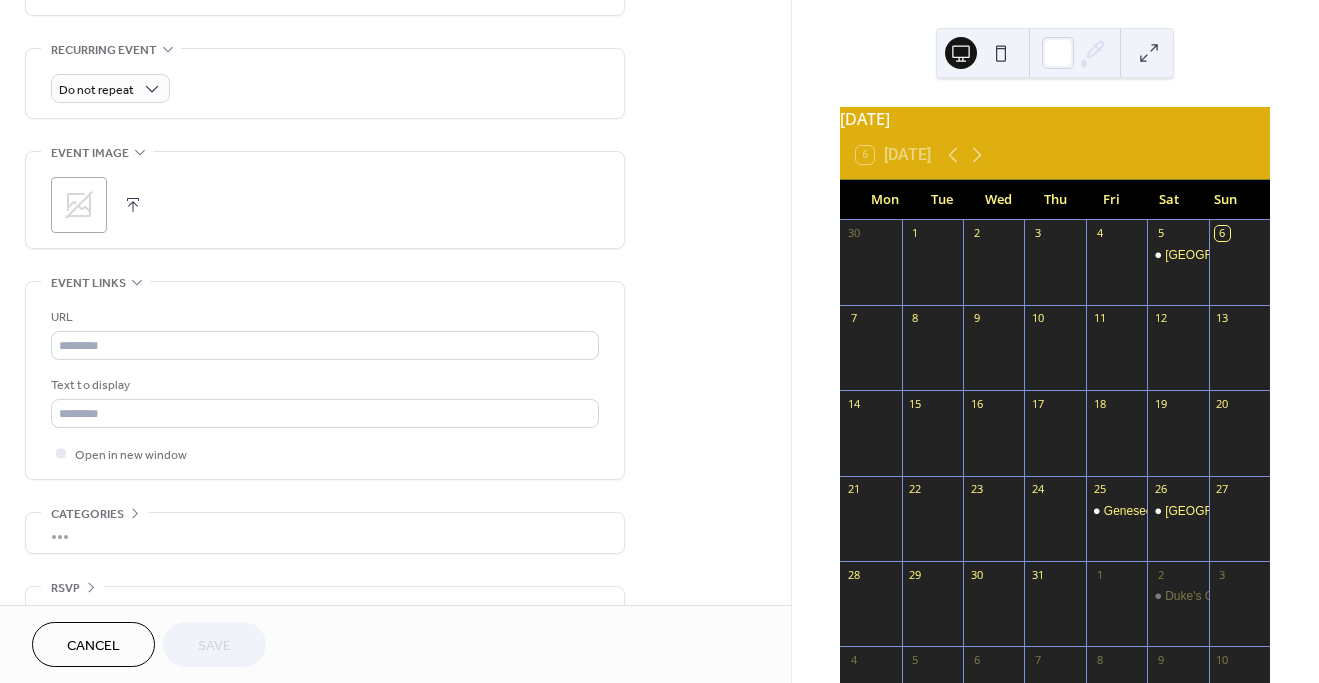 scroll, scrollTop: 862, scrollLeft: 0, axis: vertical 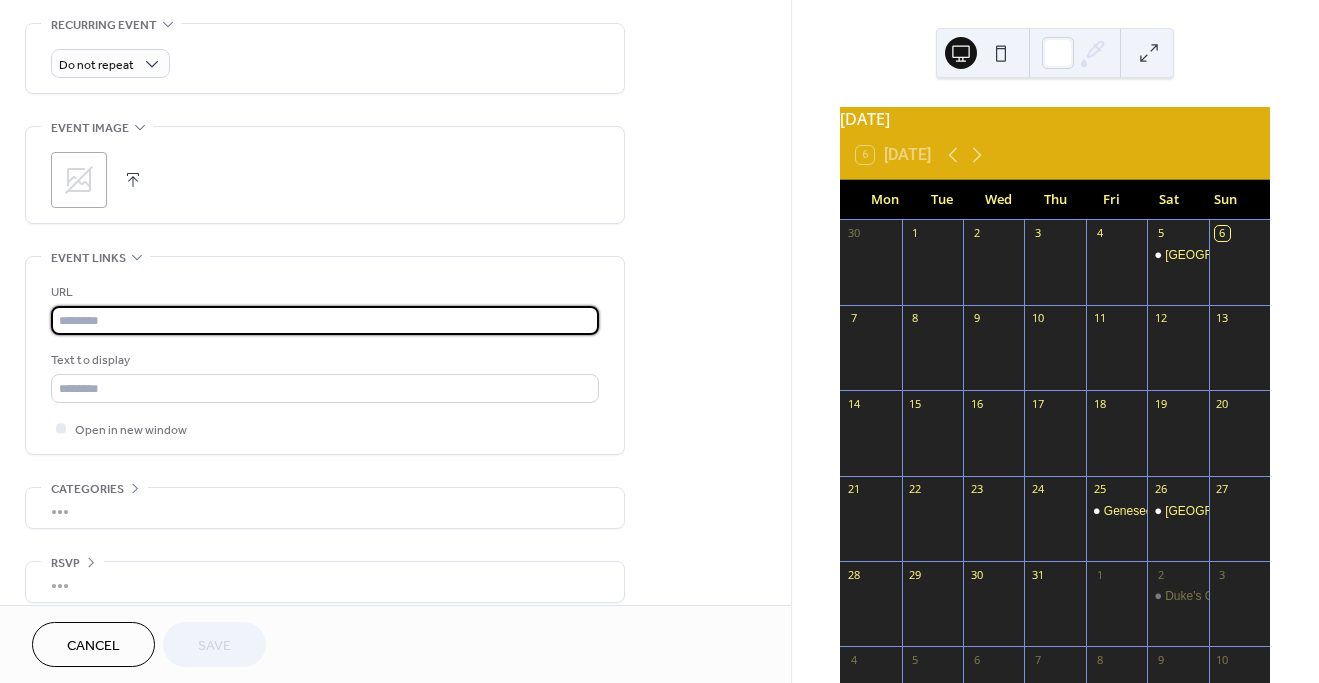 click at bounding box center [325, 320] 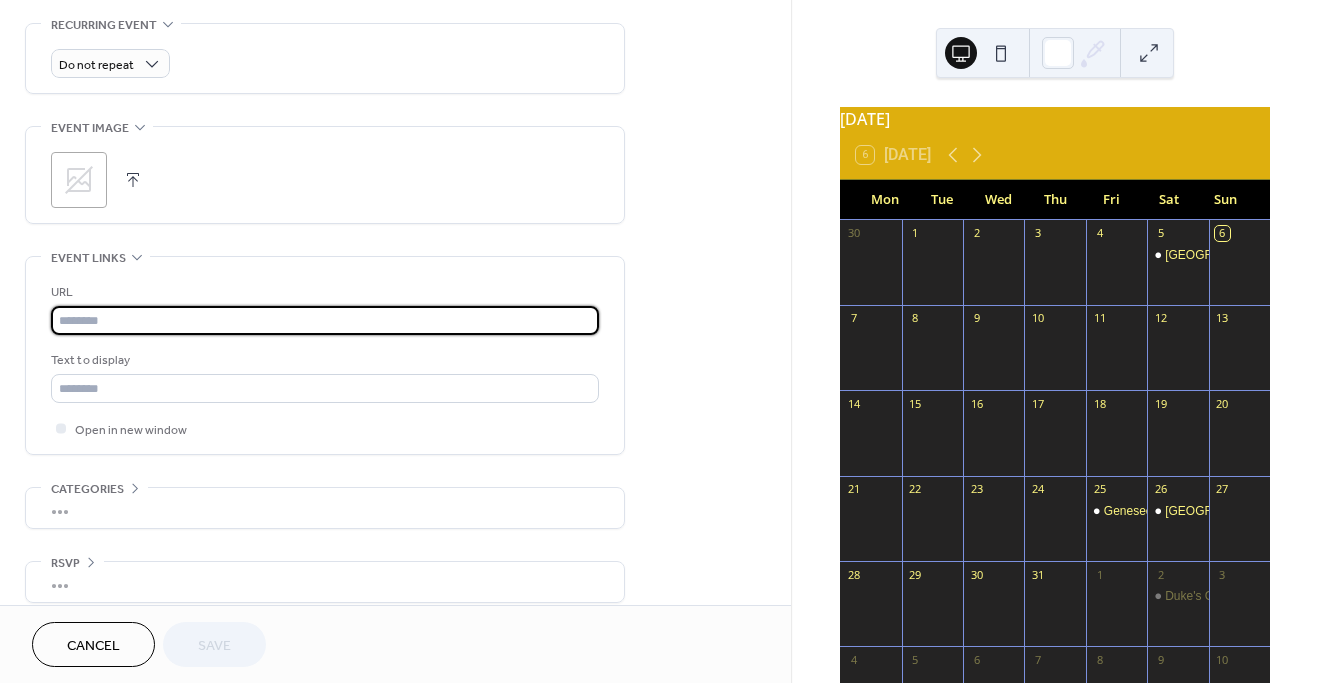 paste on "**********" 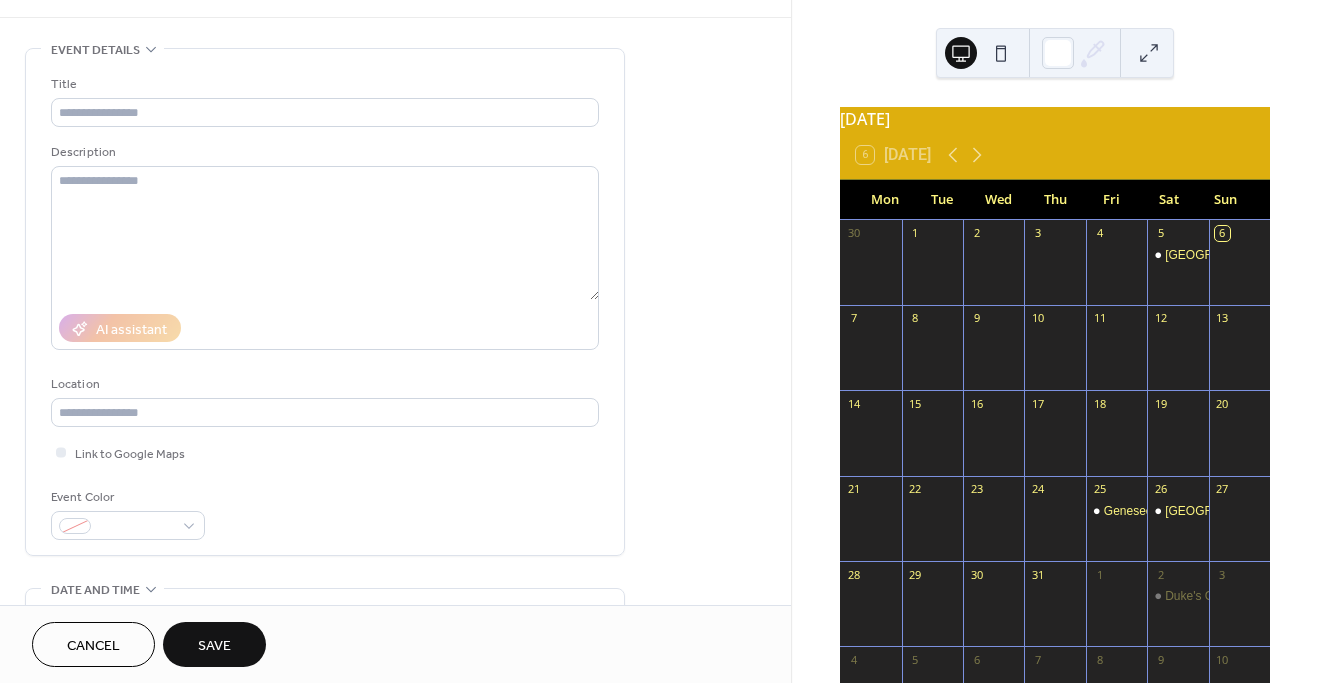 scroll, scrollTop: 52, scrollLeft: 0, axis: vertical 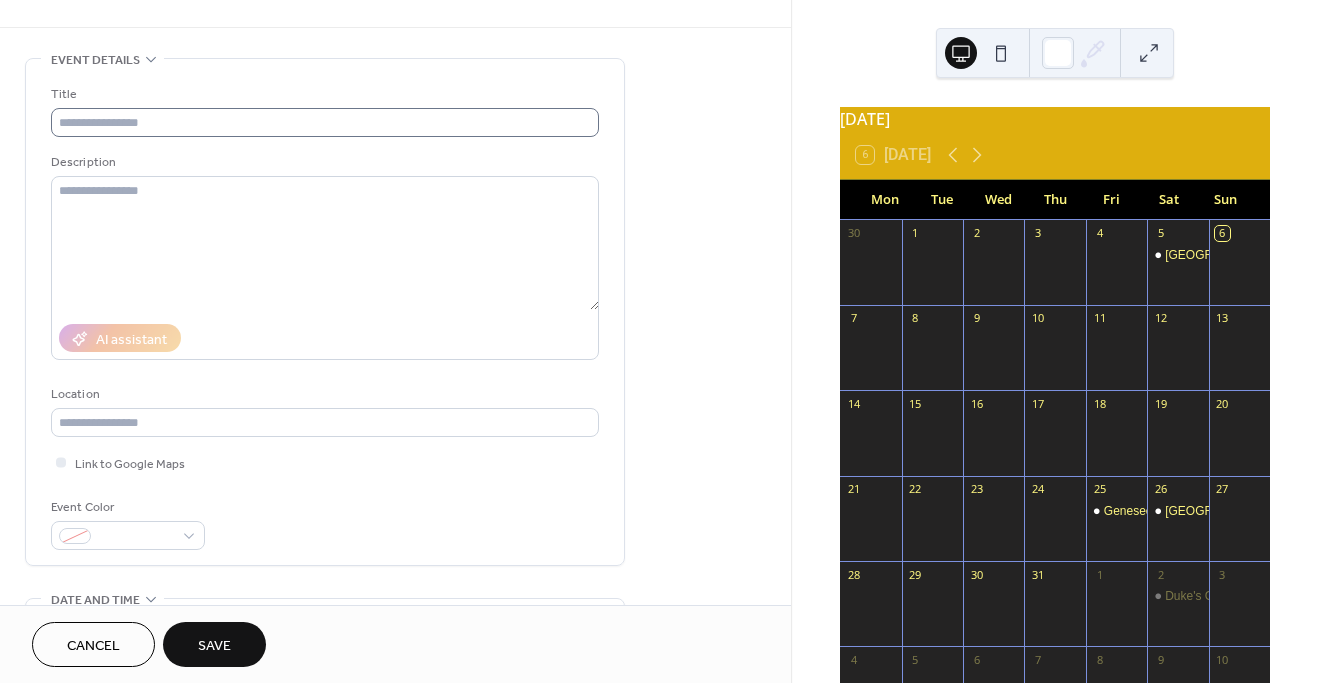 type on "**********" 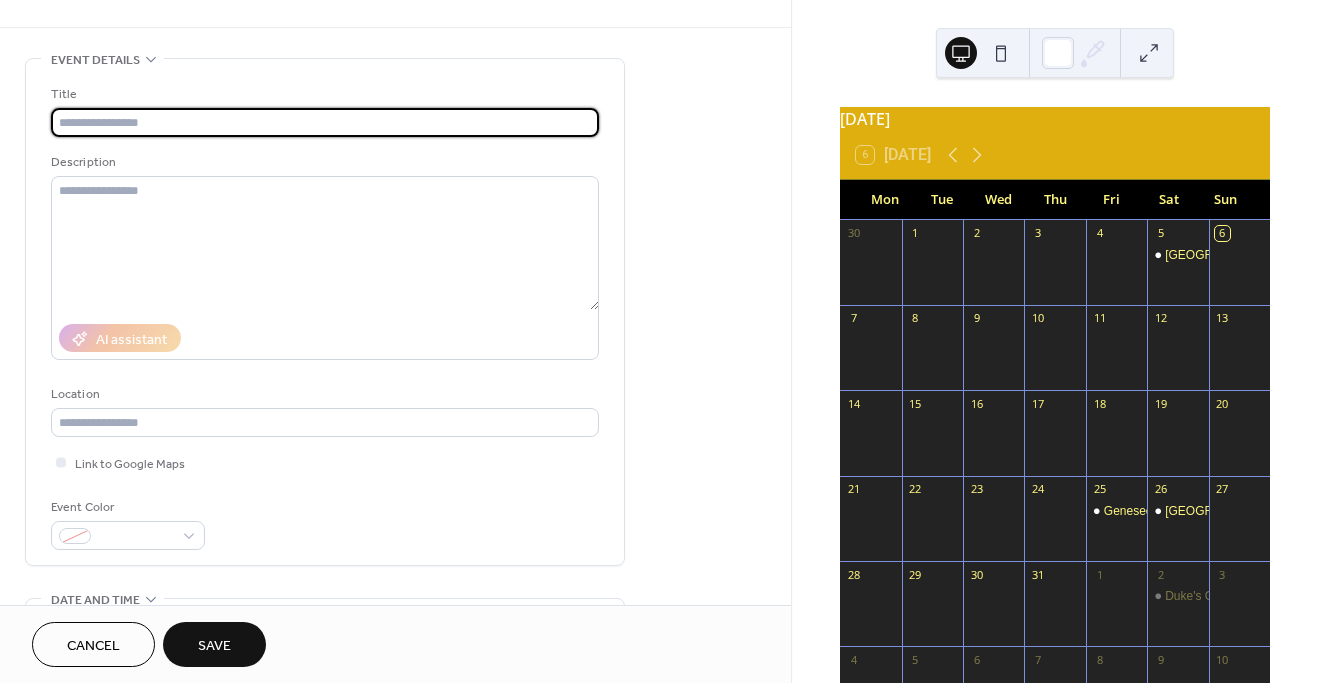 click at bounding box center (325, 122) 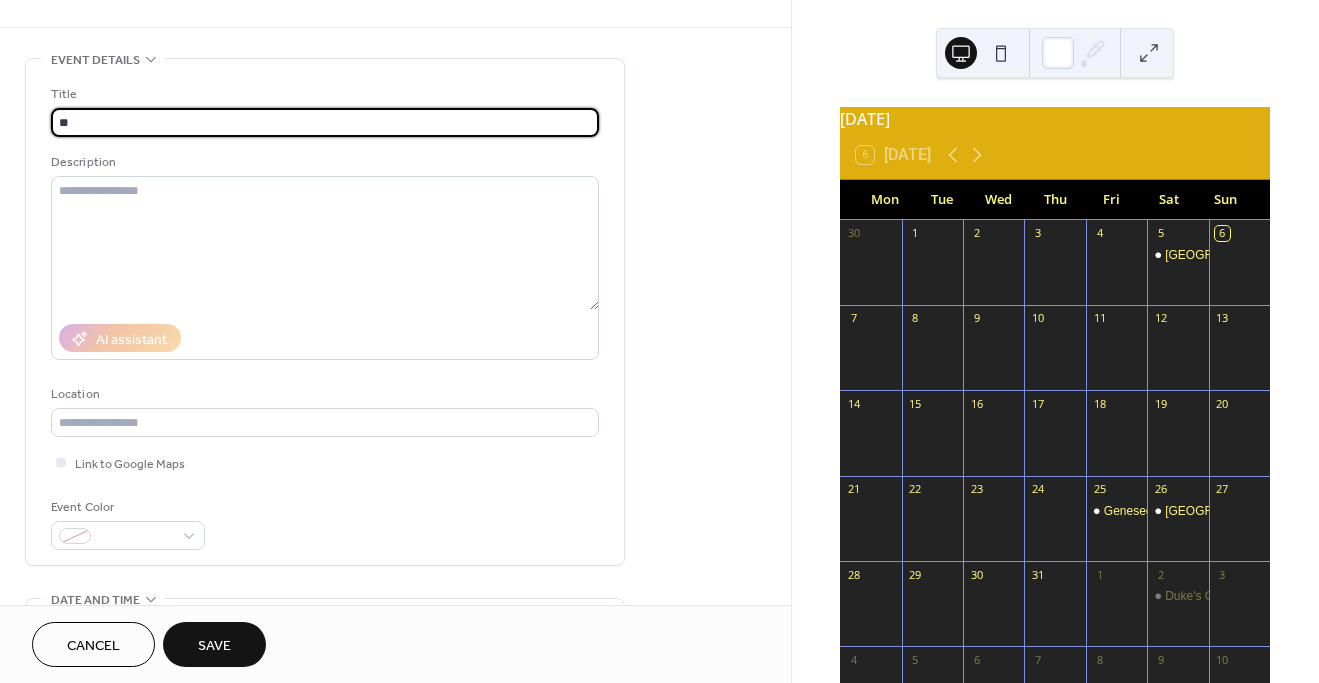 type on "*" 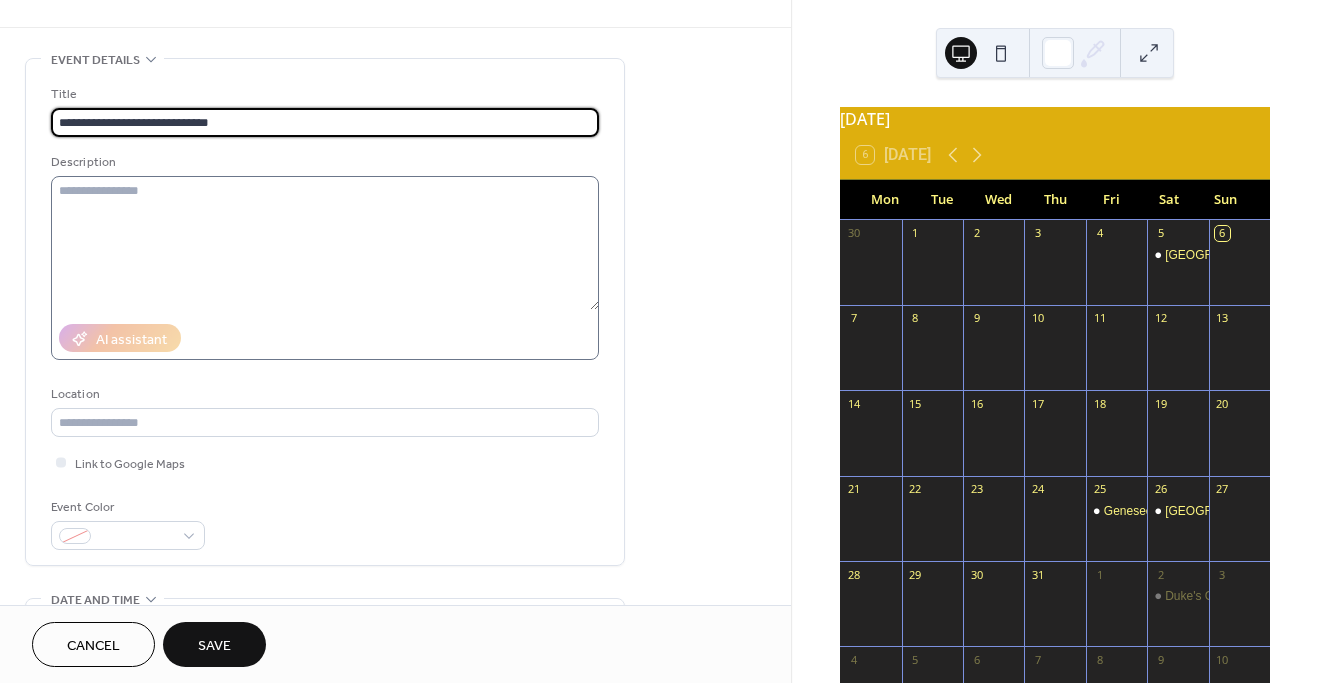 type on "**********" 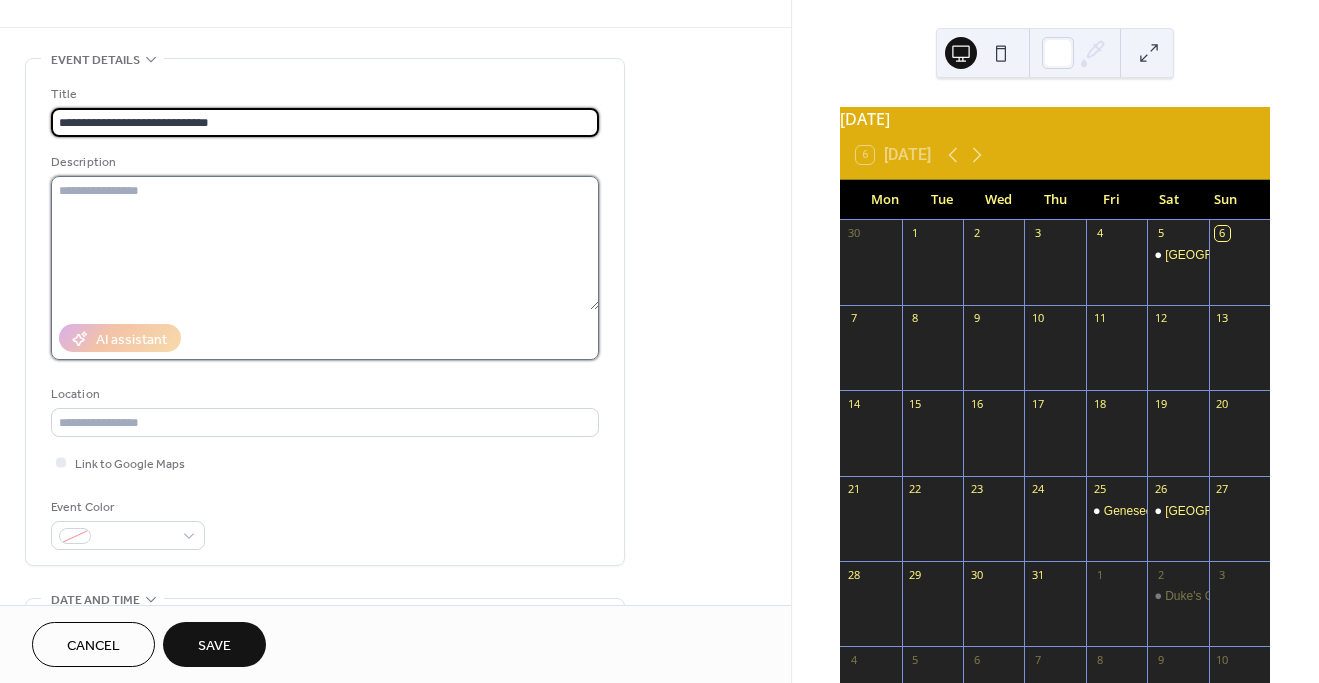 click at bounding box center (325, 243) 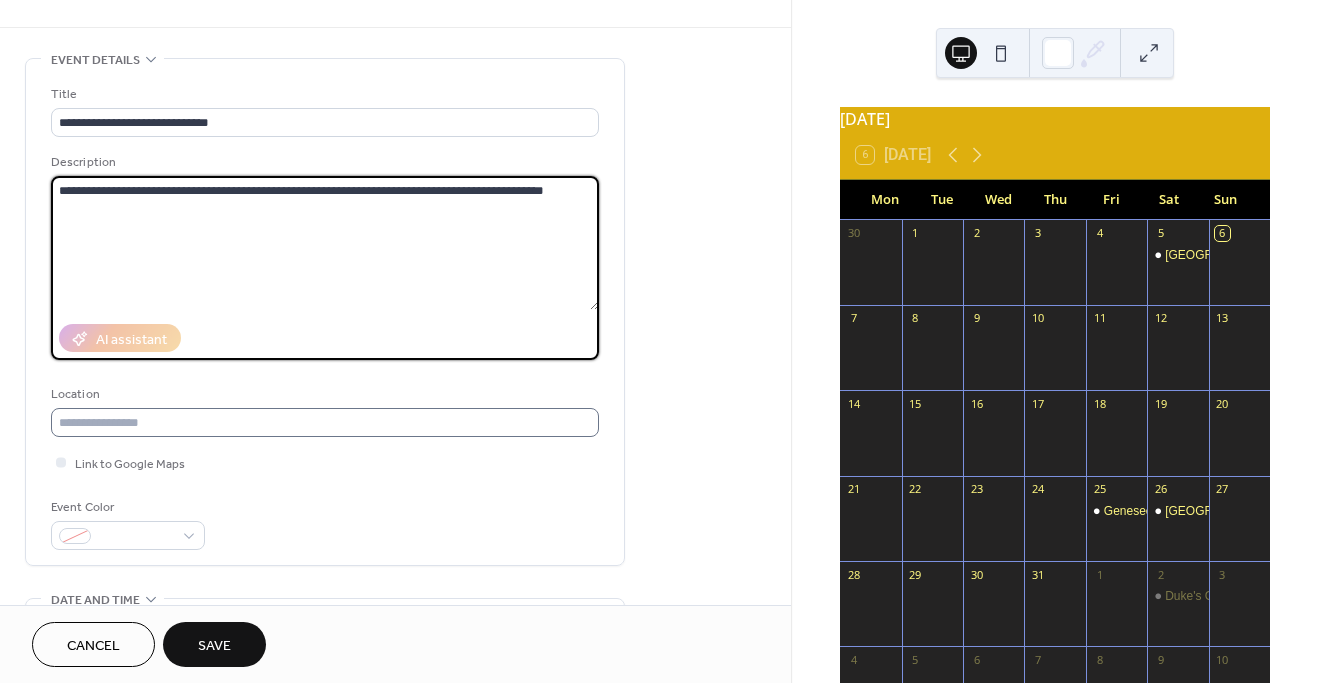 type on "**********" 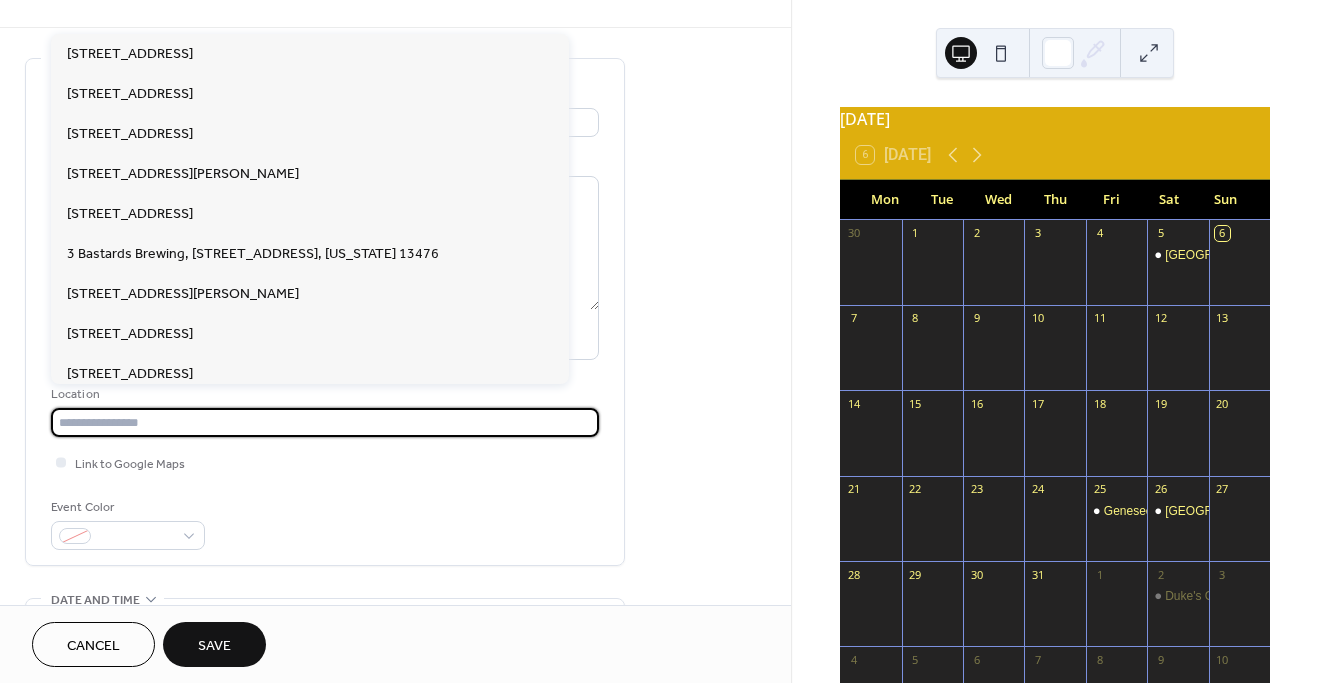 click at bounding box center [325, 422] 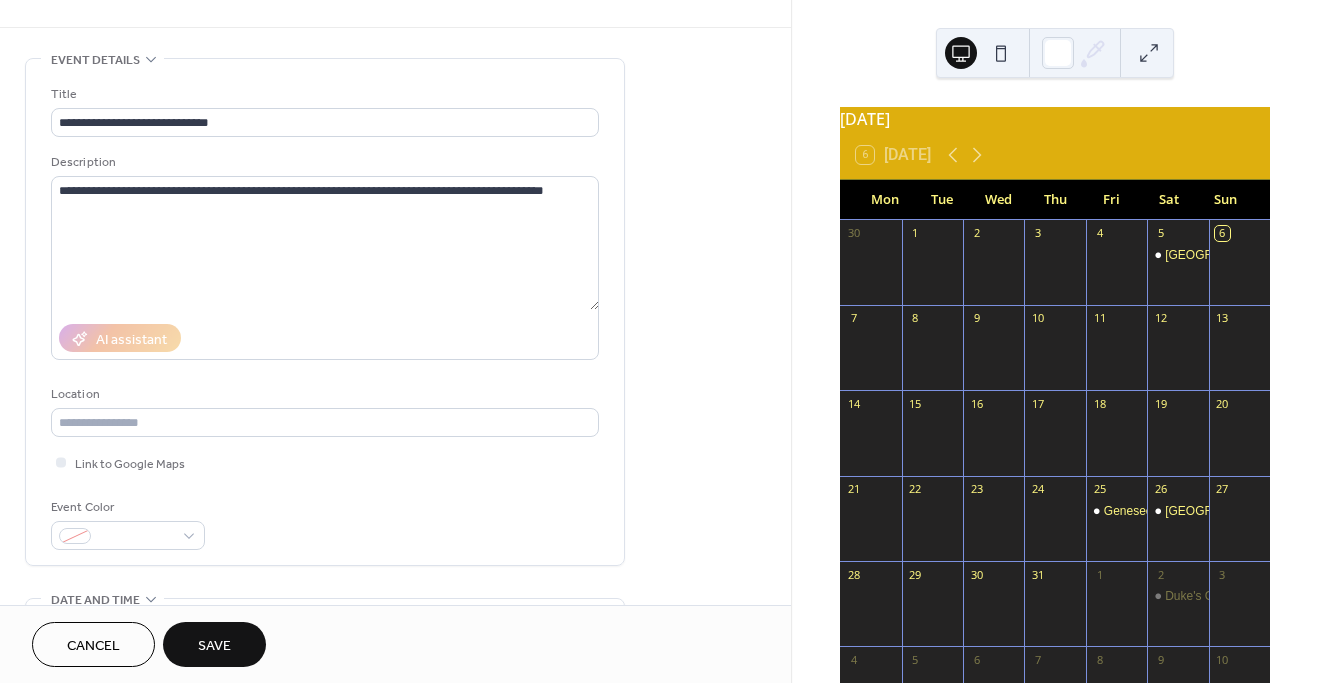 click on "**********" at bounding box center [395, 745] 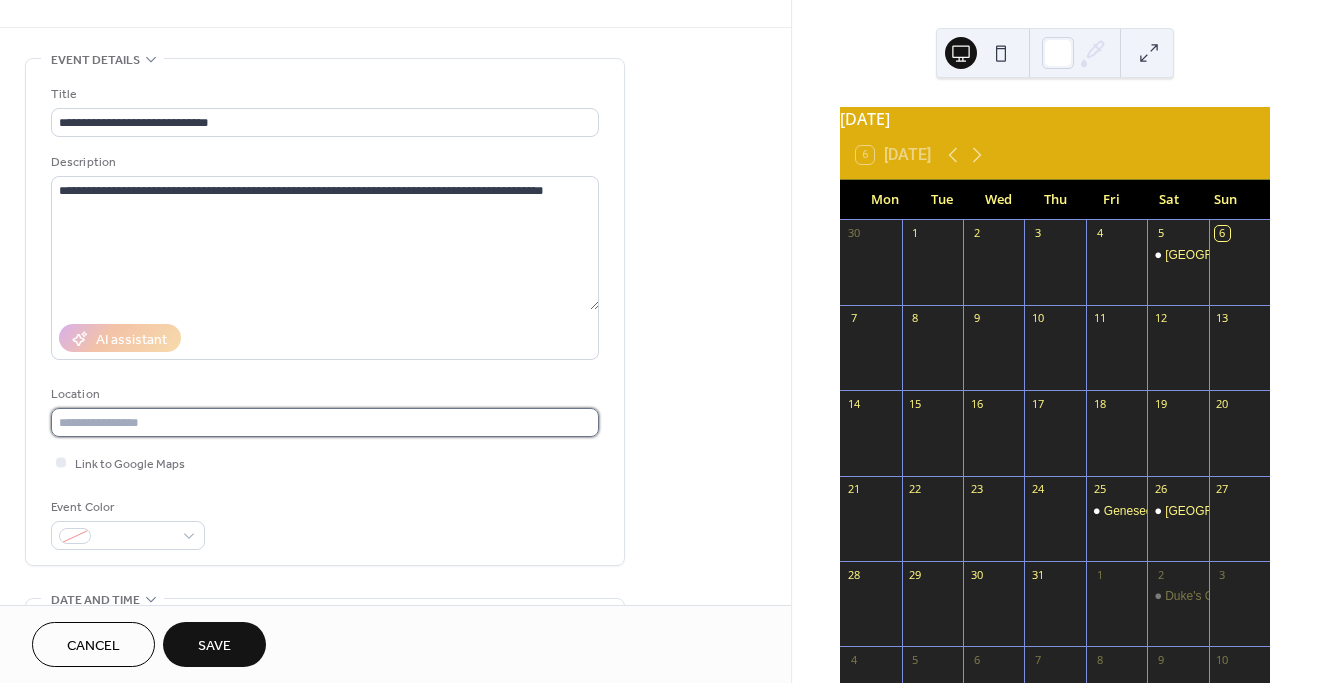 click at bounding box center (325, 422) 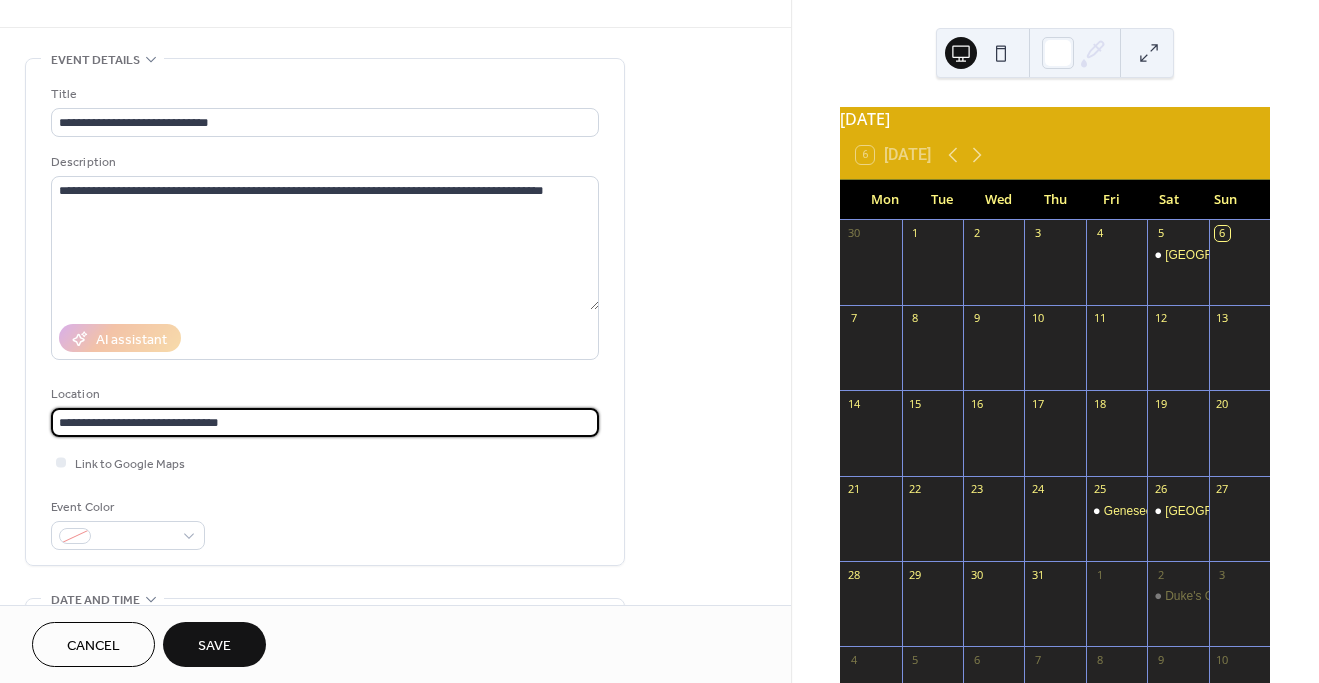 paste on "**********" 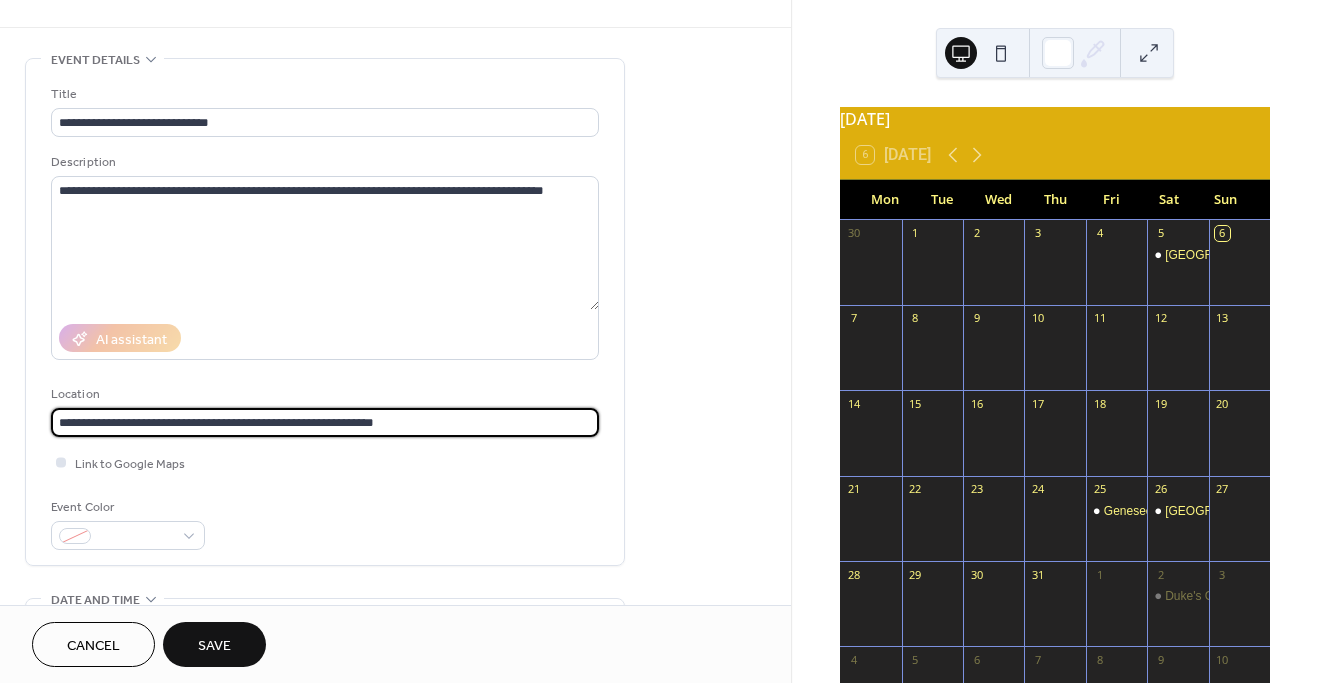 type on "**********" 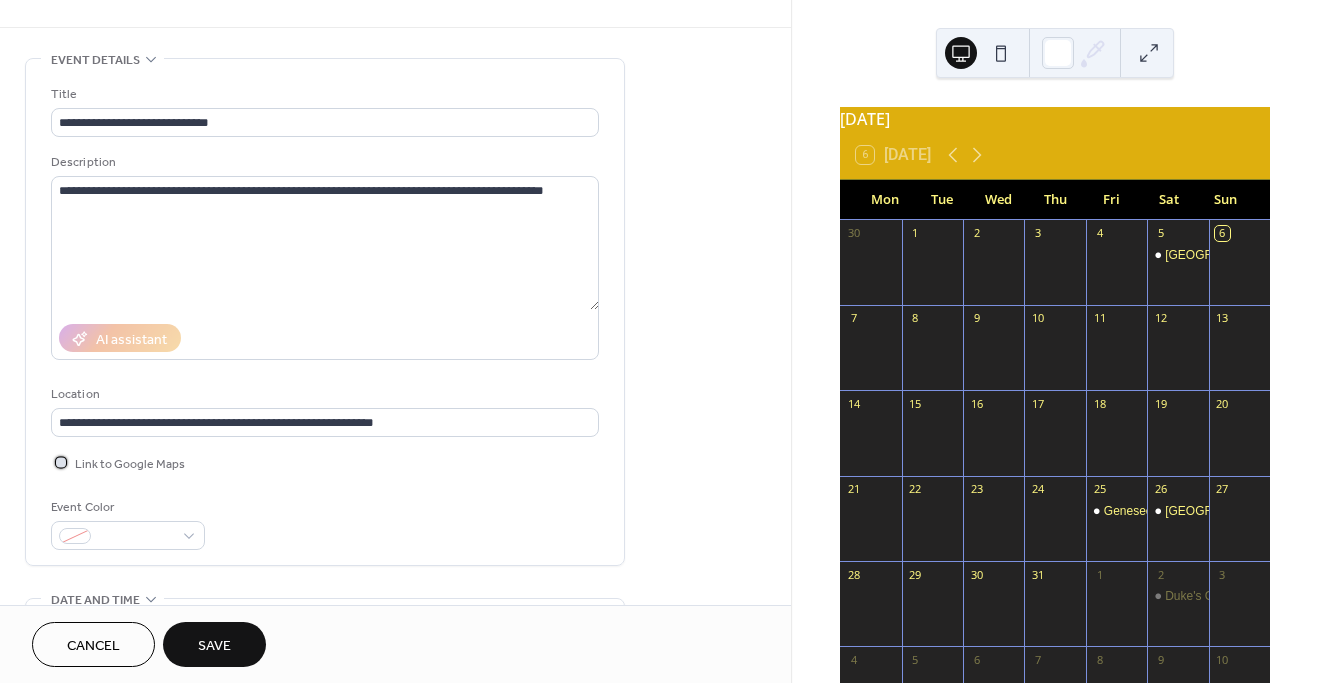 click at bounding box center (61, 462) 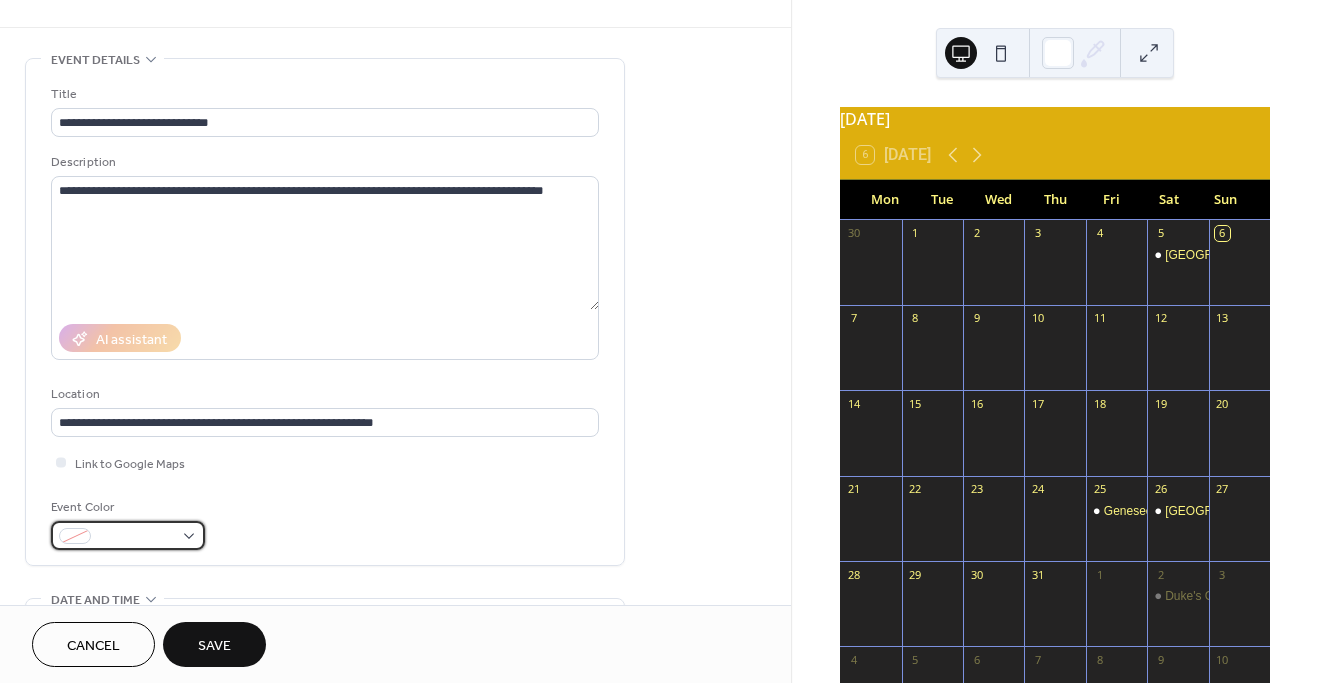 click at bounding box center (128, 535) 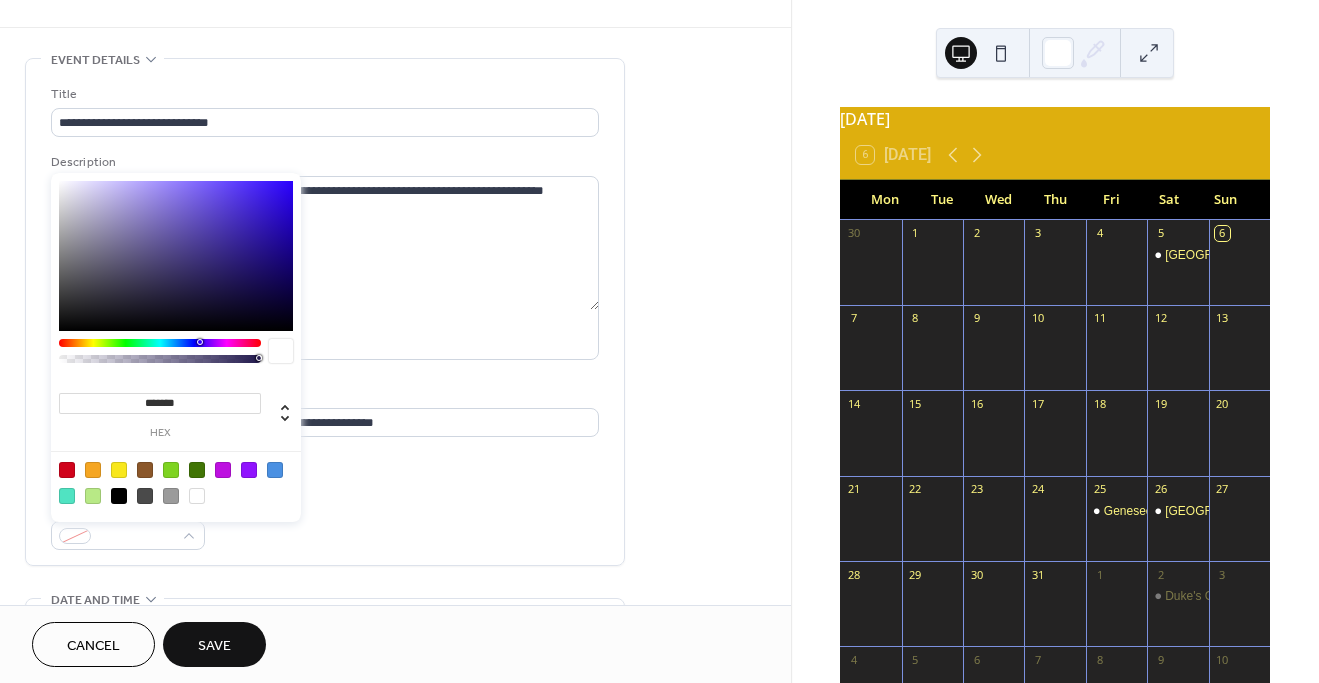 click at bounding box center (197, 496) 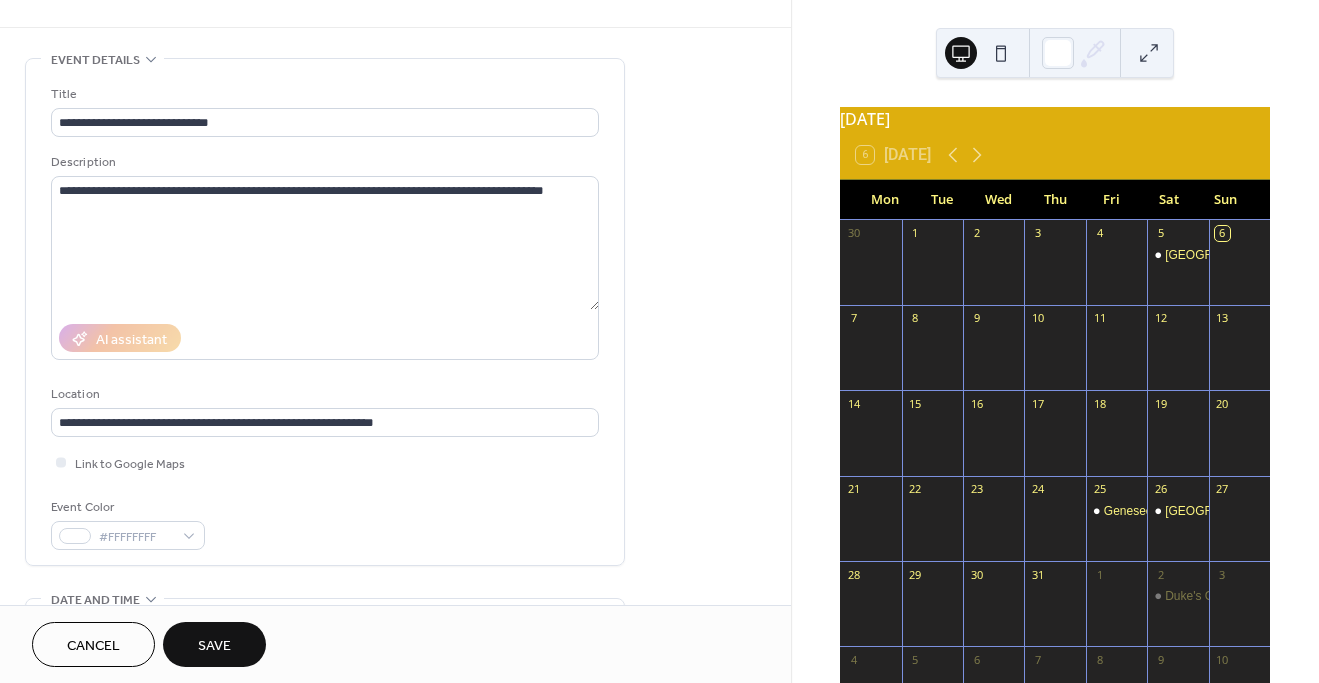 click on "**********" at bounding box center [395, 745] 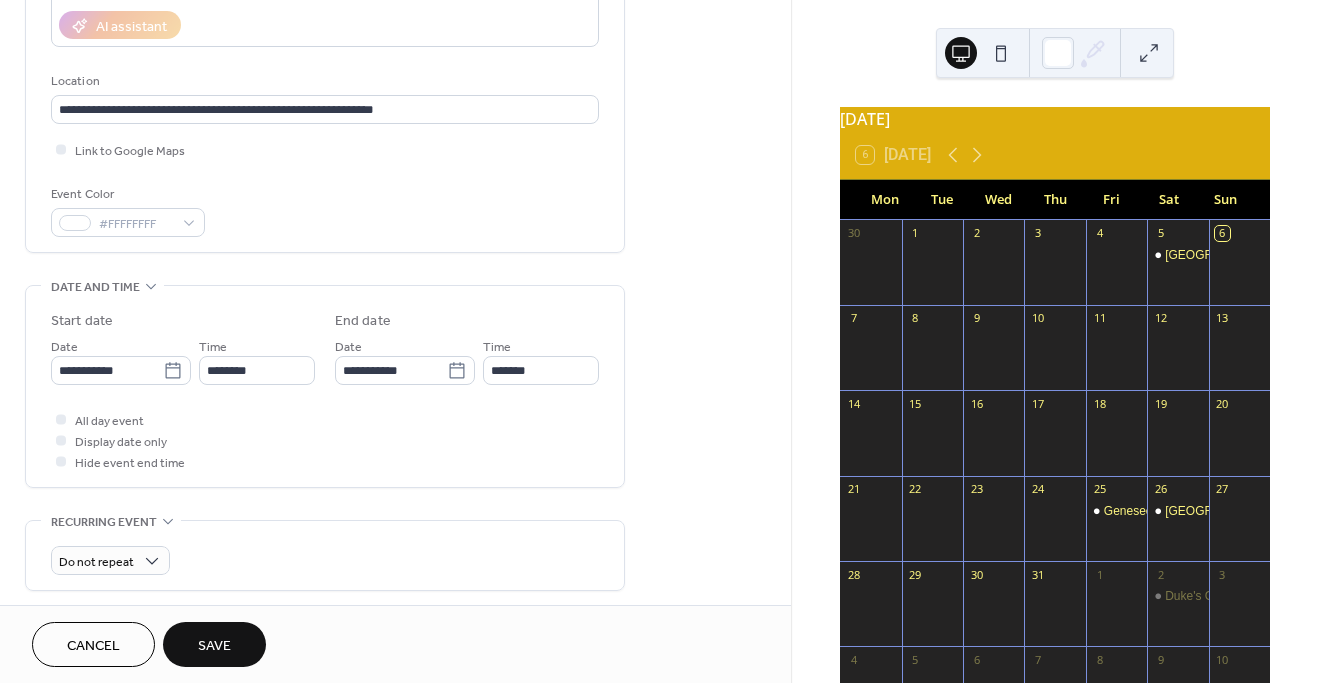 scroll, scrollTop: 370, scrollLeft: 0, axis: vertical 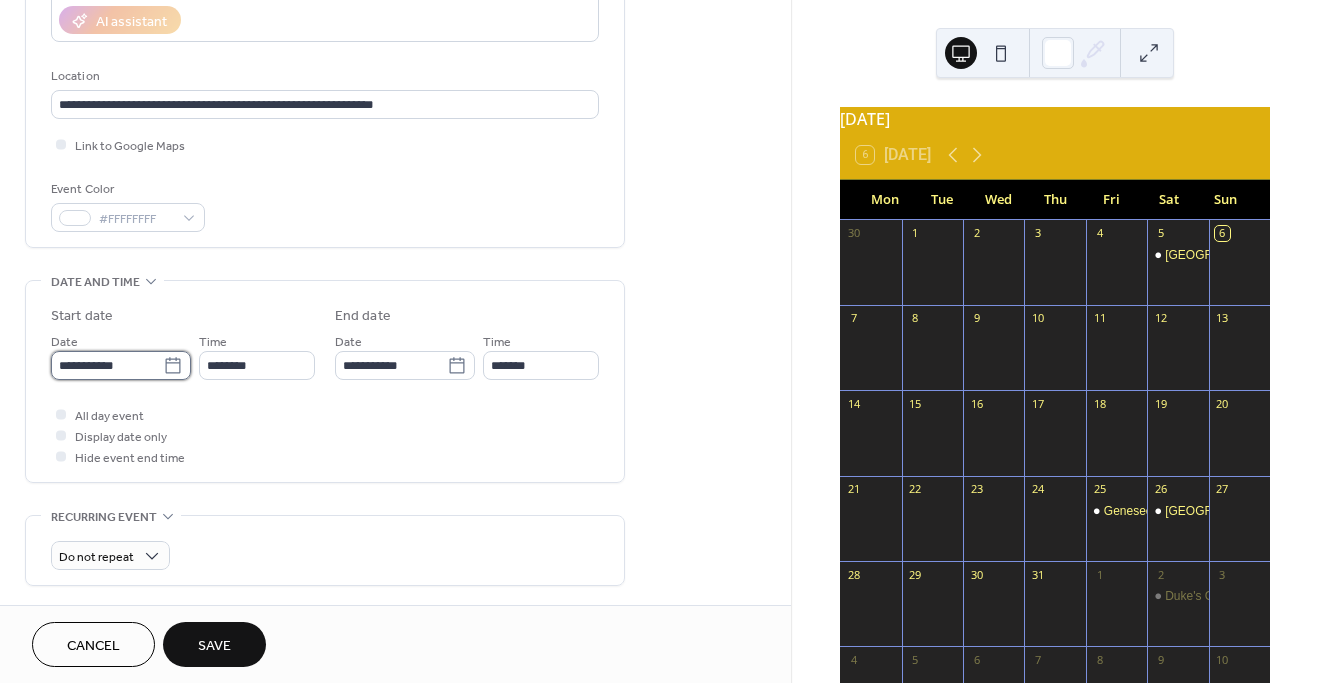click on "**********" at bounding box center [107, 365] 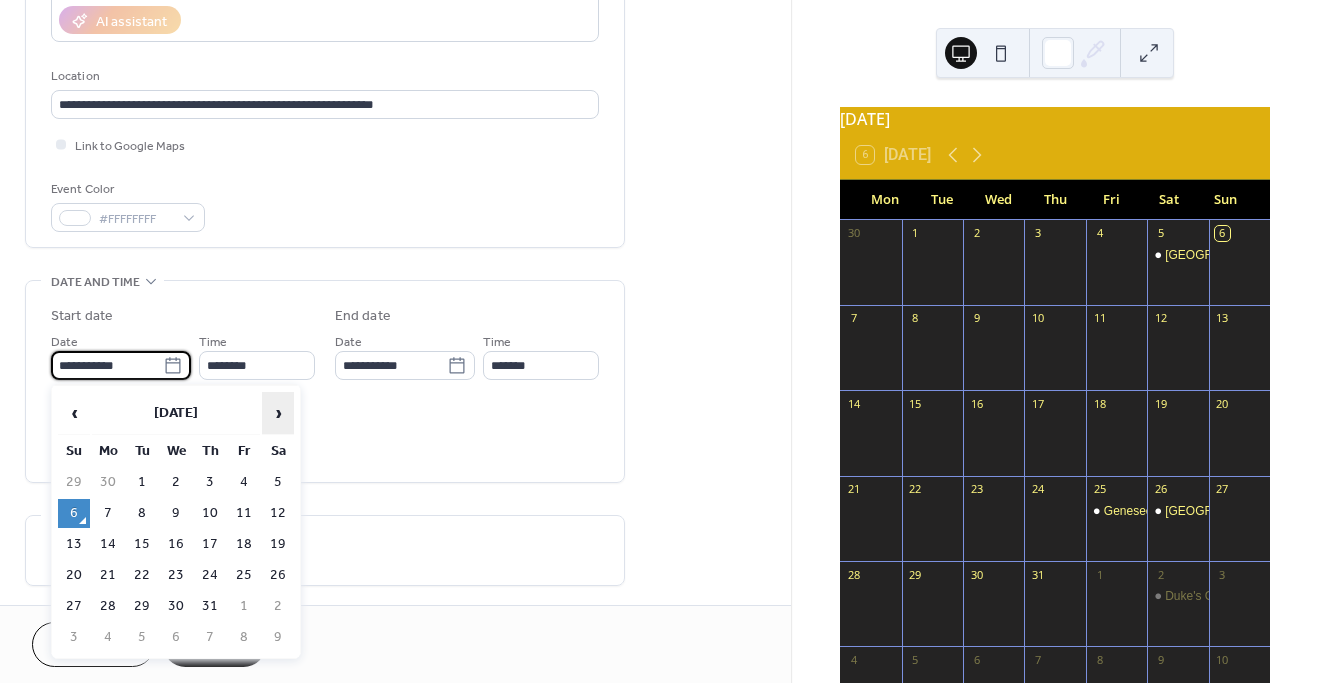 click on "›" at bounding box center [278, 413] 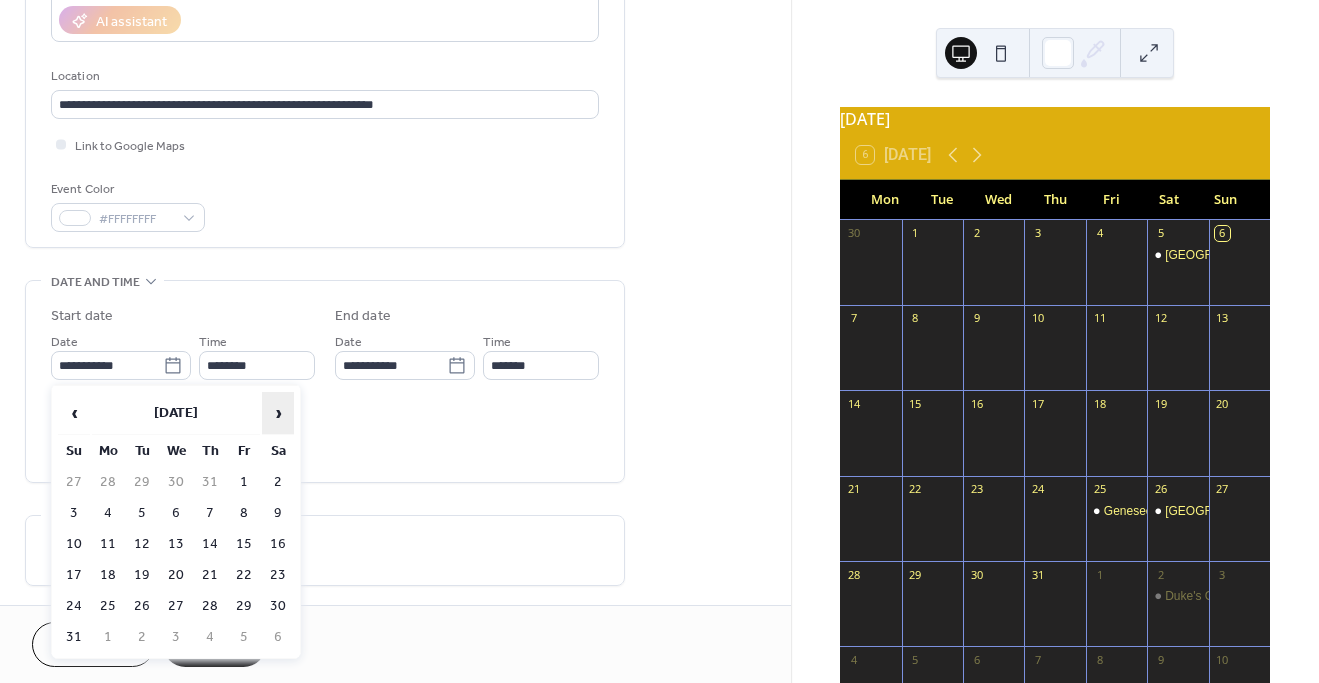 click on "›" at bounding box center [278, 413] 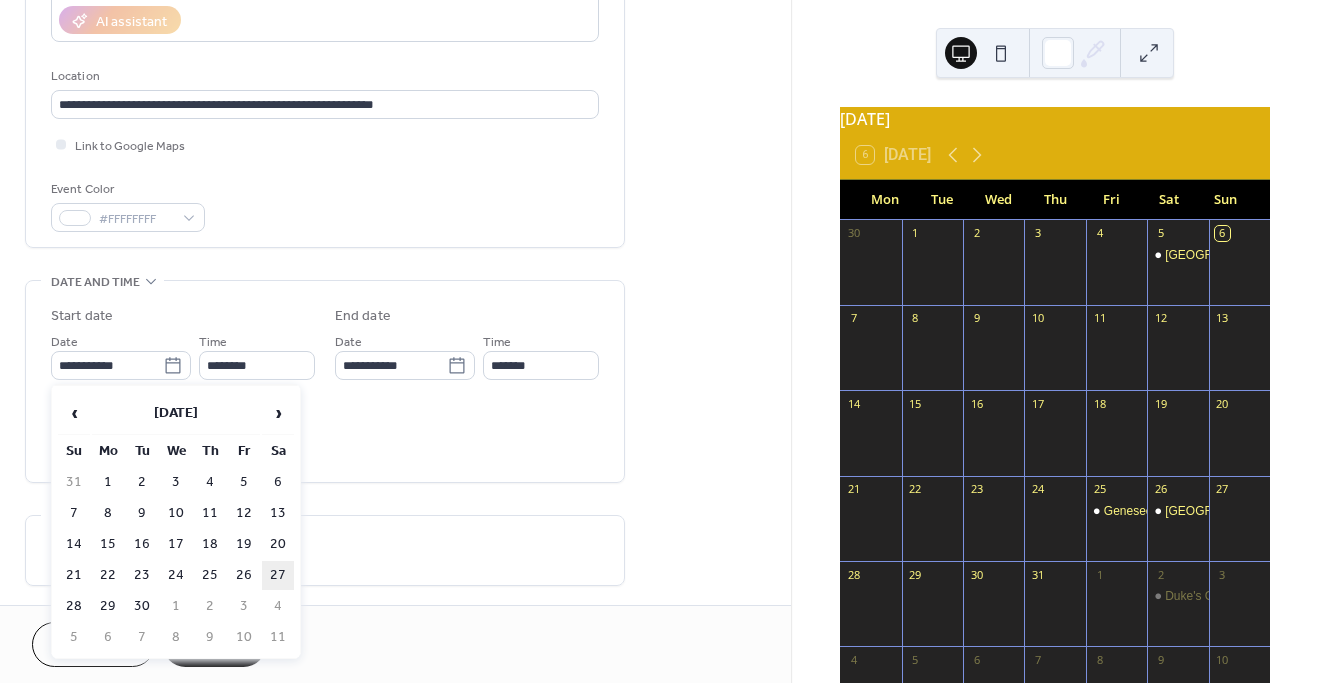 click on "27" at bounding box center [278, 575] 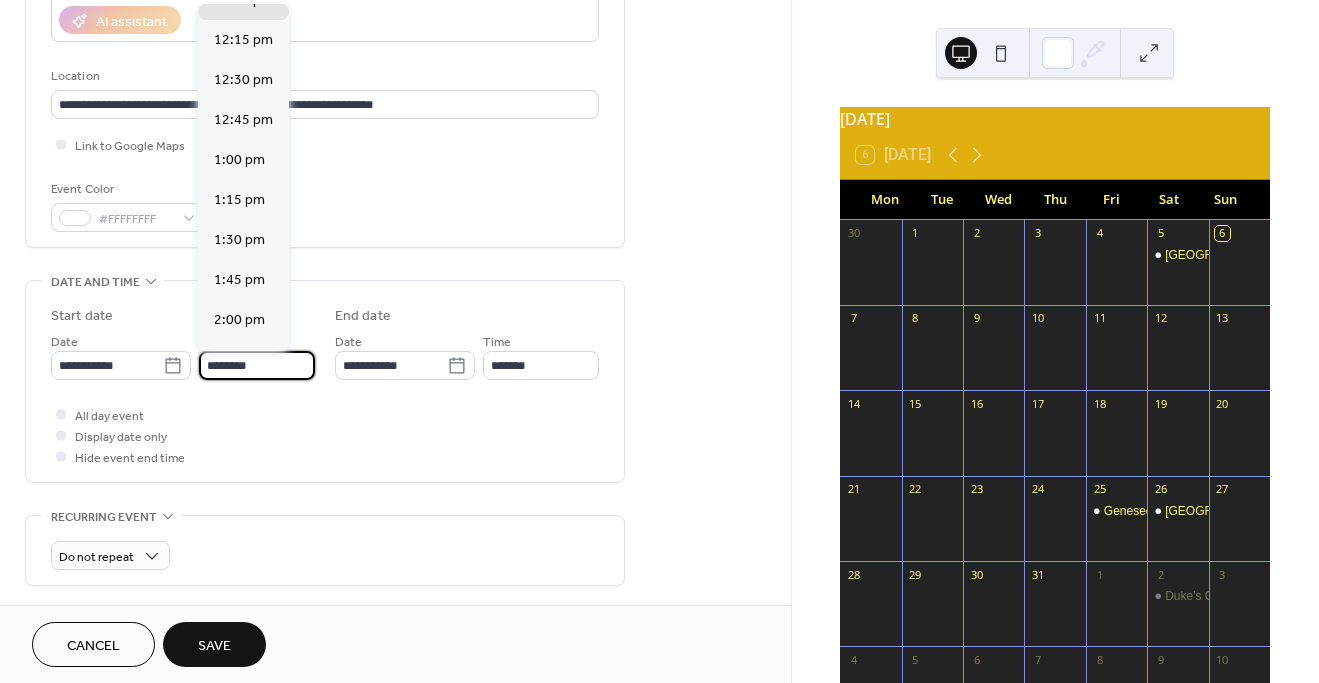 click on "********" at bounding box center (257, 365) 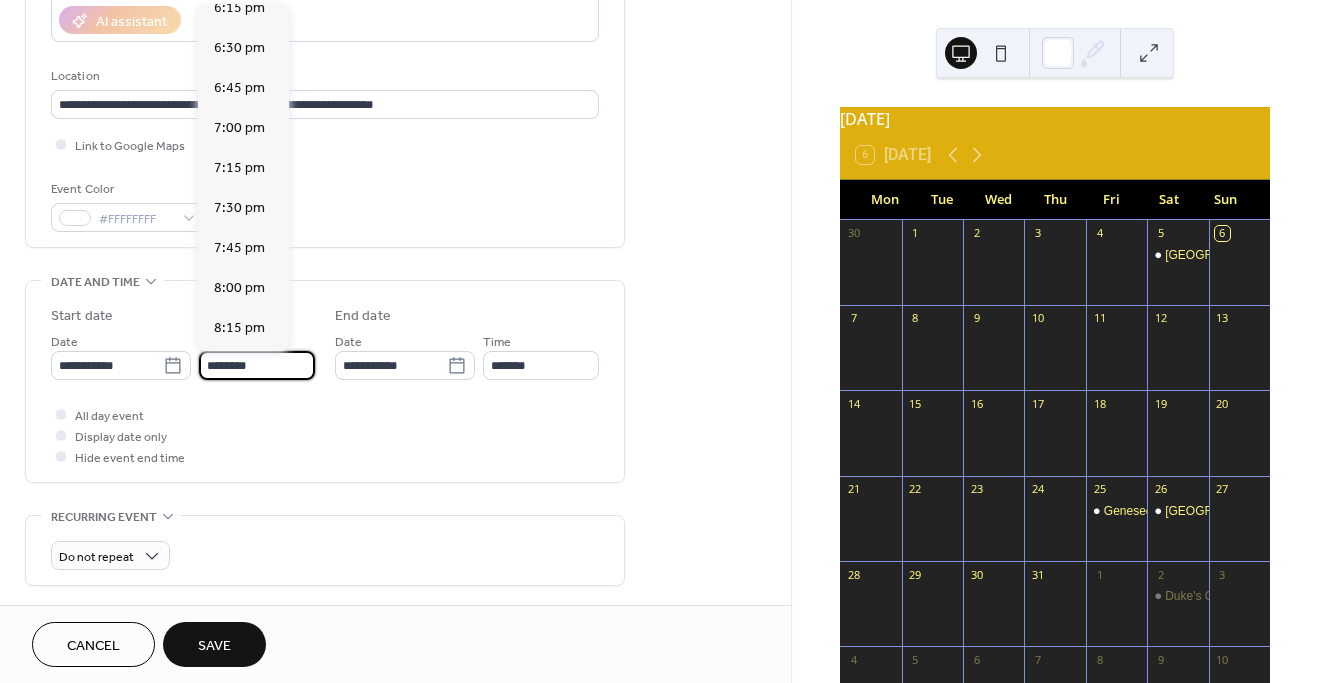scroll, scrollTop: 2965, scrollLeft: 0, axis: vertical 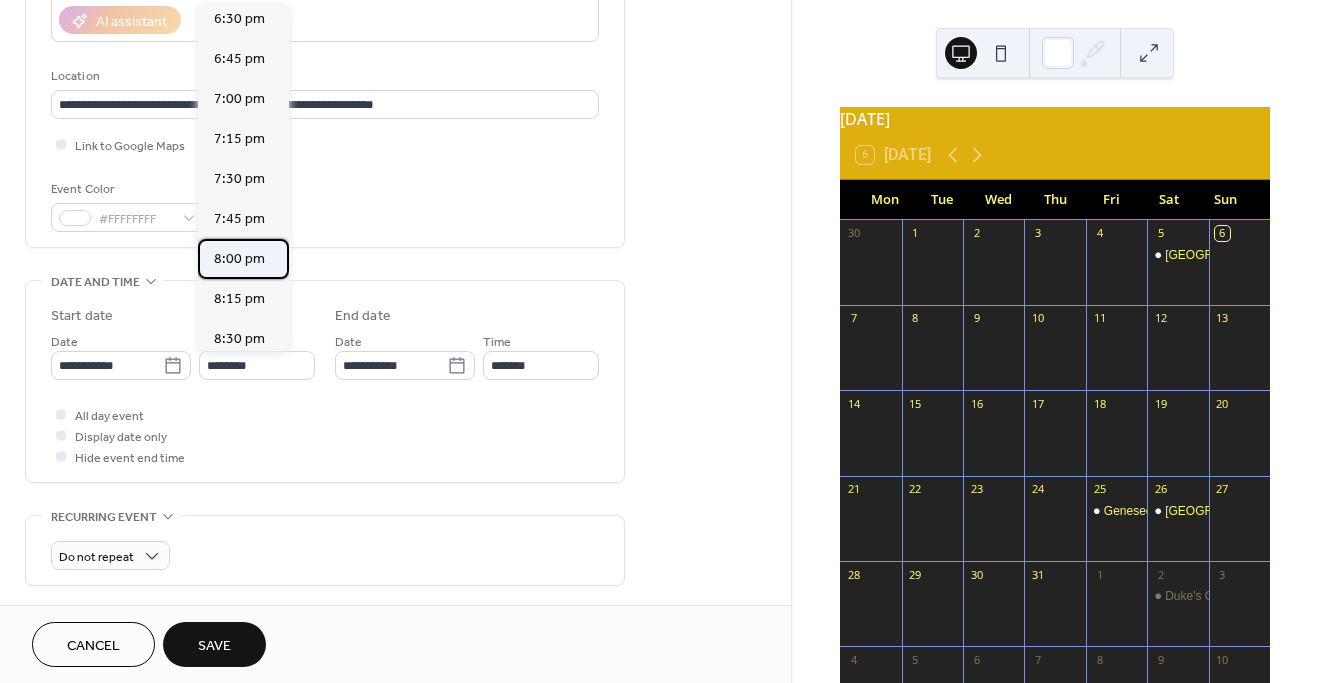 click on "8:00 pm" at bounding box center (239, 259) 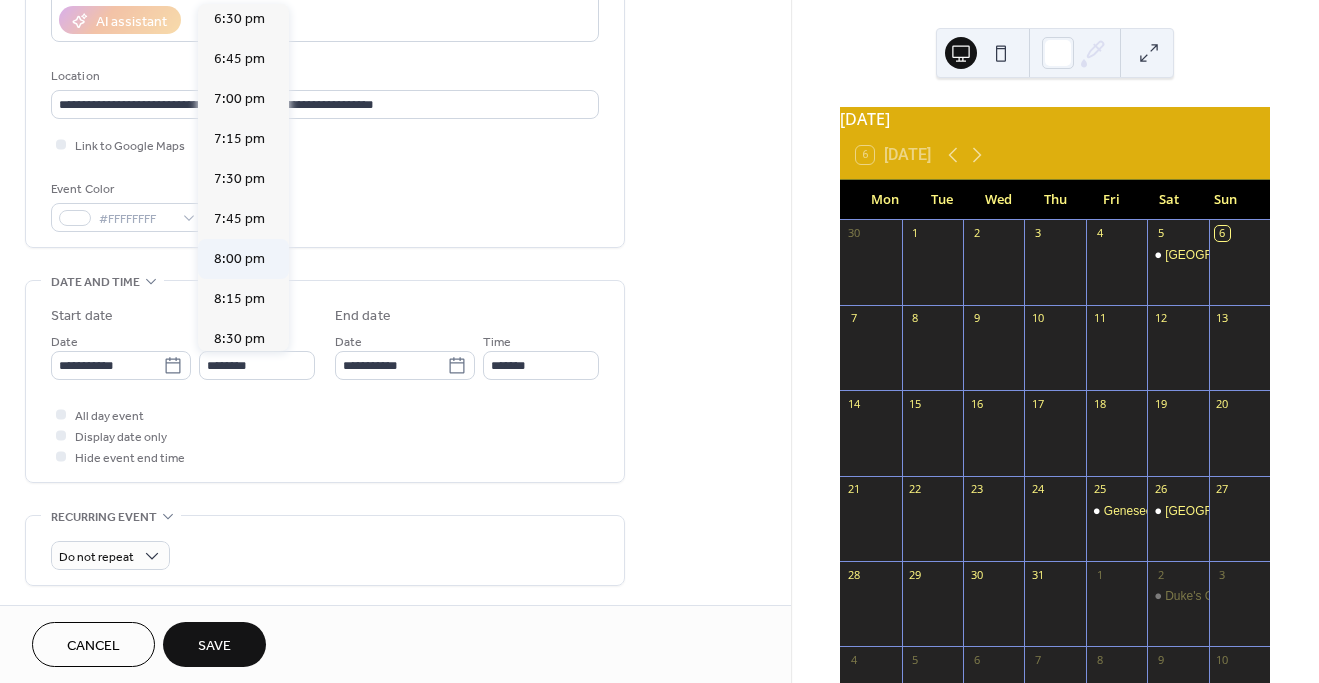 type on "*******" 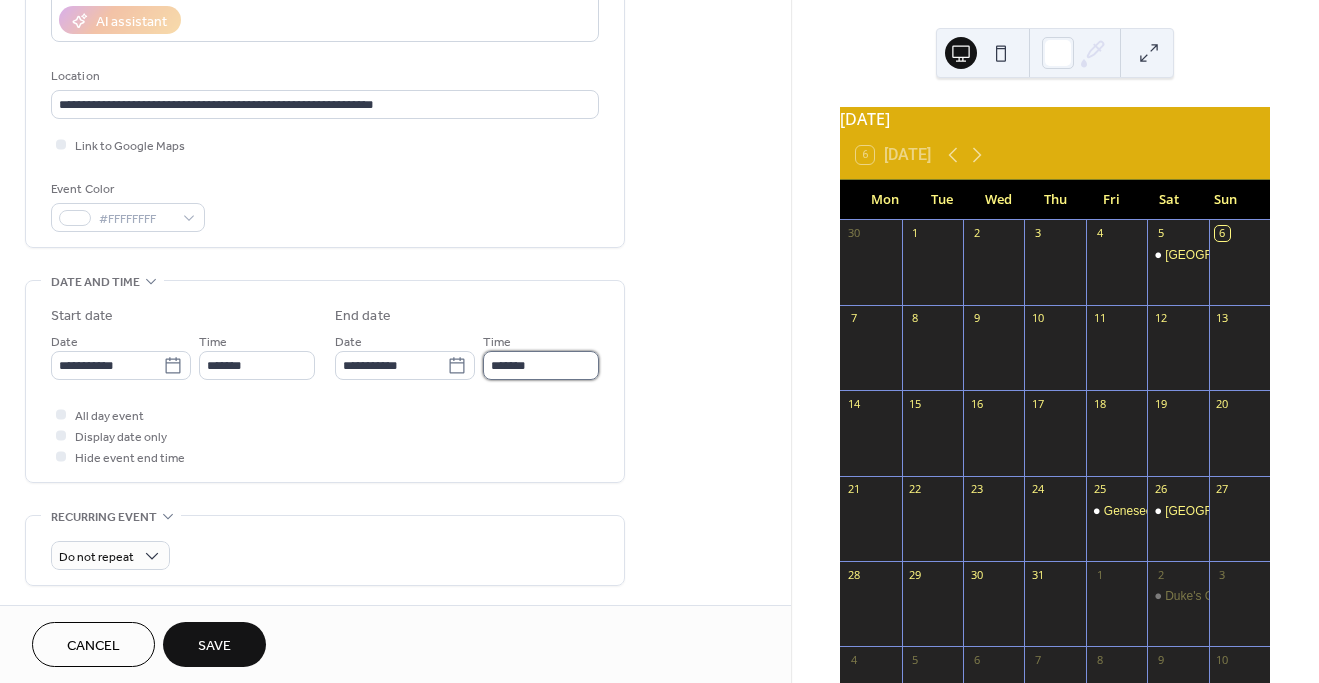 click on "*******" at bounding box center (541, 365) 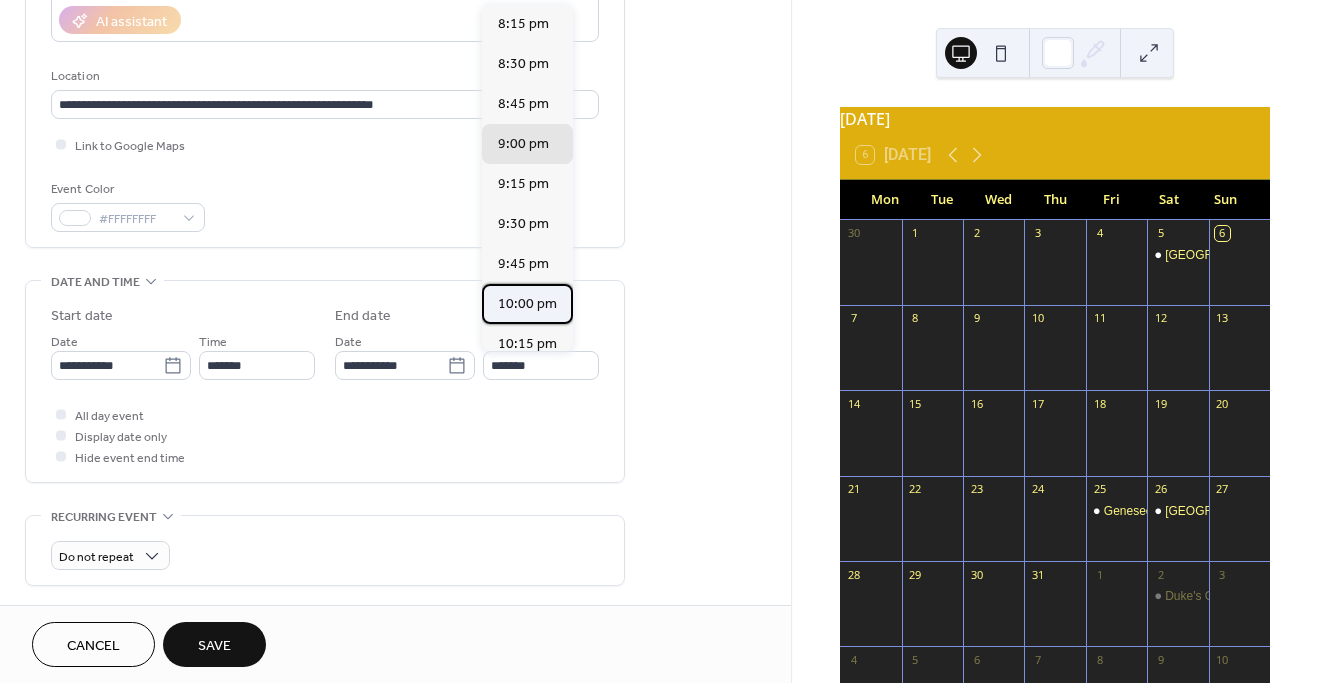 click on "10:00 pm" at bounding box center [527, 304] 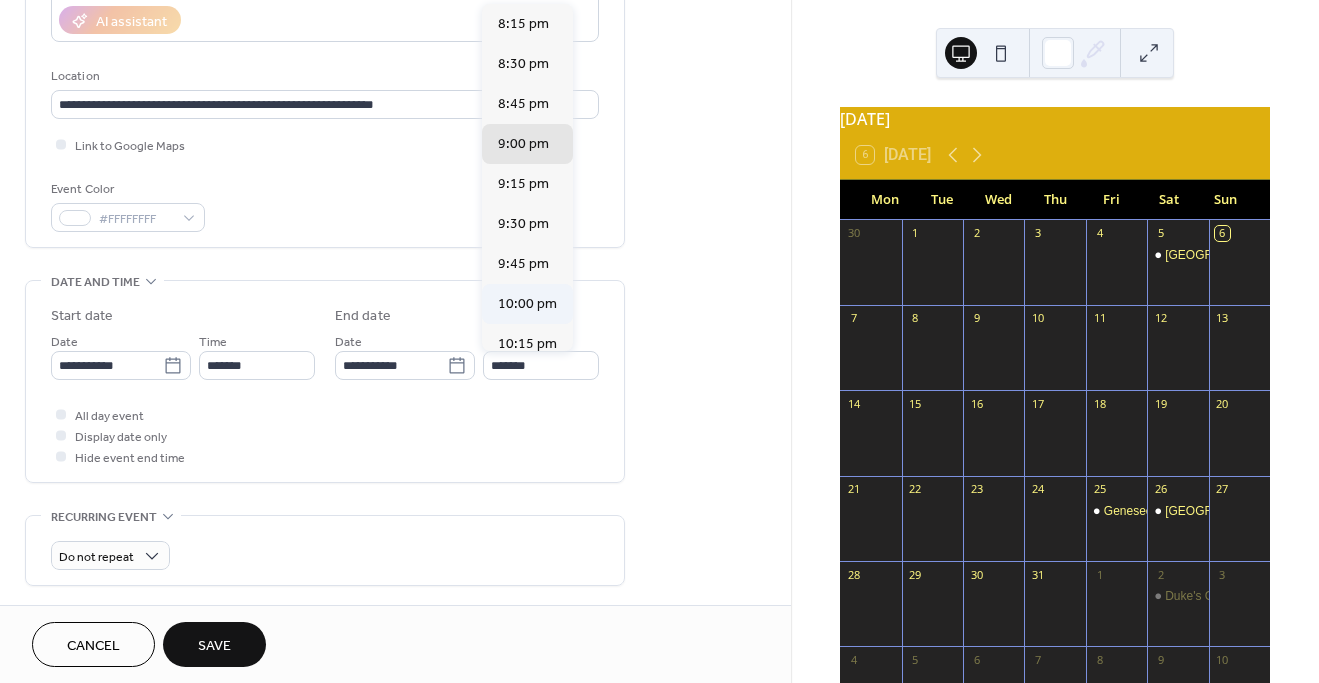 type on "********" 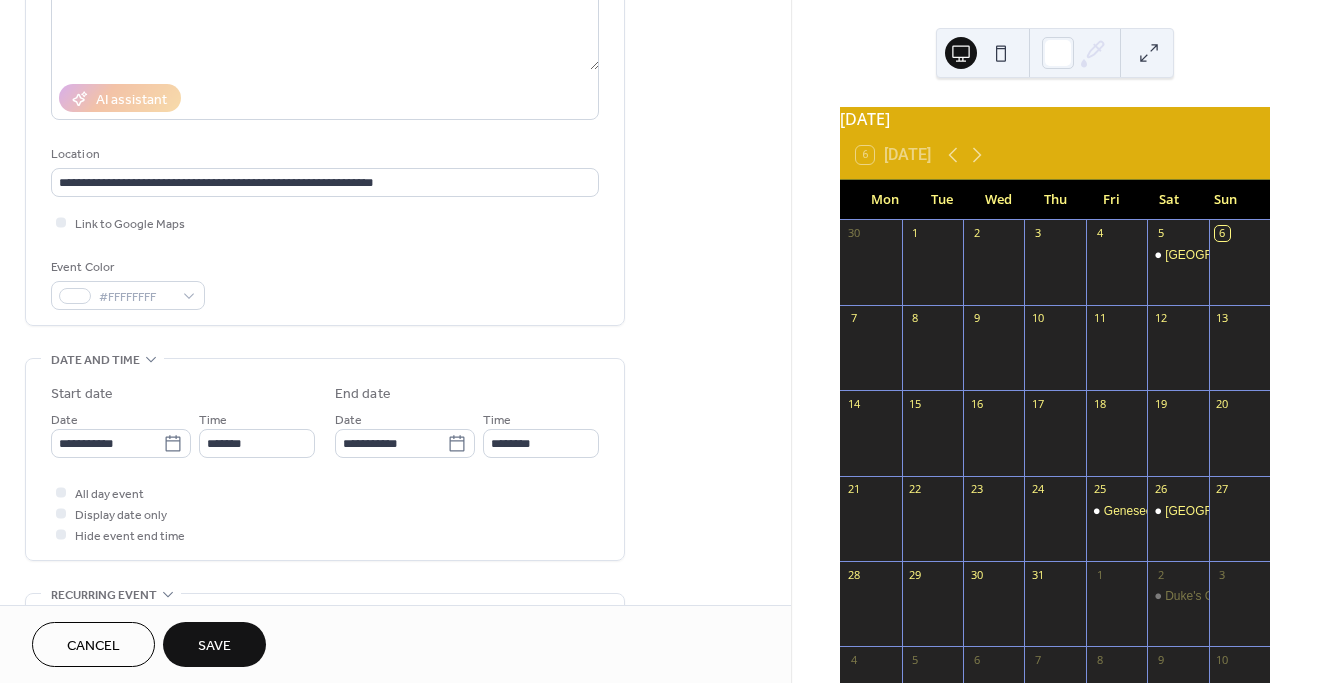 scroll, scrollTop: 0, scrollLeft: 0, axis: both 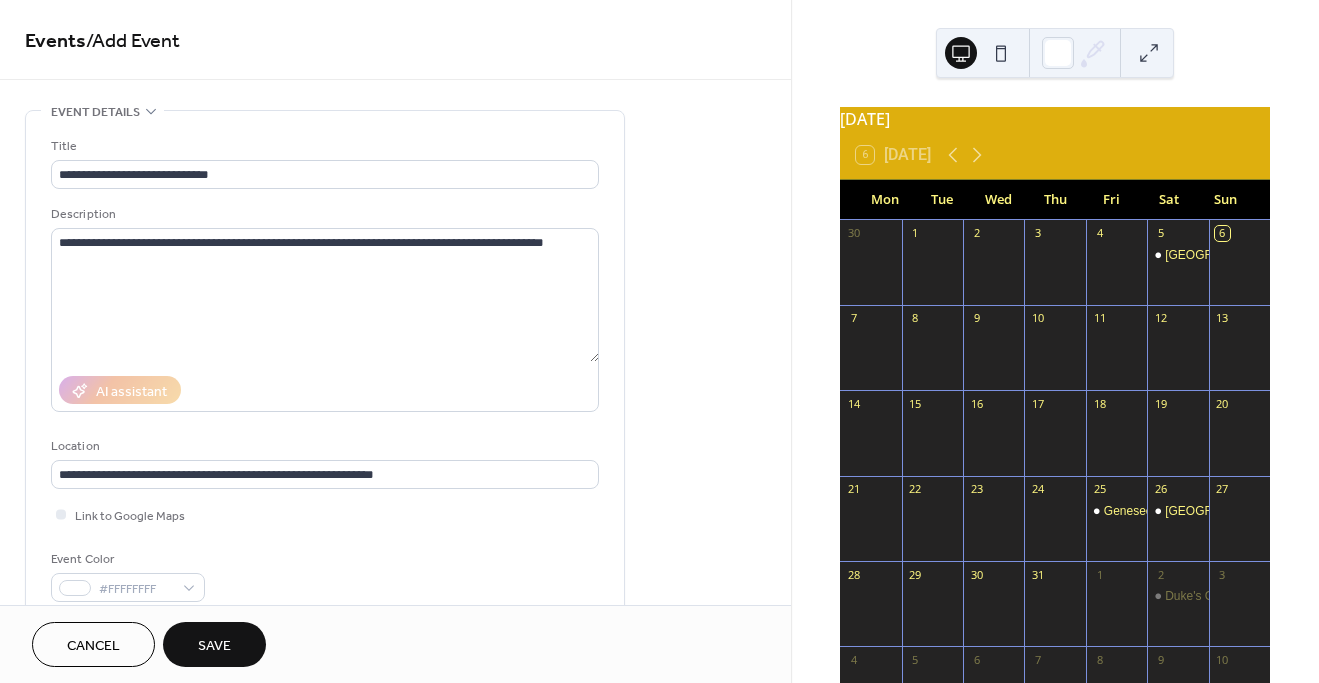 click on "Save" at bounding box center [214, 644] 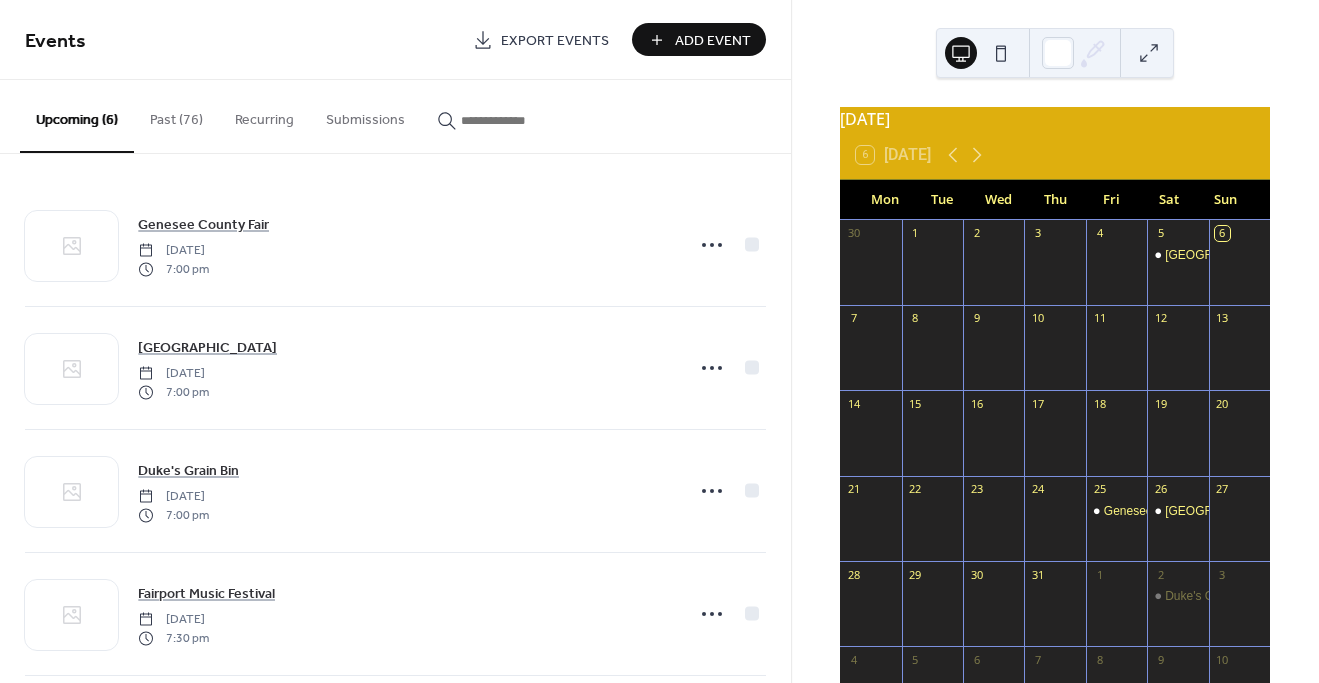 click on "Add Event" at bounding box center (699, 39) 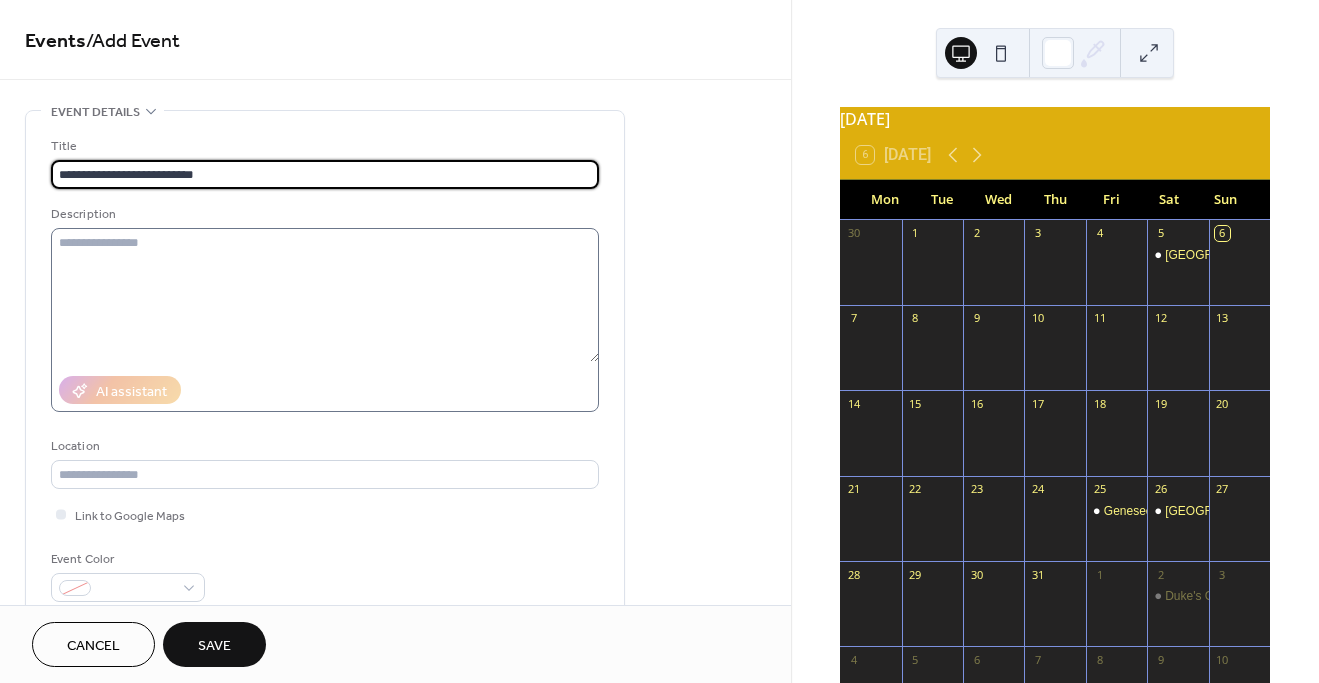 type on "**********" 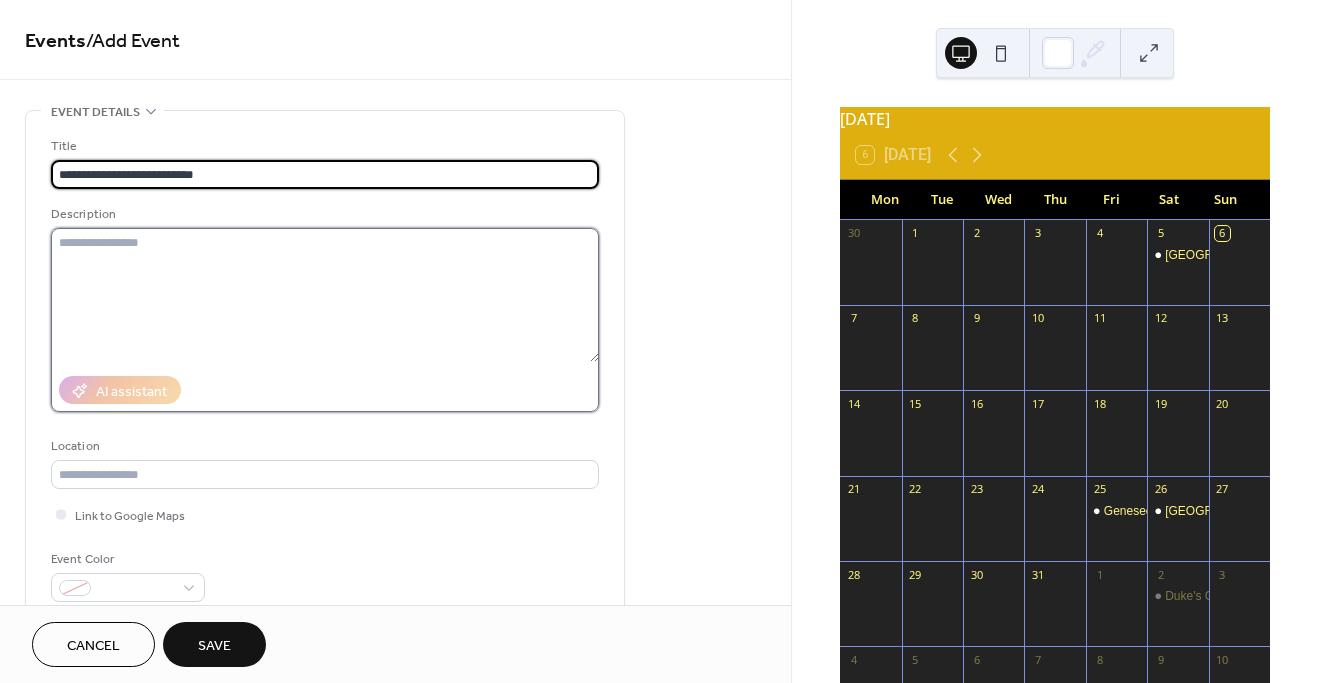 click at bounding box center (325, 295) 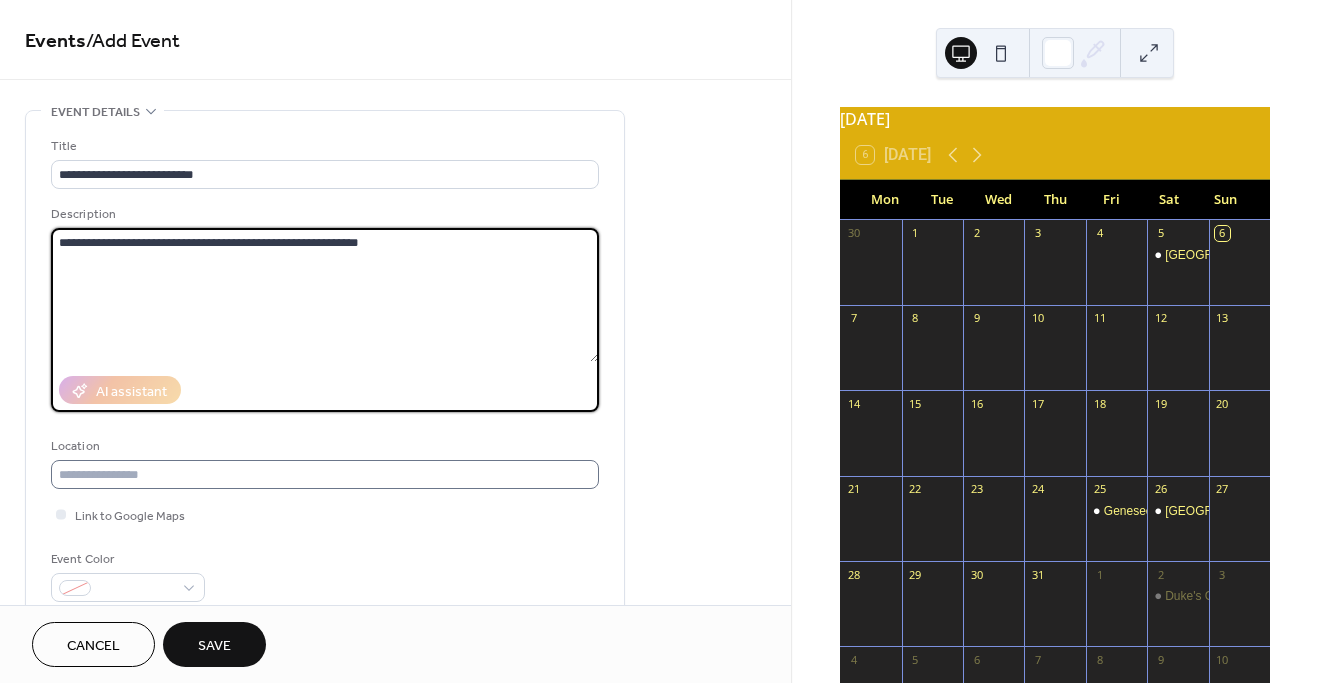 type on "**********" 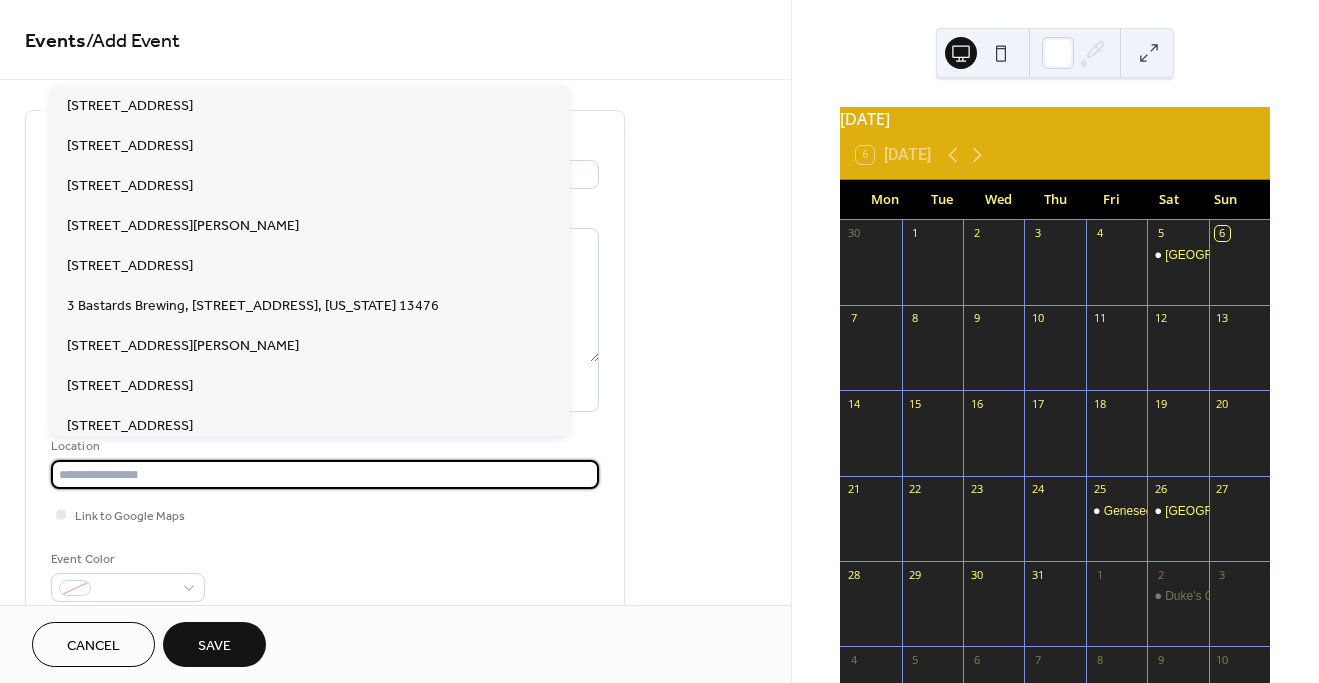 click at bounding box center [325, 474] 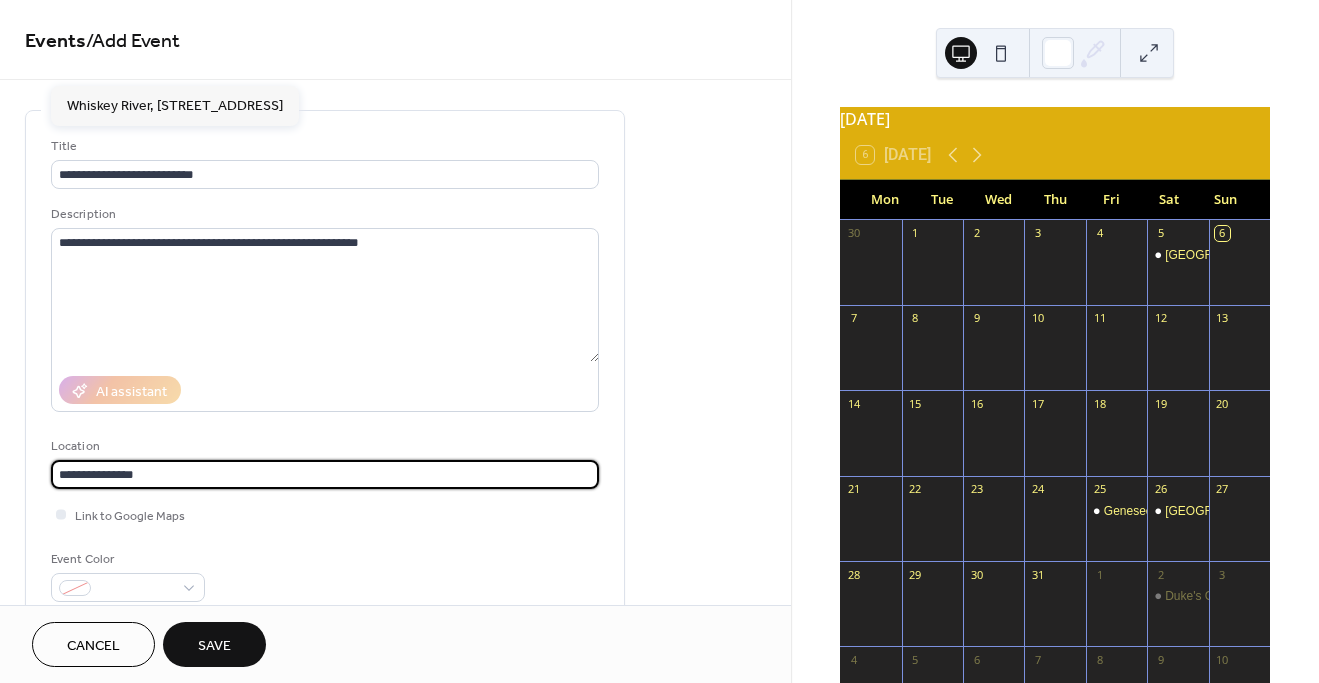 paste on "**********" 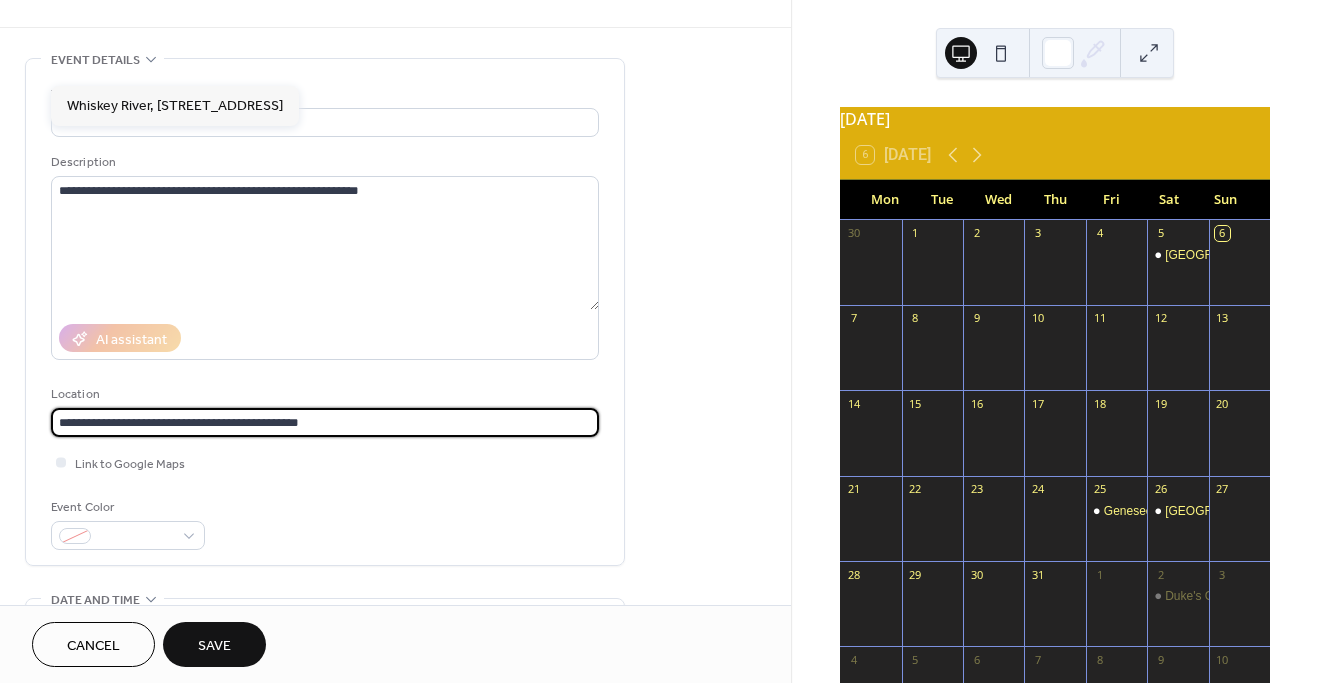 scroll, scrollTop: 81, scrollLeft: 0, axis: vertical 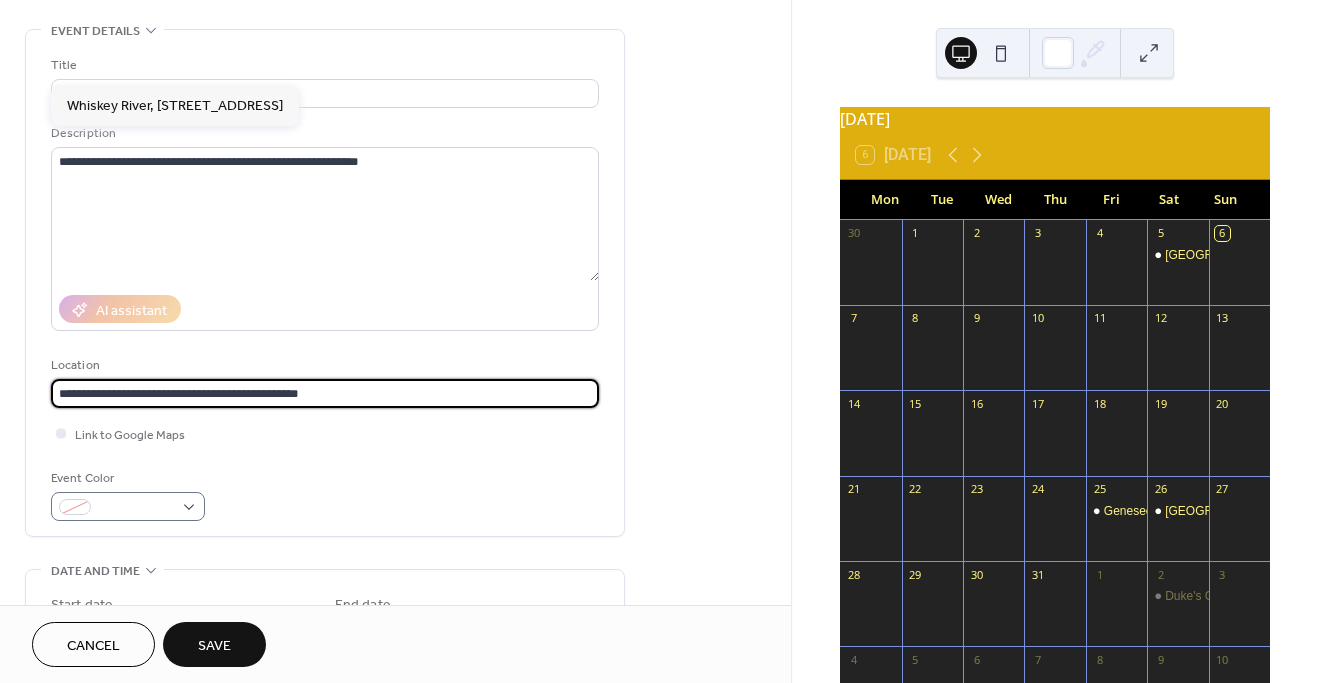 type on "**********" 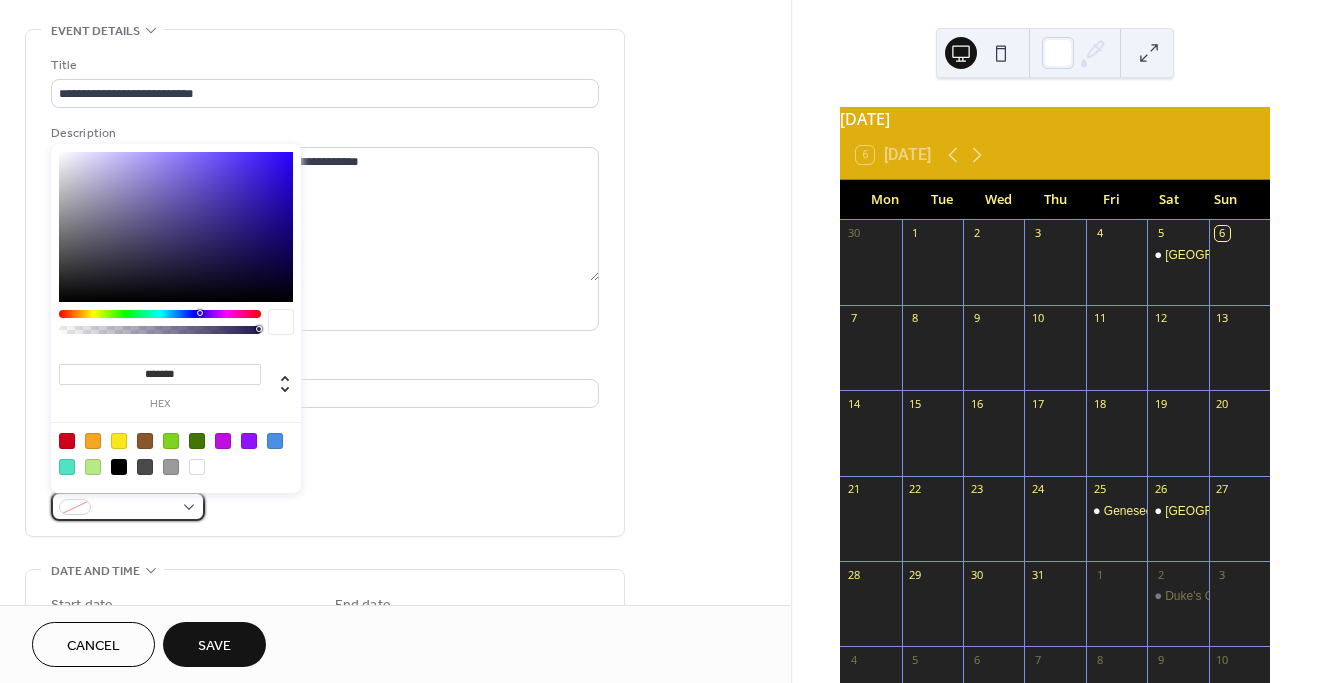 click at bounding box center (128, 506) 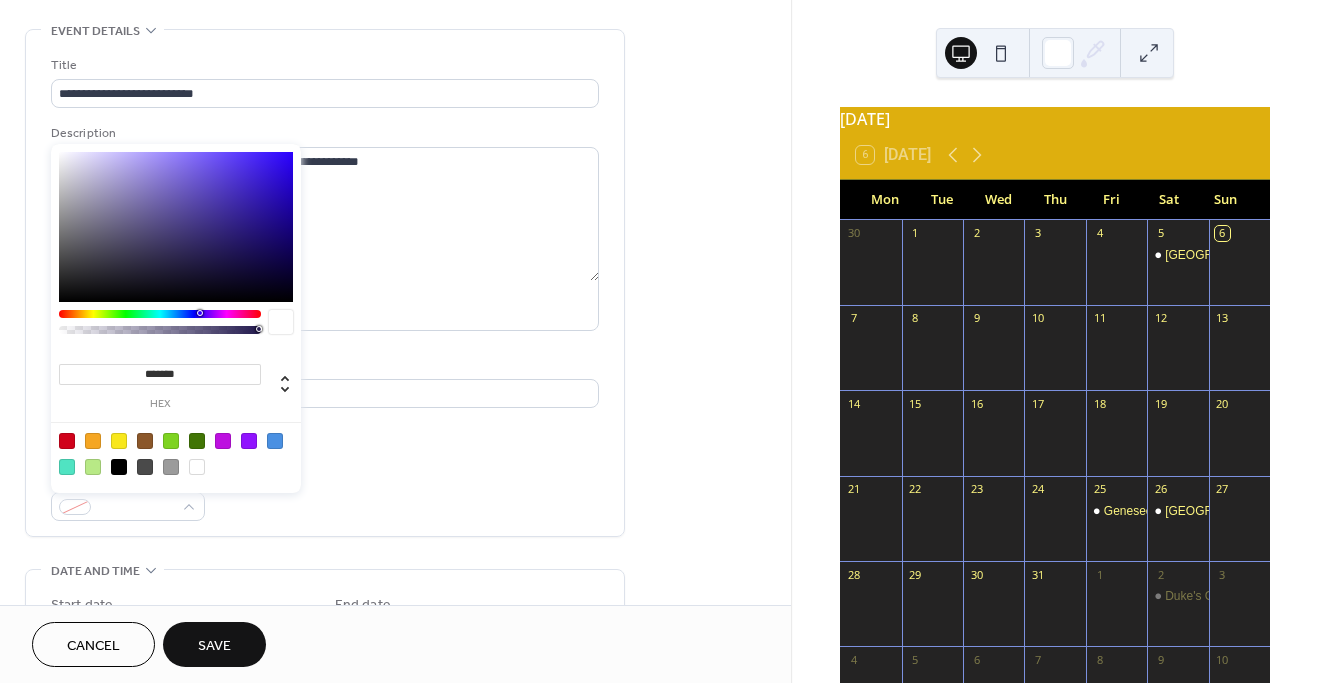 click at bounding box center (197, 467) 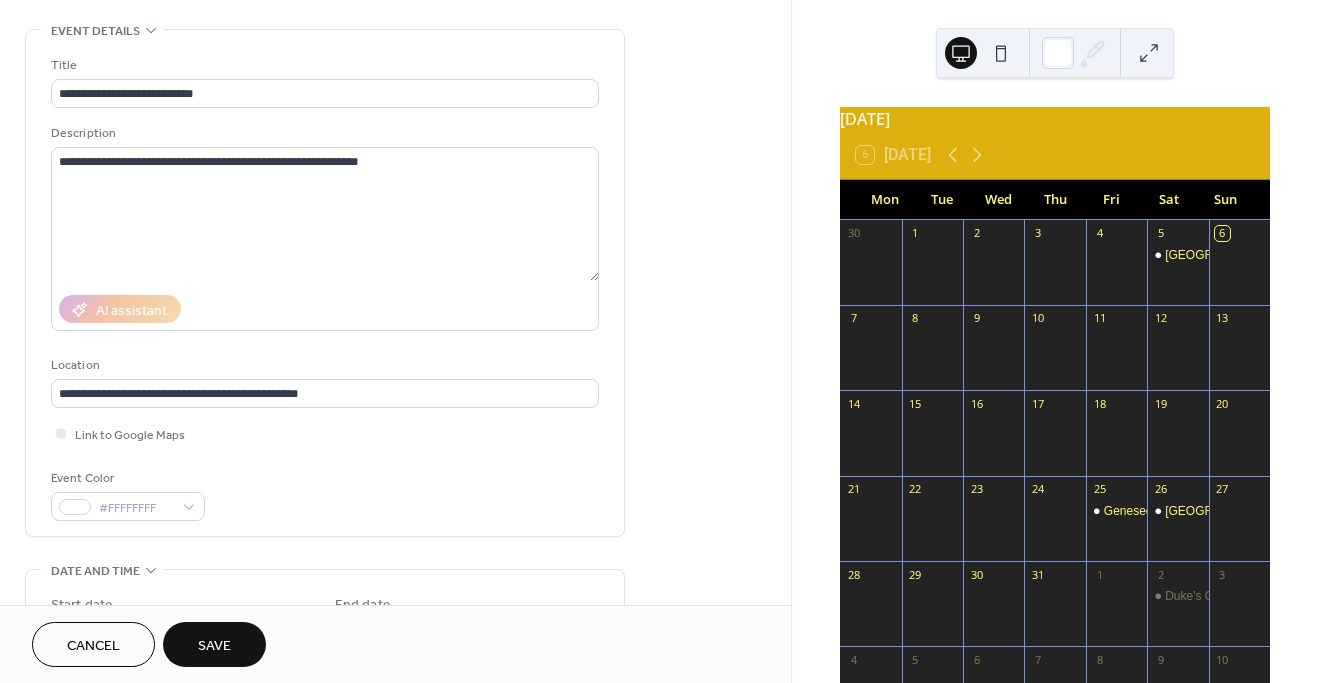 click on "**********" at bounding box center [395, 716] 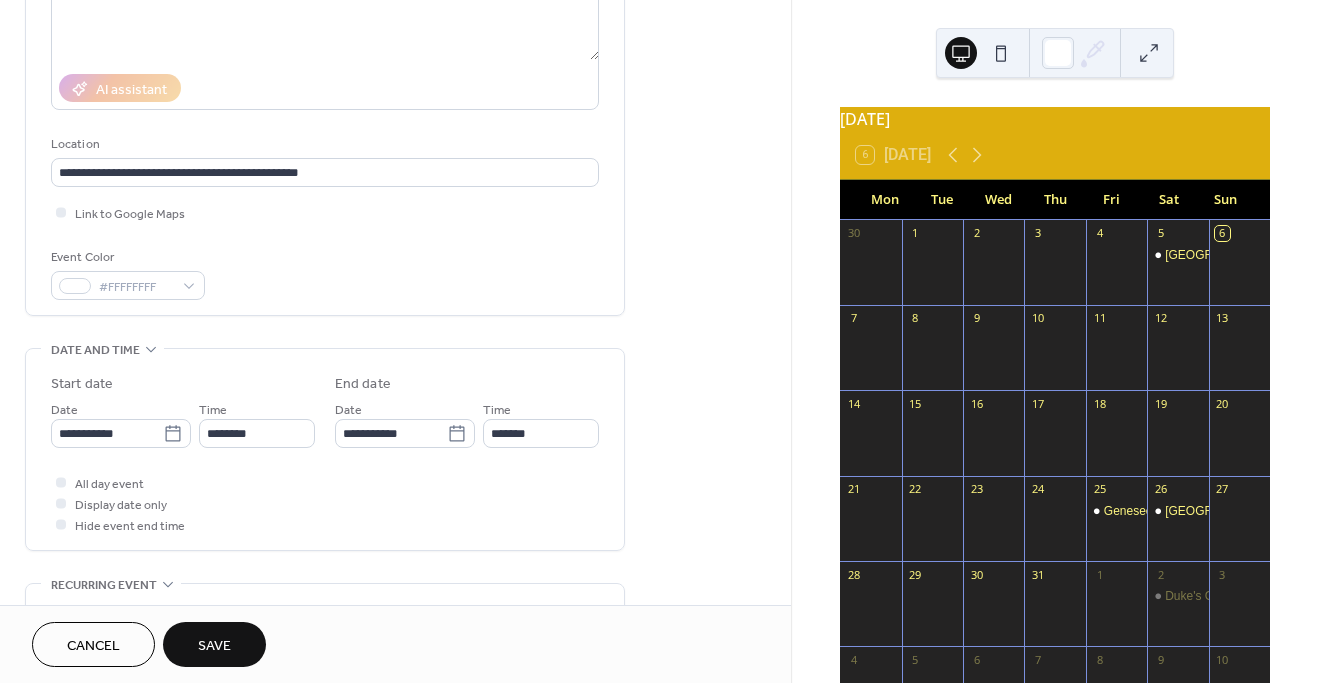 scroll, scrollTop: 310, scrollLeft: 0, axis: vertical 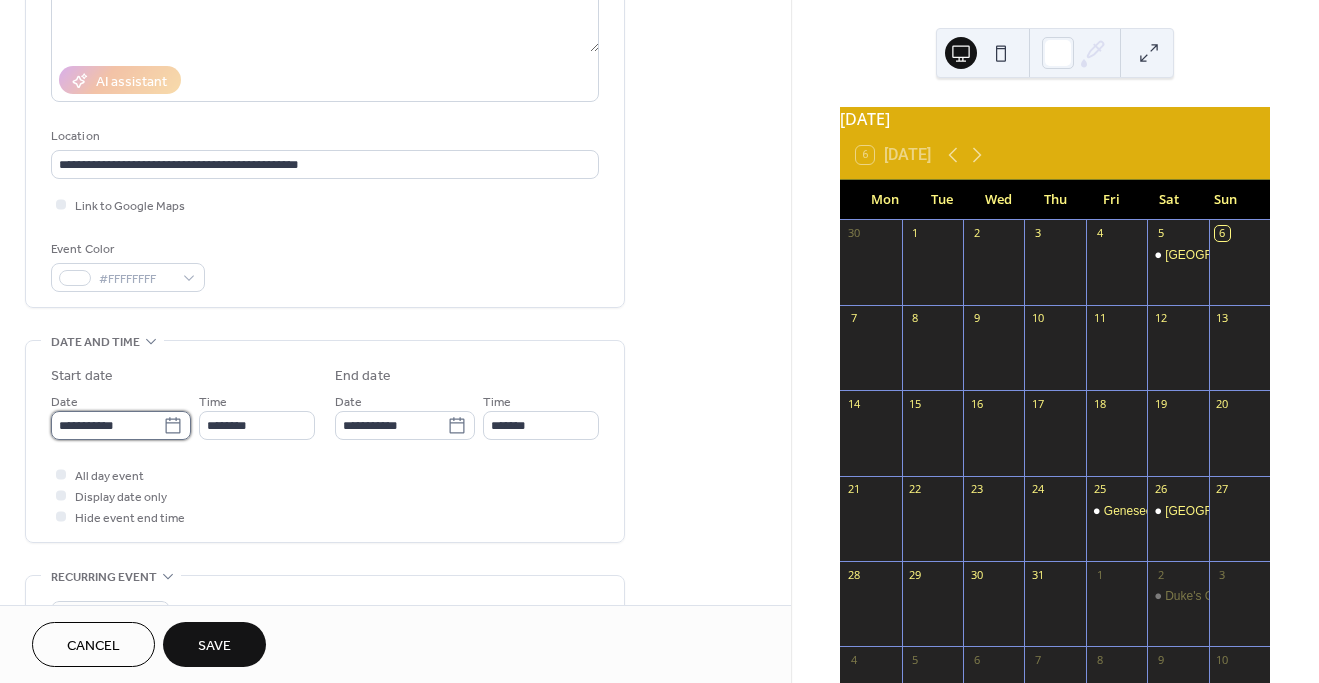click on "**********" at bounding box center (107, 425) 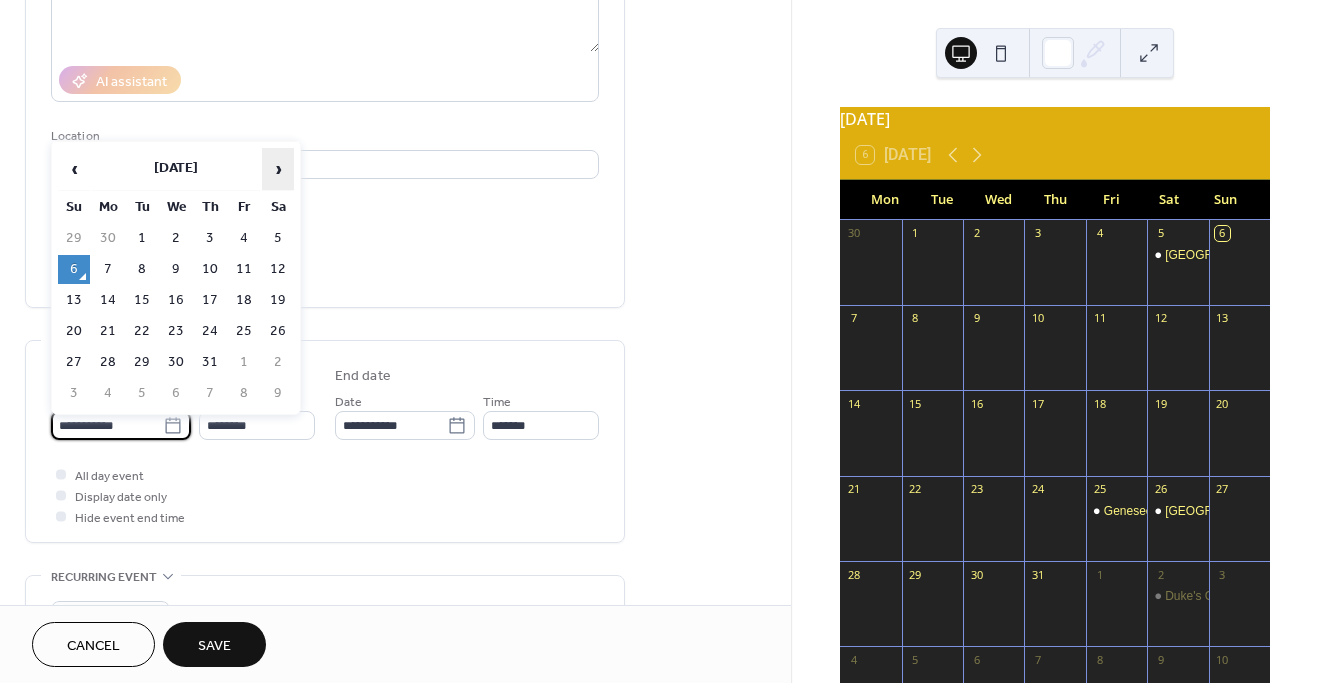 click on "›" at bounding box center (278, 169) 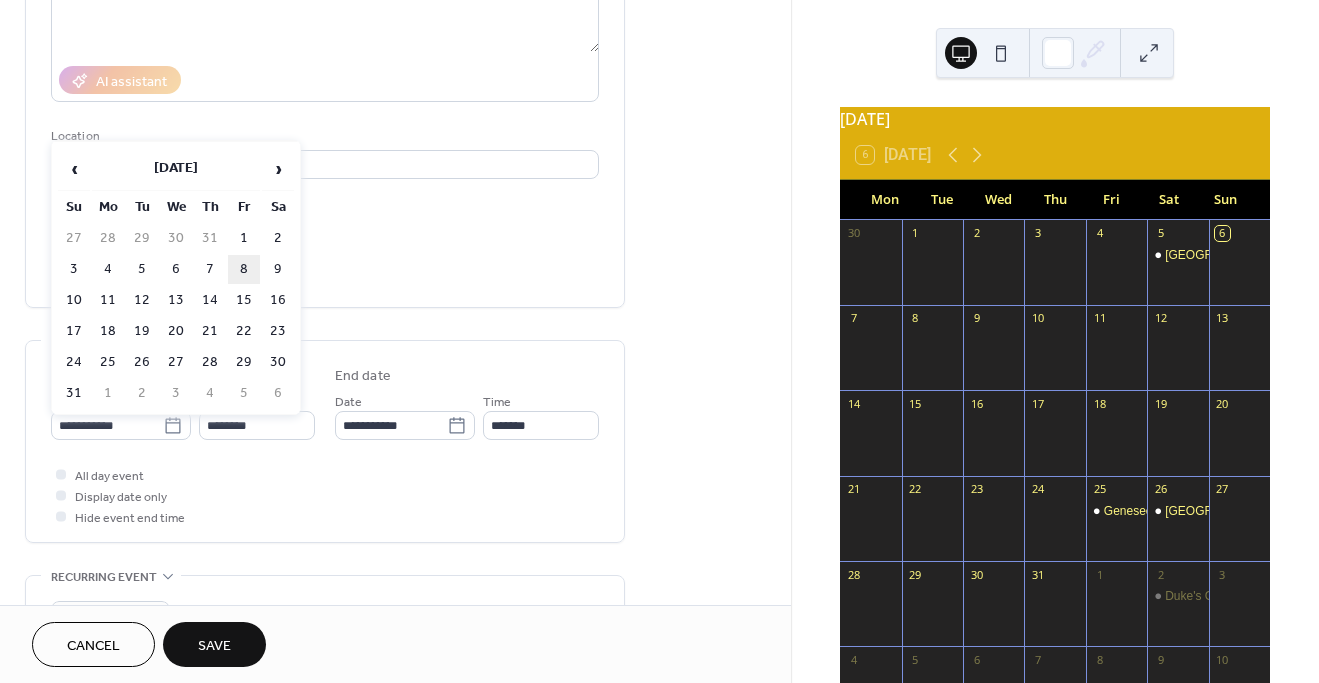 click on "8" at bounding box center (244, 269) 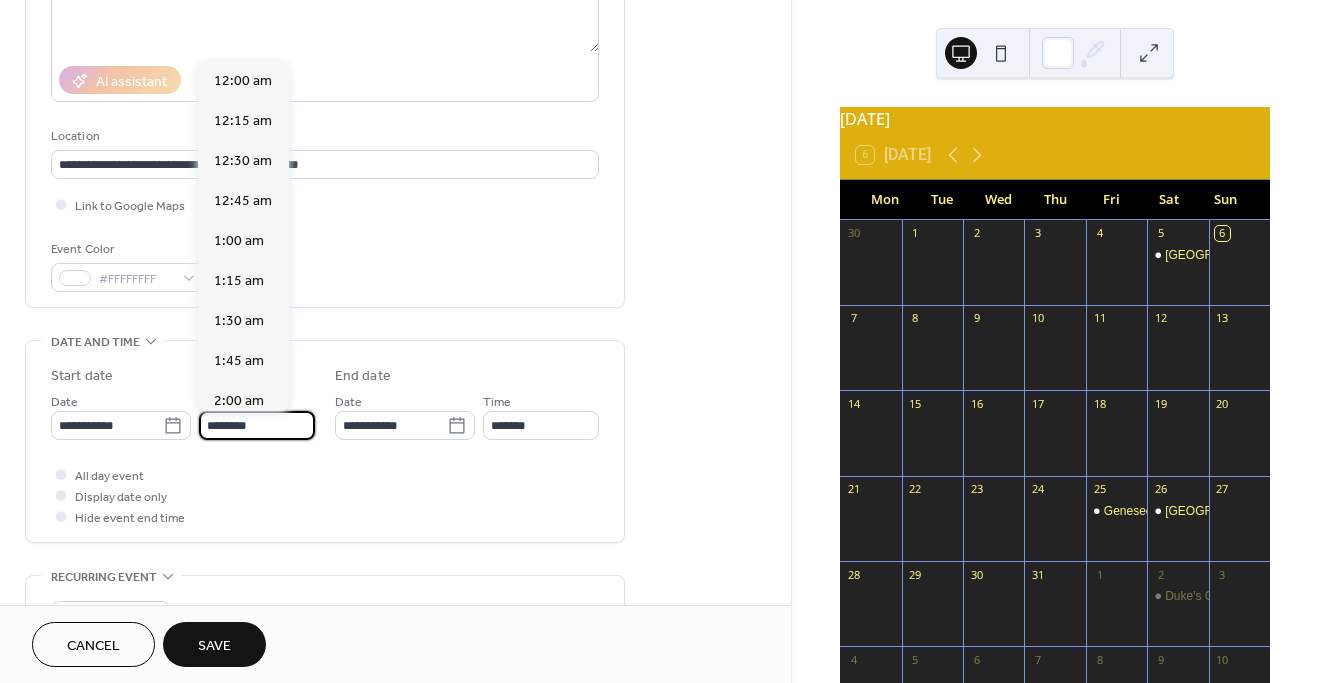 click on "********" at bounding box center (257, 425) 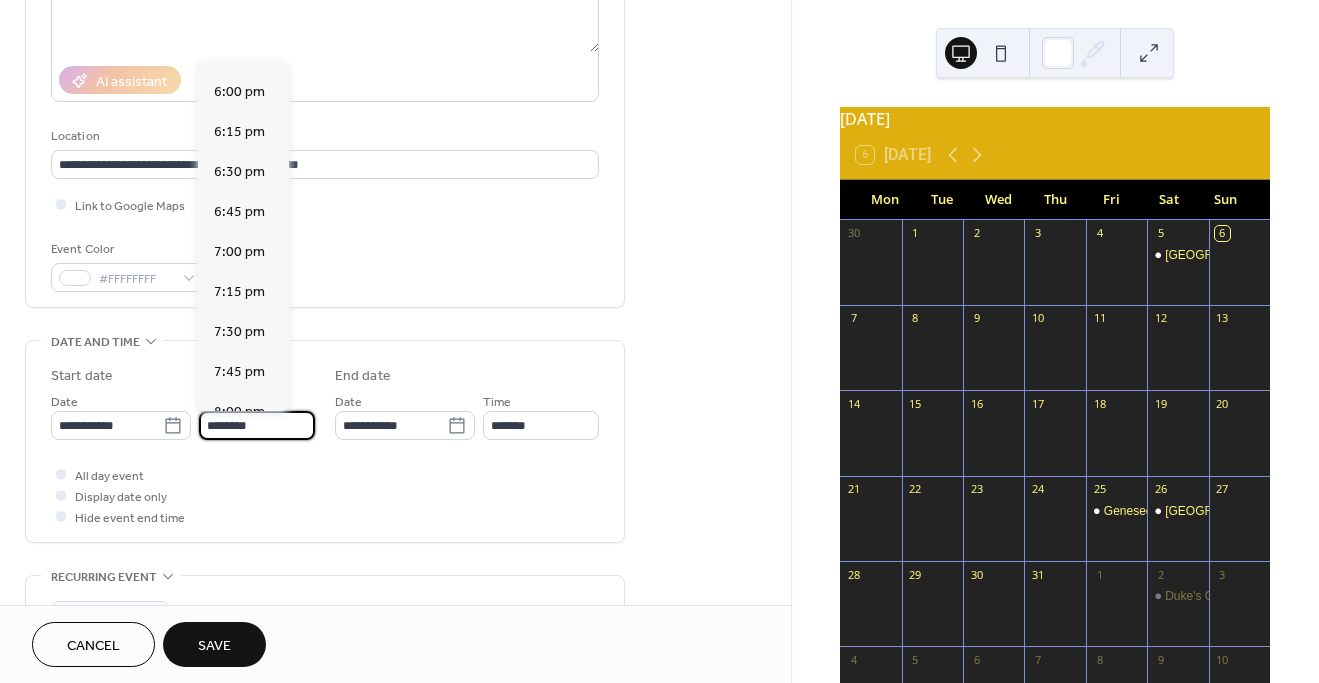 scroll, scrollTop: 2879, scrollLeft: 0, axis: vertical 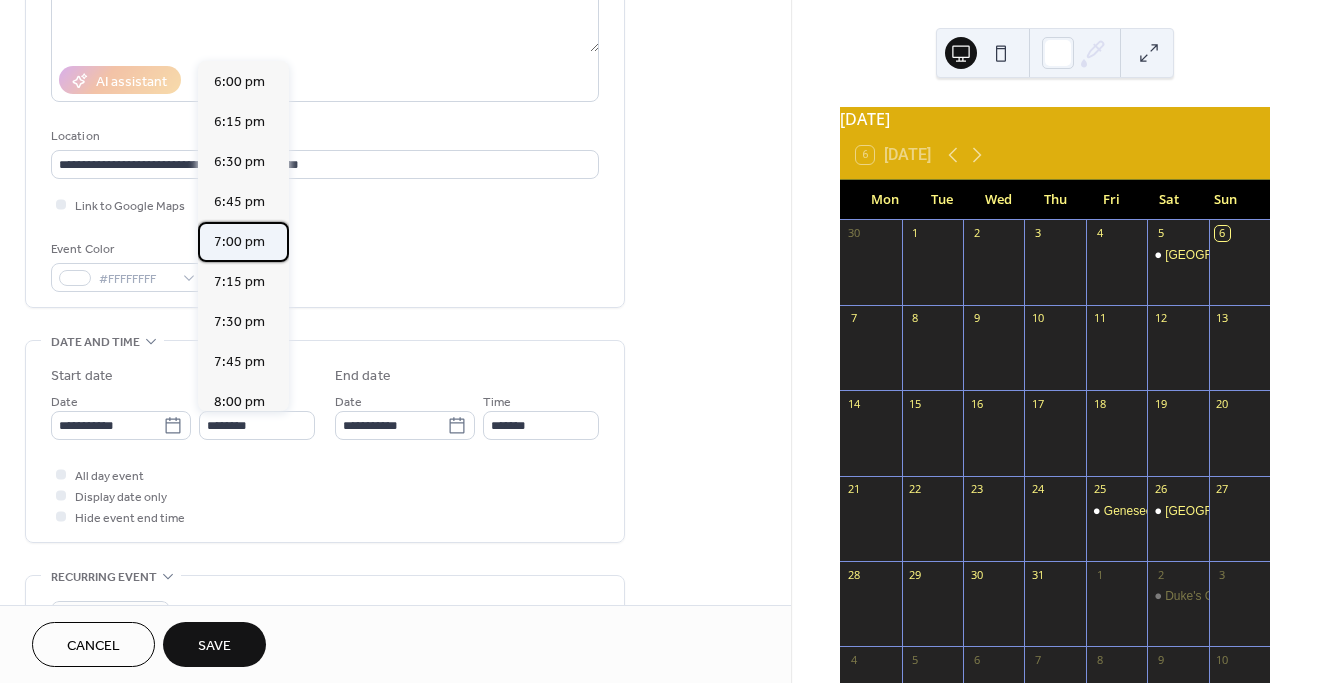 click on "7:00 pm" at bounding box center [239, 242] 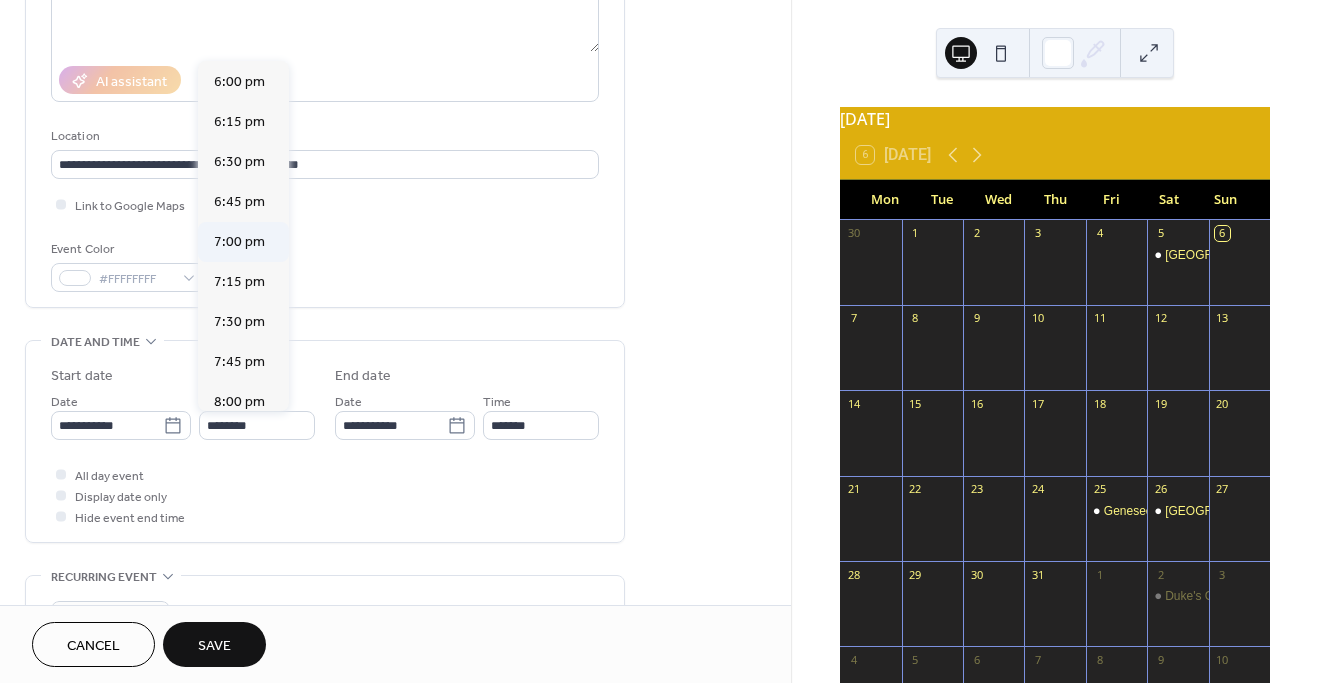 type on "*******" 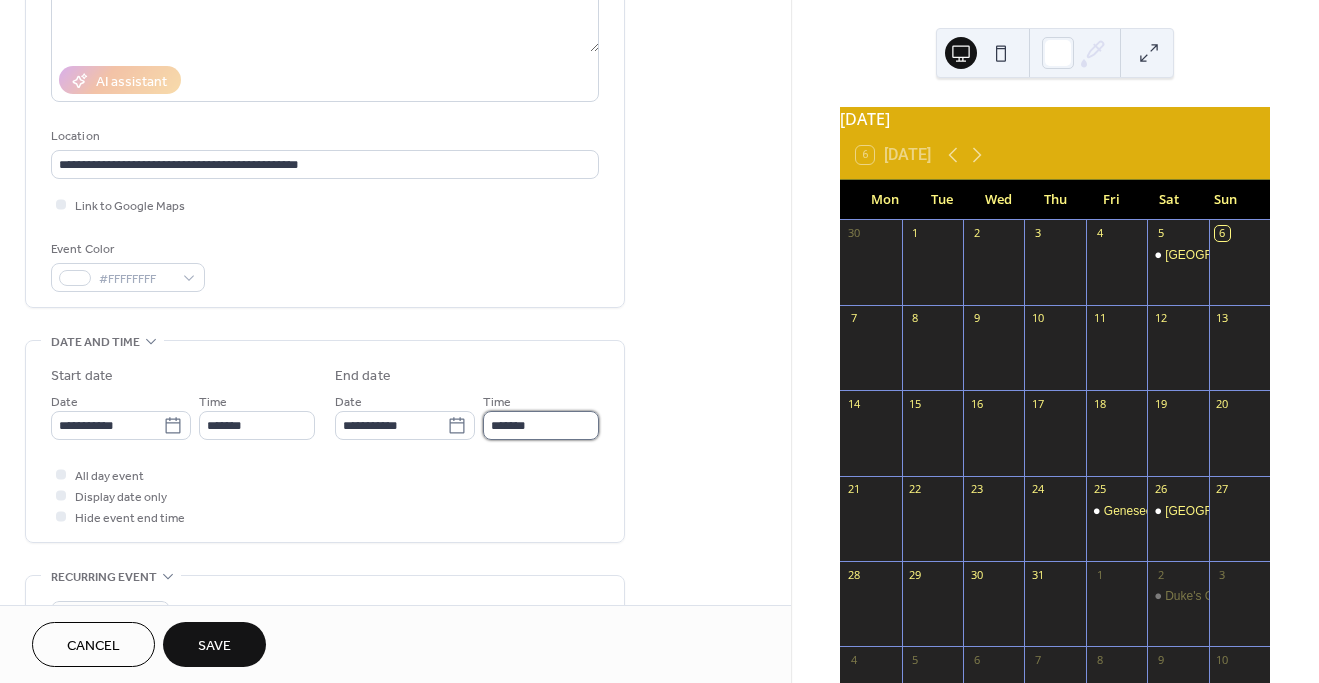 click on "*******" at bounding box center [541, 425] 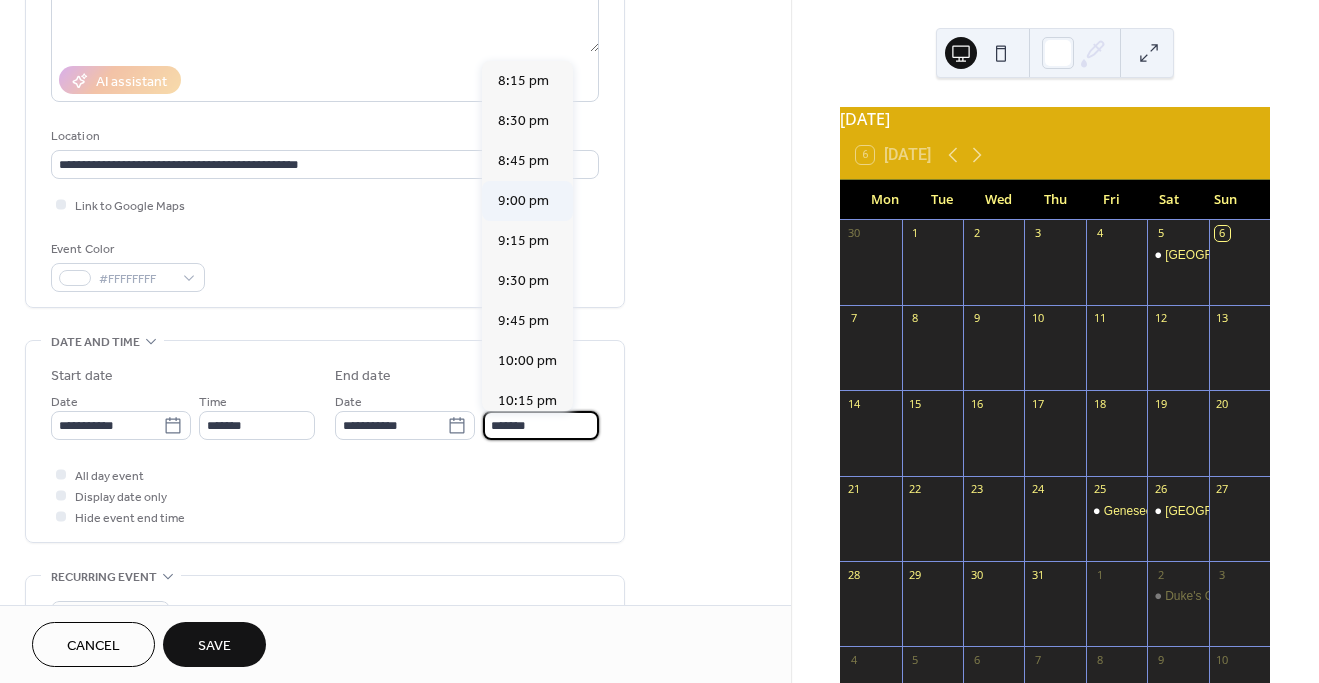 scroll, scrollTop: 164, scrollLeft: 0, axis: vertical 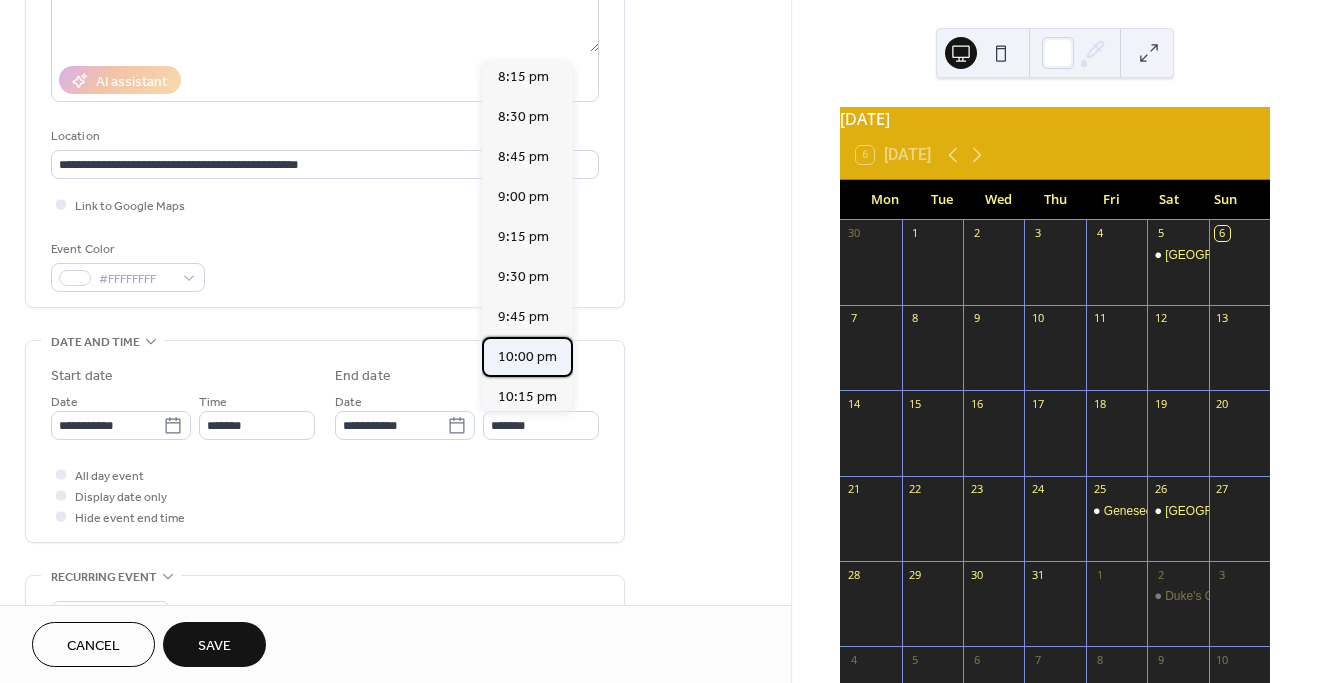 click on "10:00 pm" at bounding box center [527, 357] 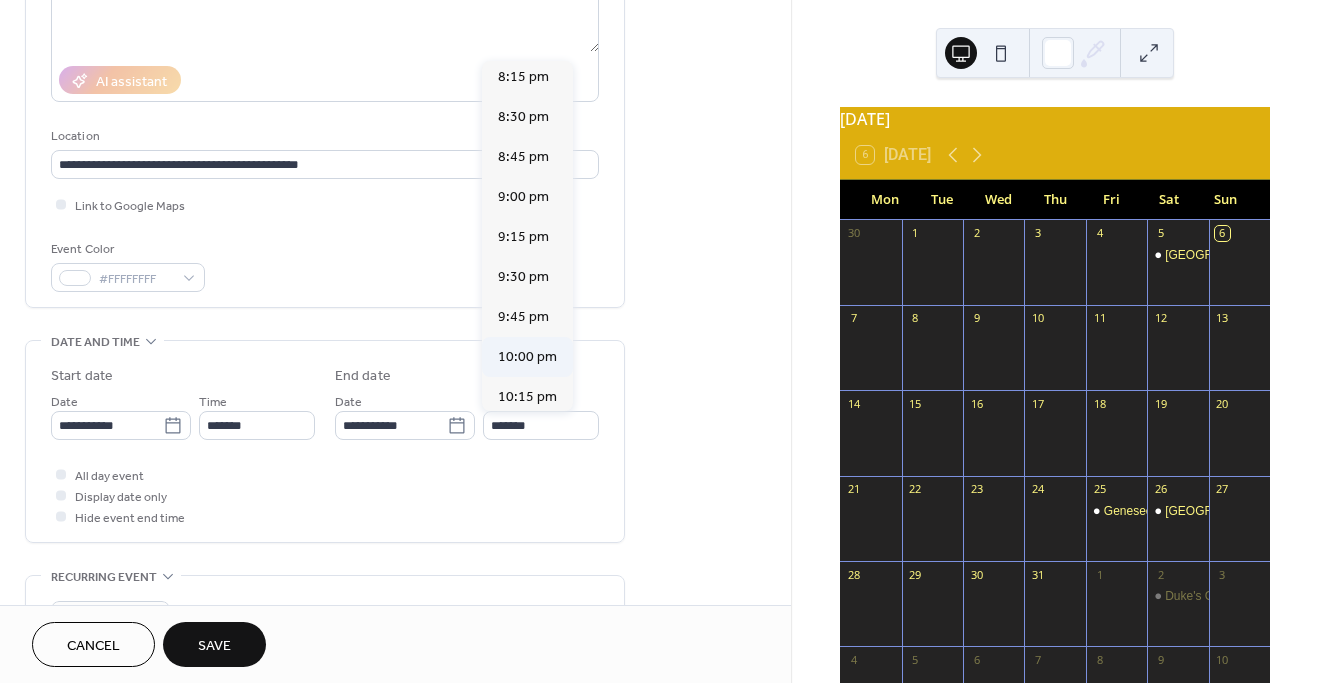 type on "********" 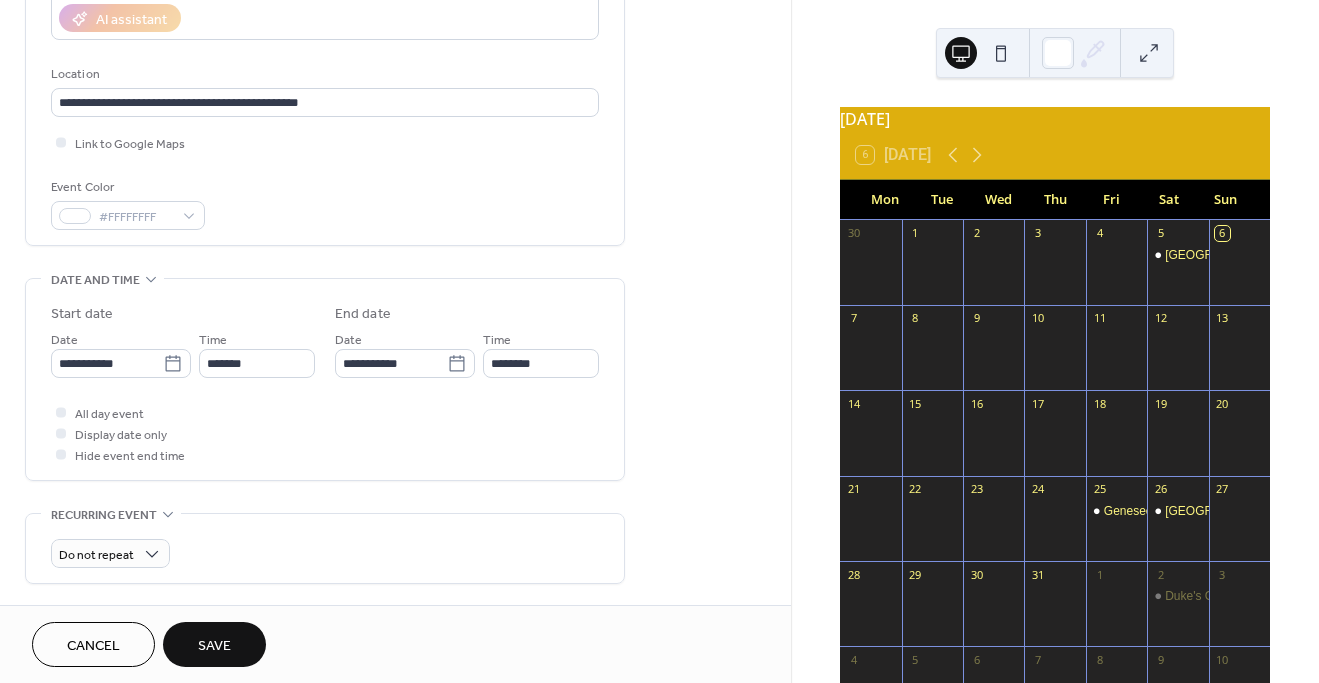 scroll, scrollTop: 379, scrollLeft: 0, axis: vertical 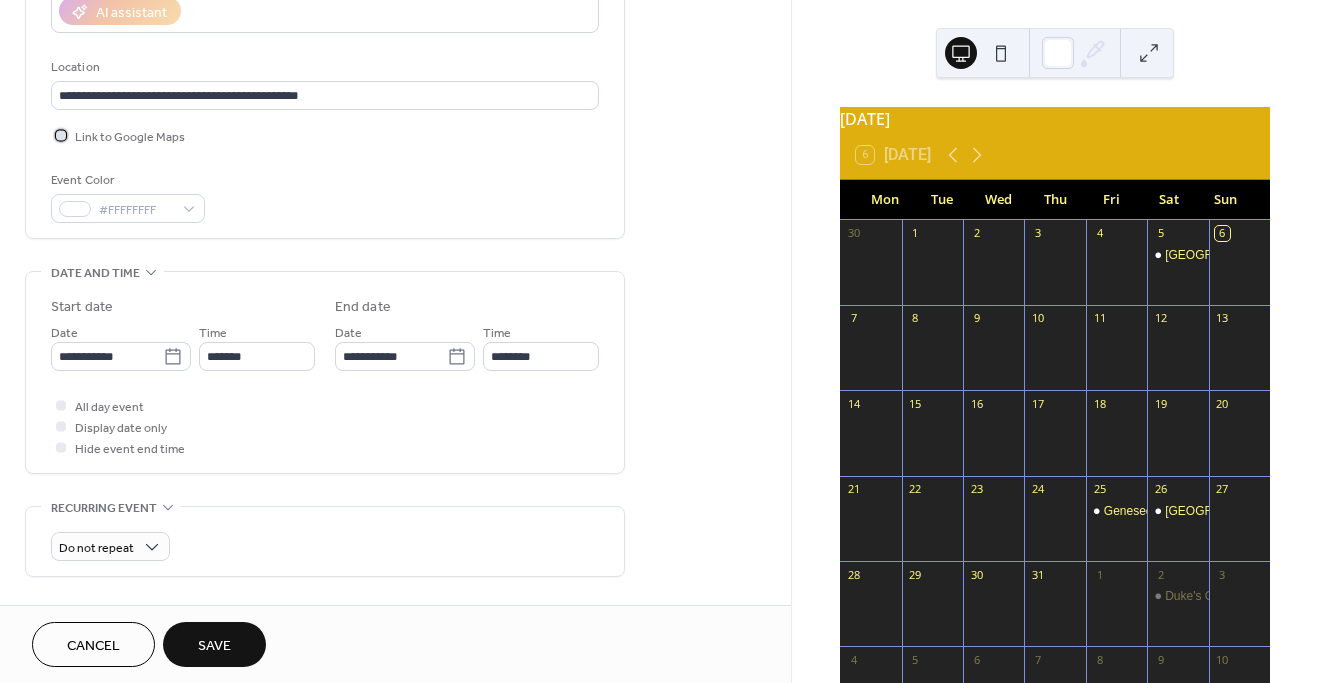 click at bounding box center (61, 135) 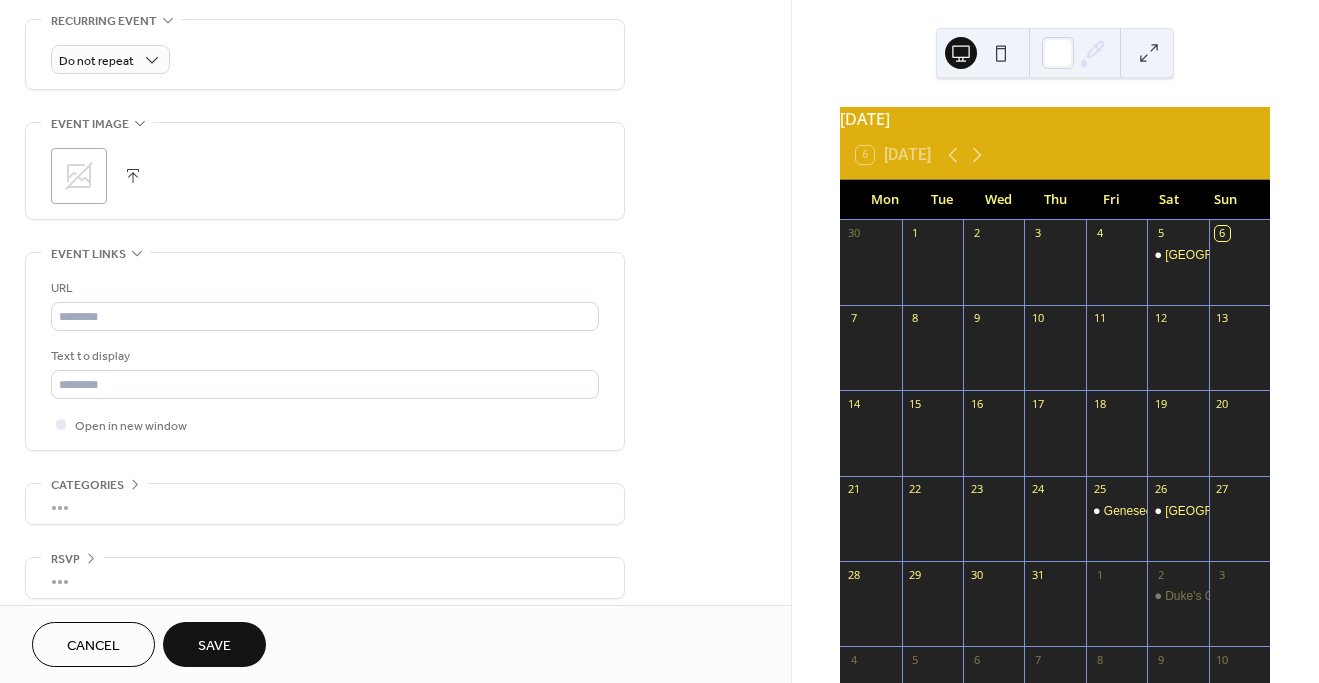 scroll, scrollTop: 880, scrollLeft: 0, axis: vertical 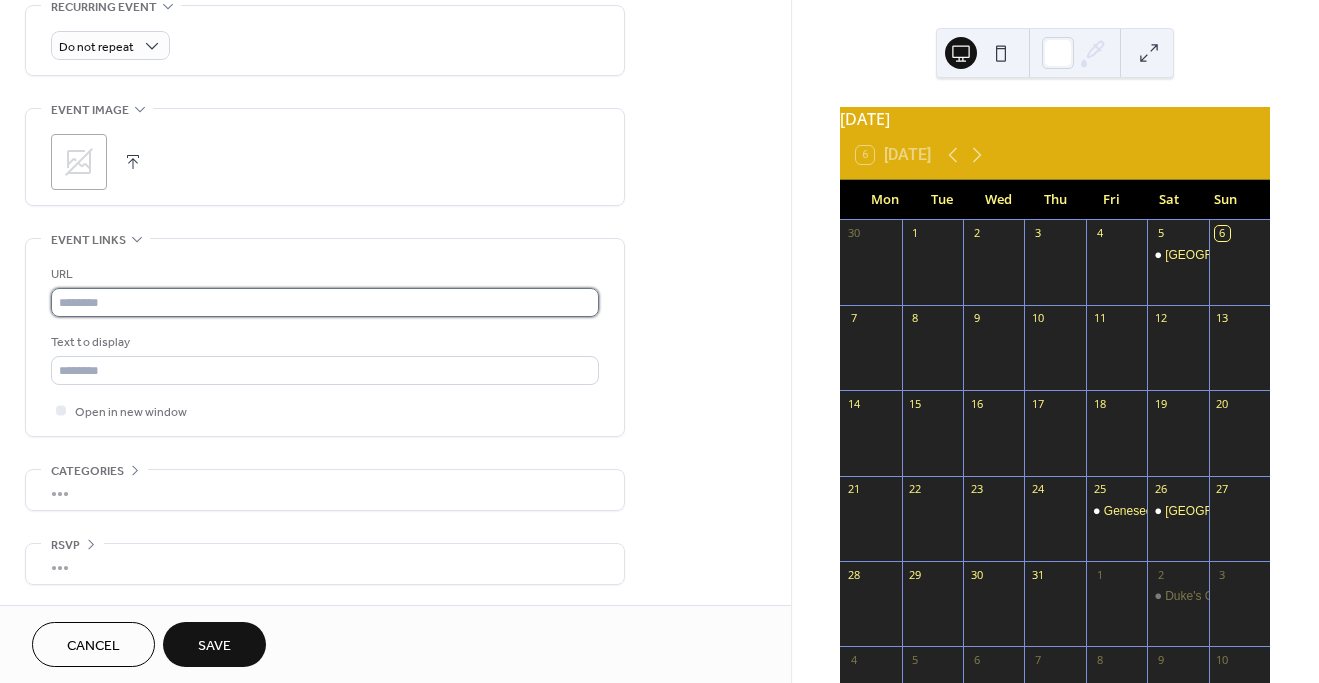 click at bounding box center (325, 302) 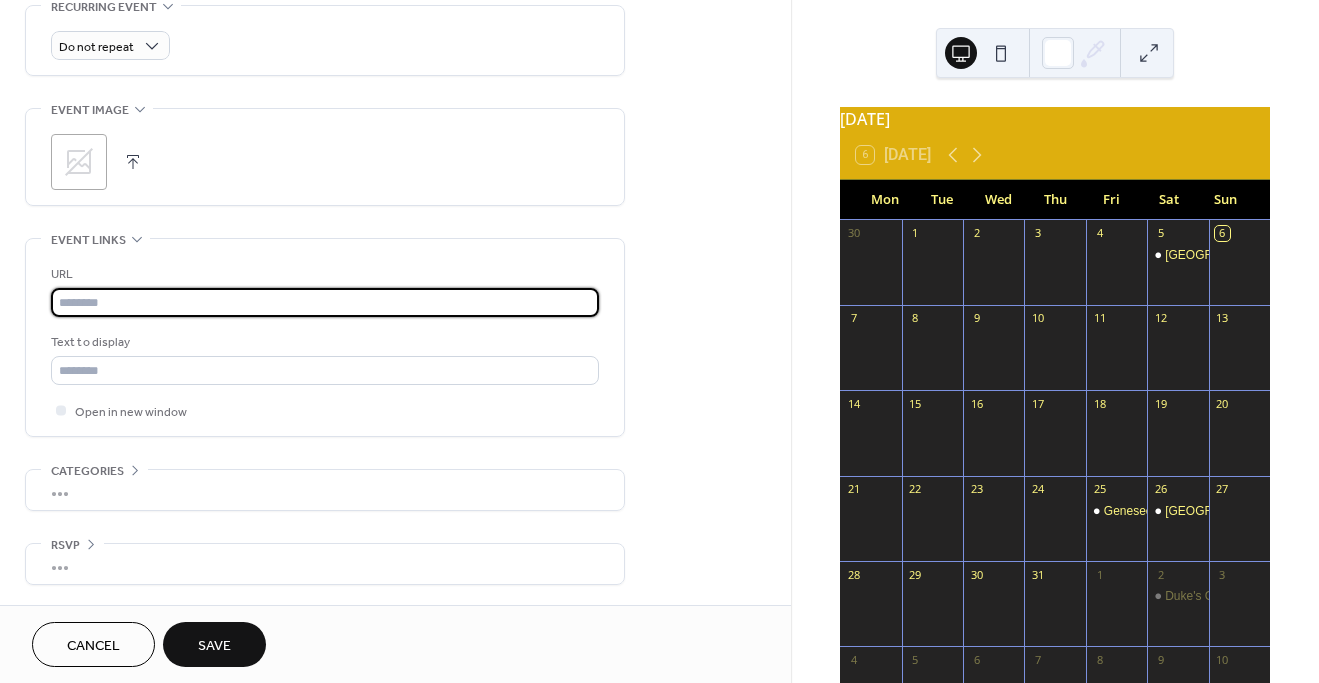 click at bounding box center (325, 302) 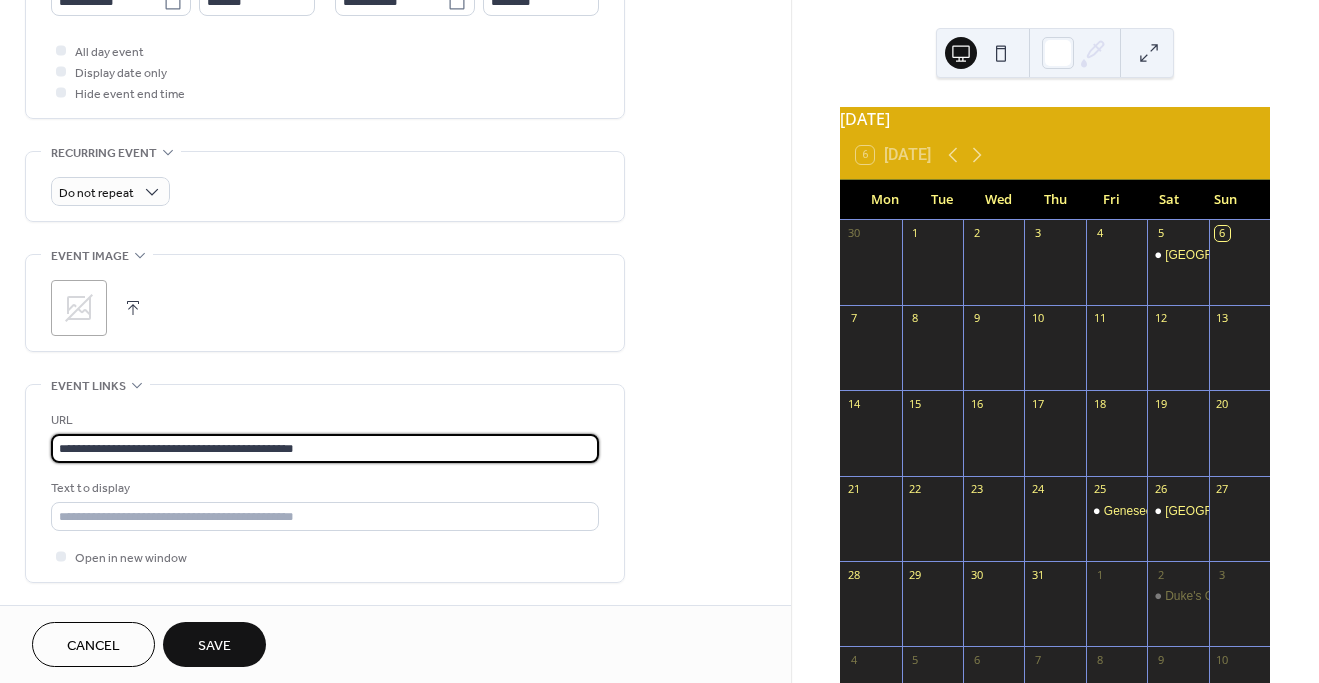 scroll, scrollTop: 880, scrollLeft: 0, axis: vertical 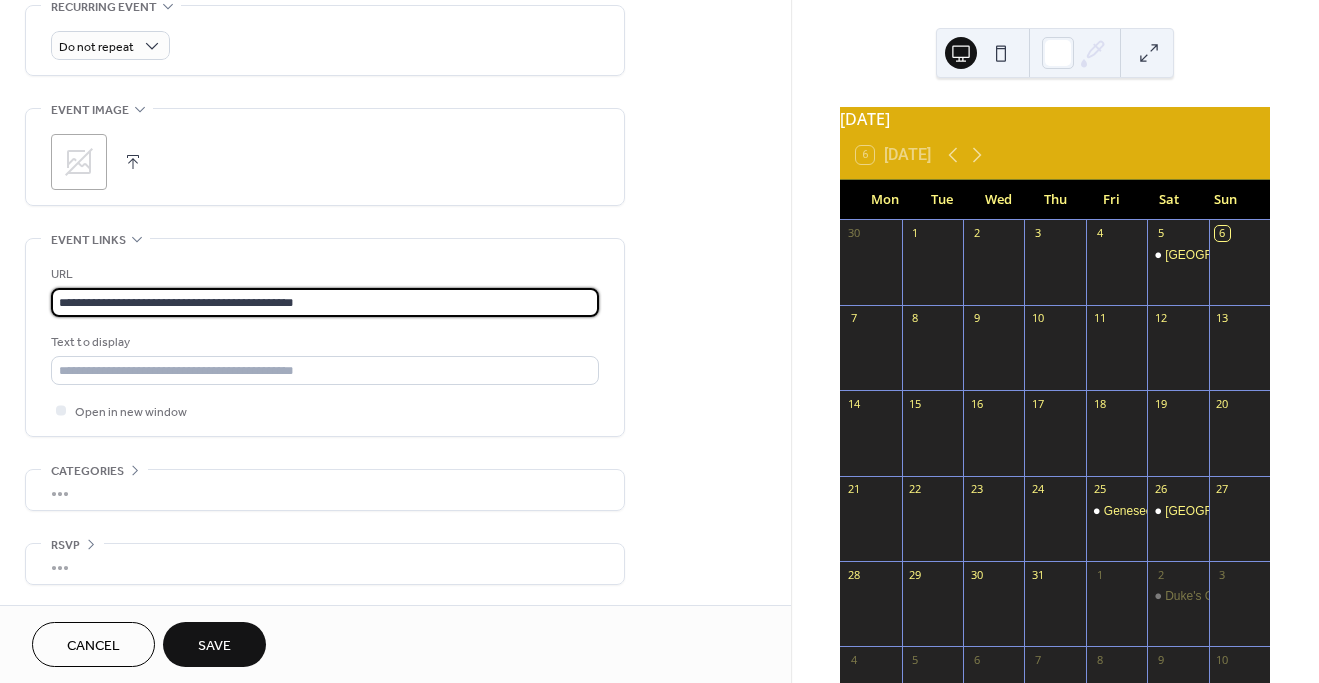 type on "**********" 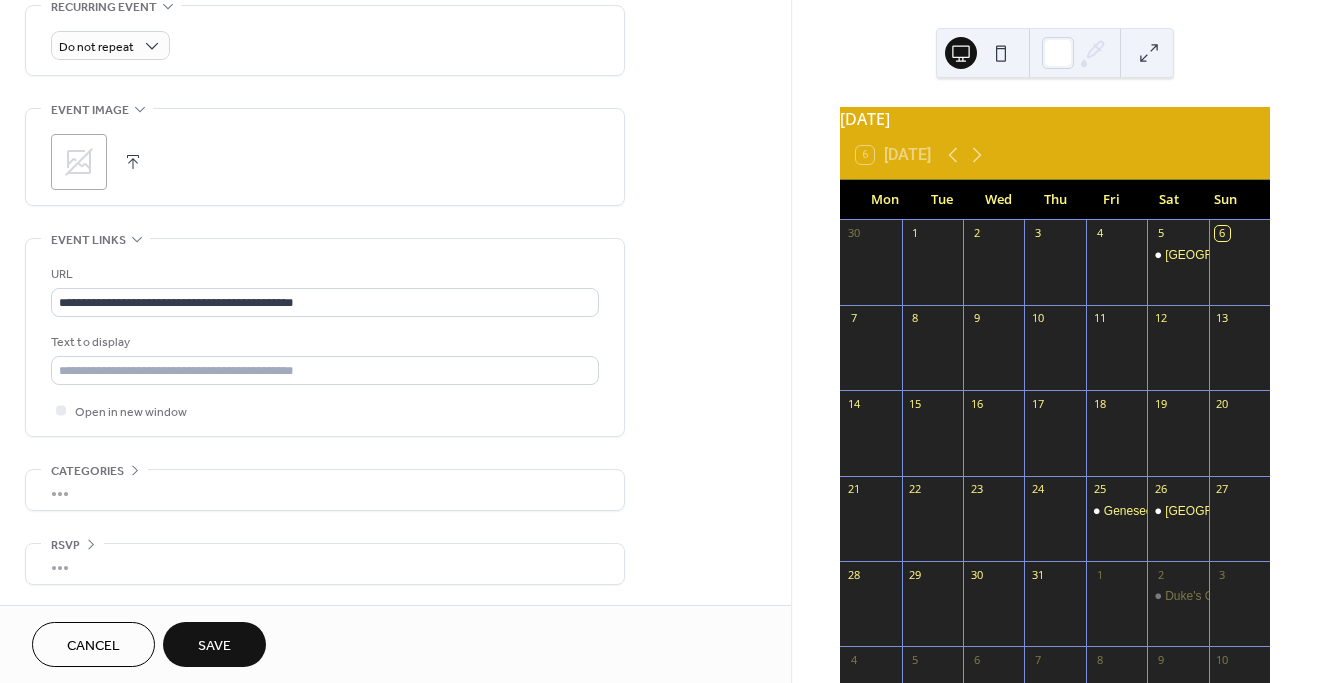 click on "Save" at bounding box center (214, 644) 